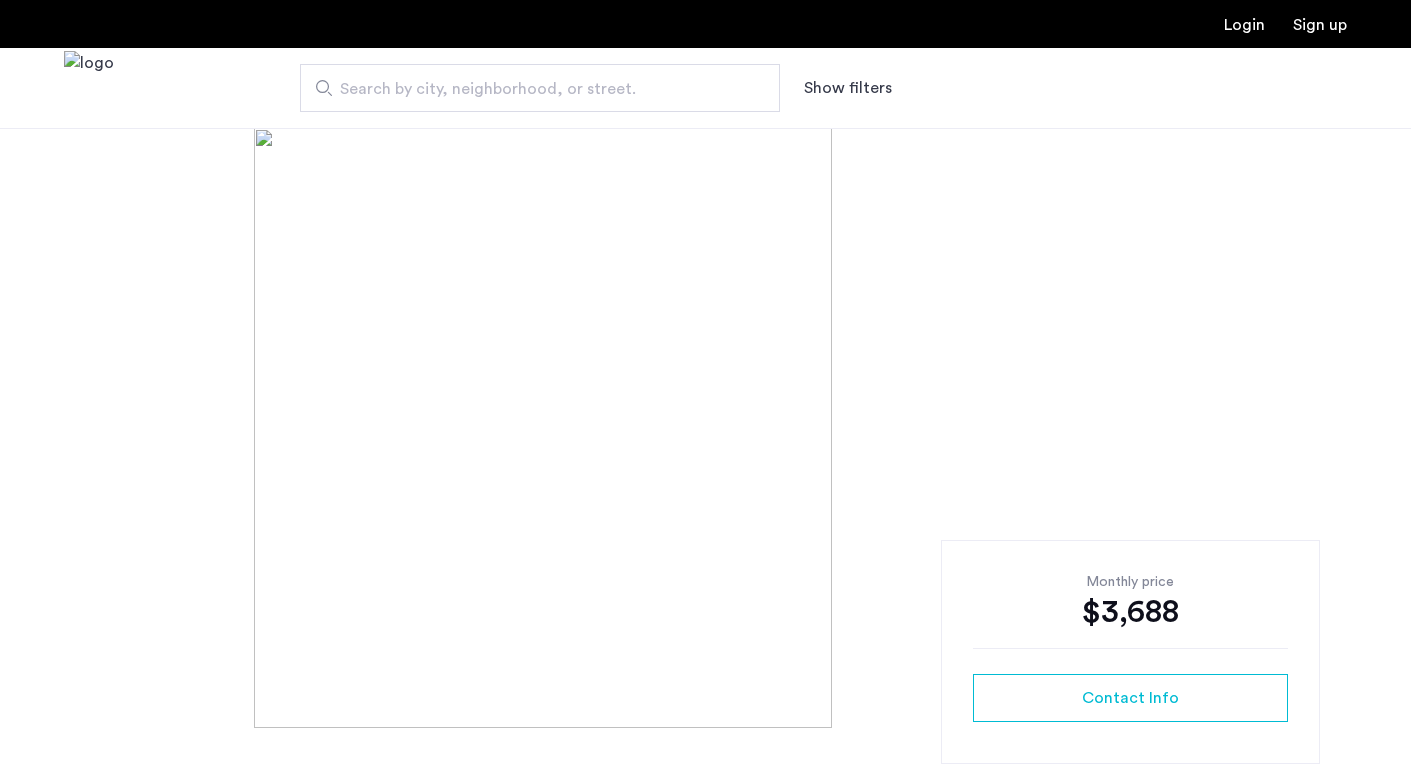 scroll, scrollTop: 0, scrollLeft: 0, axis: both 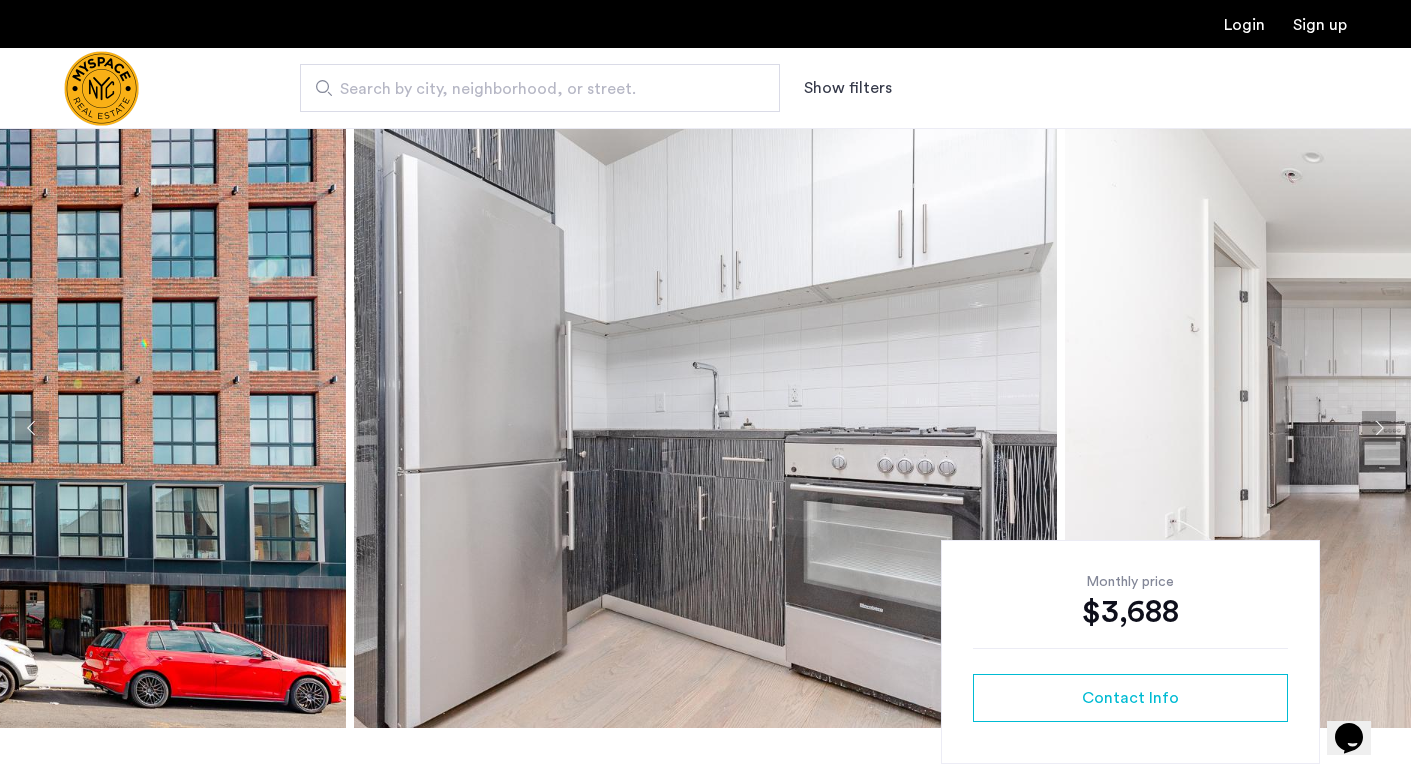click 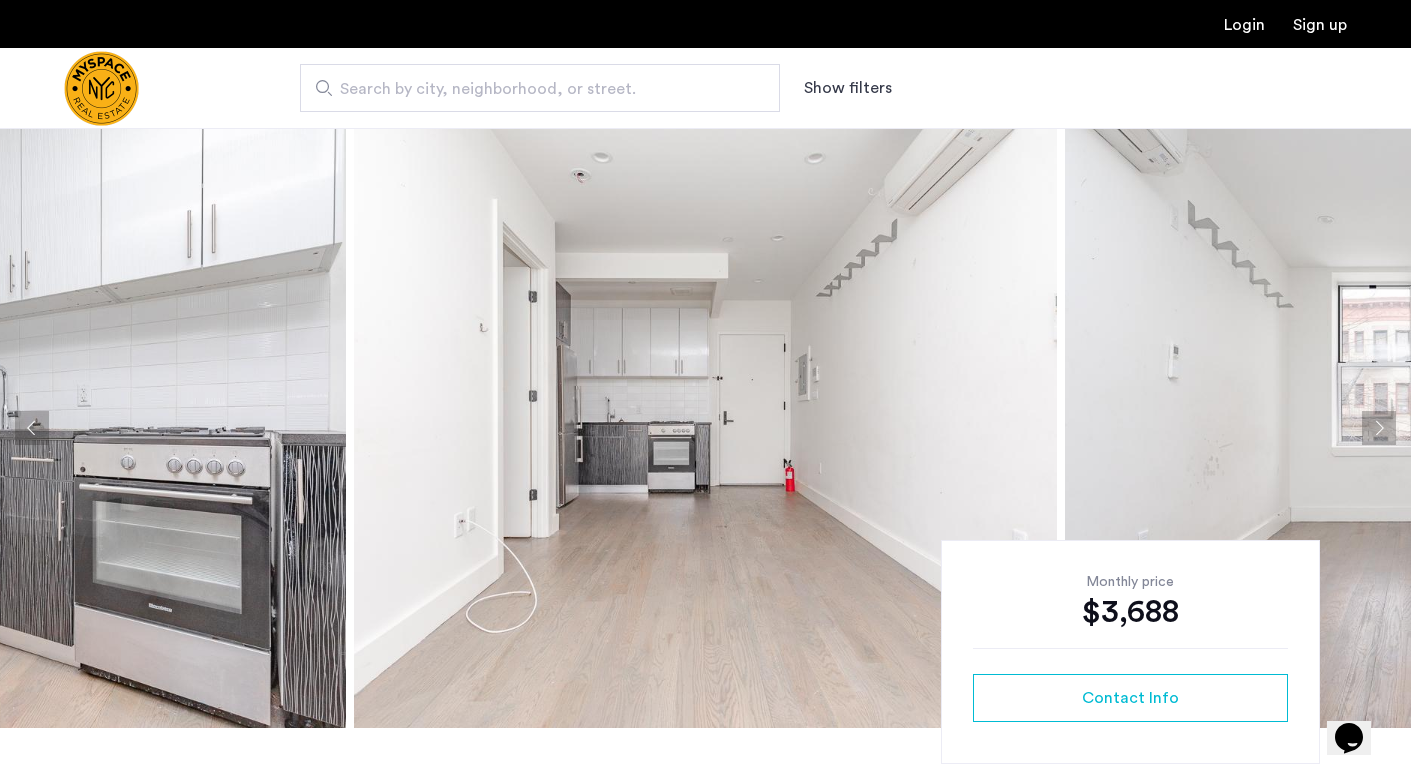 click 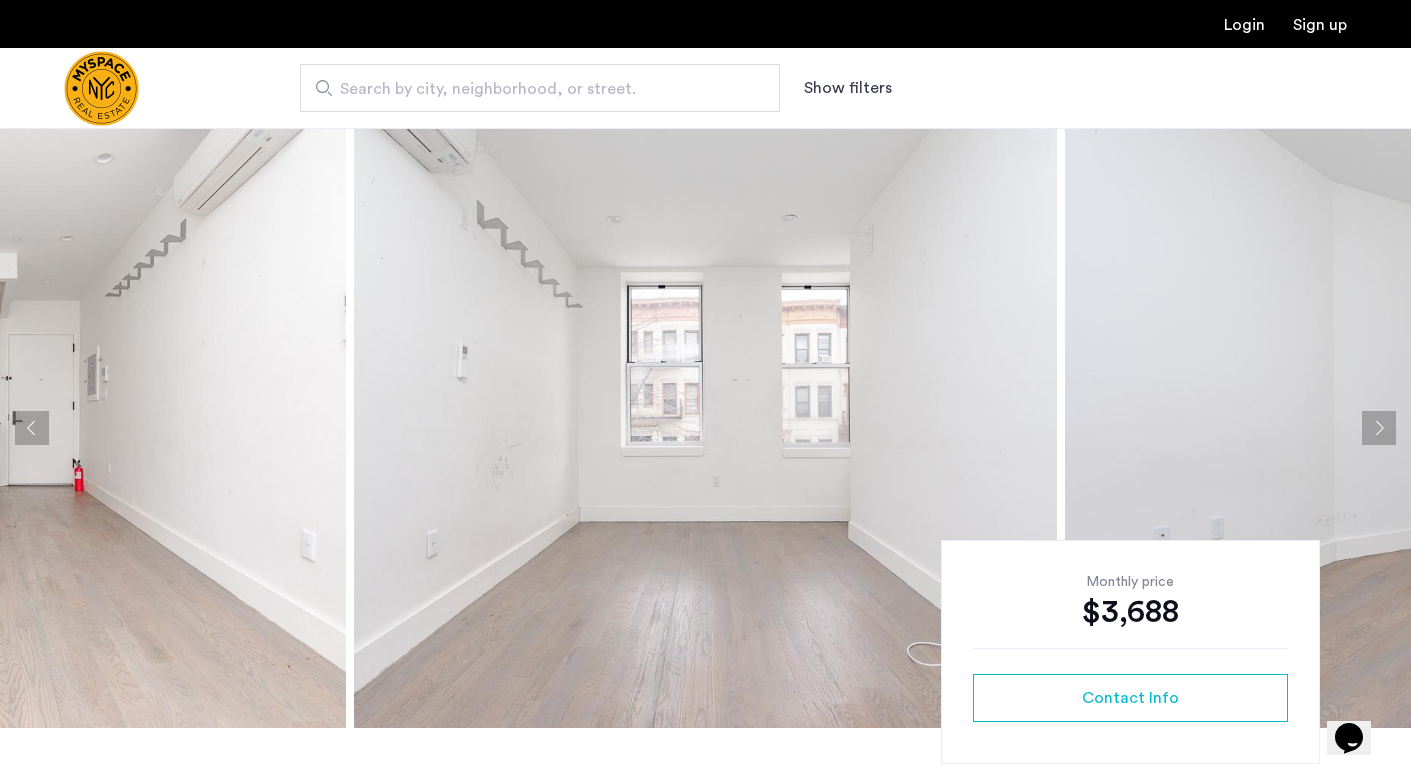 click 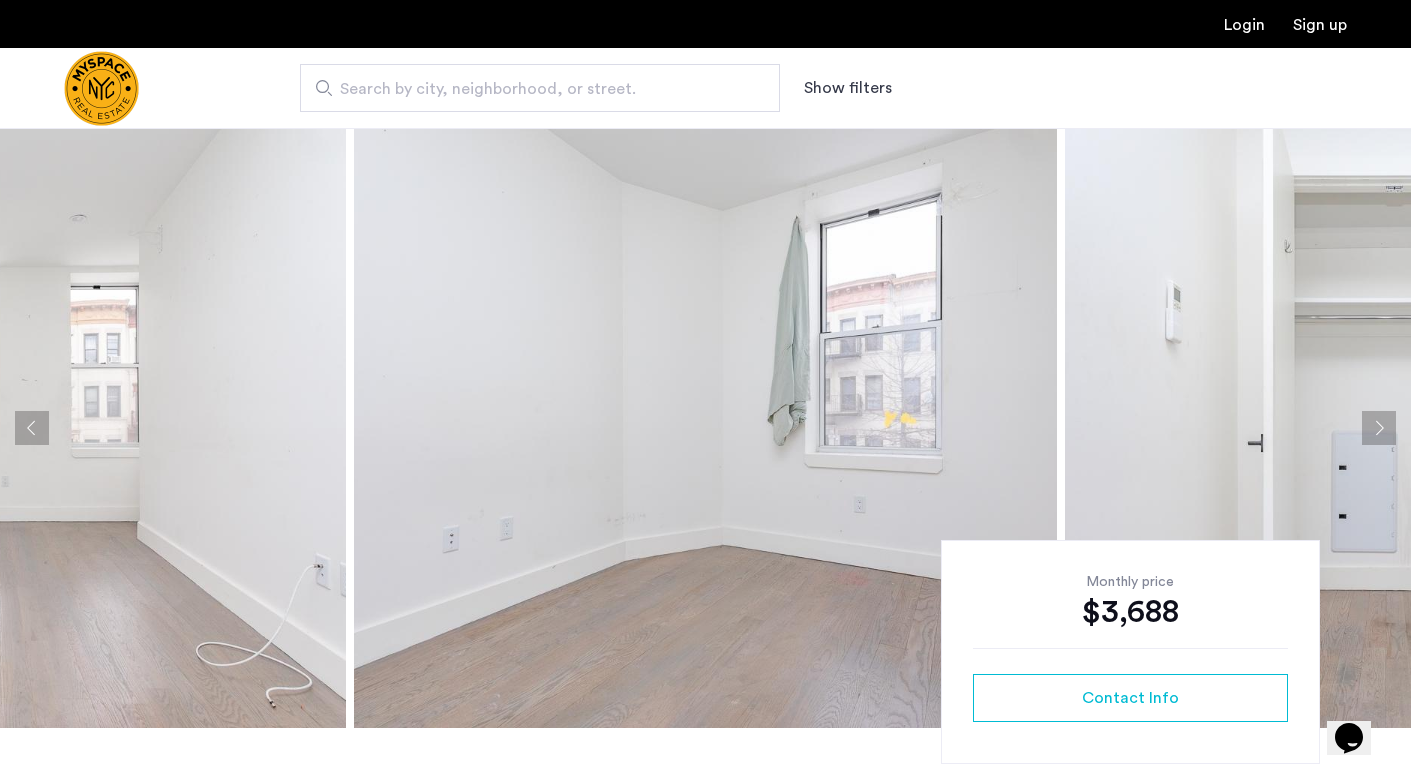 click 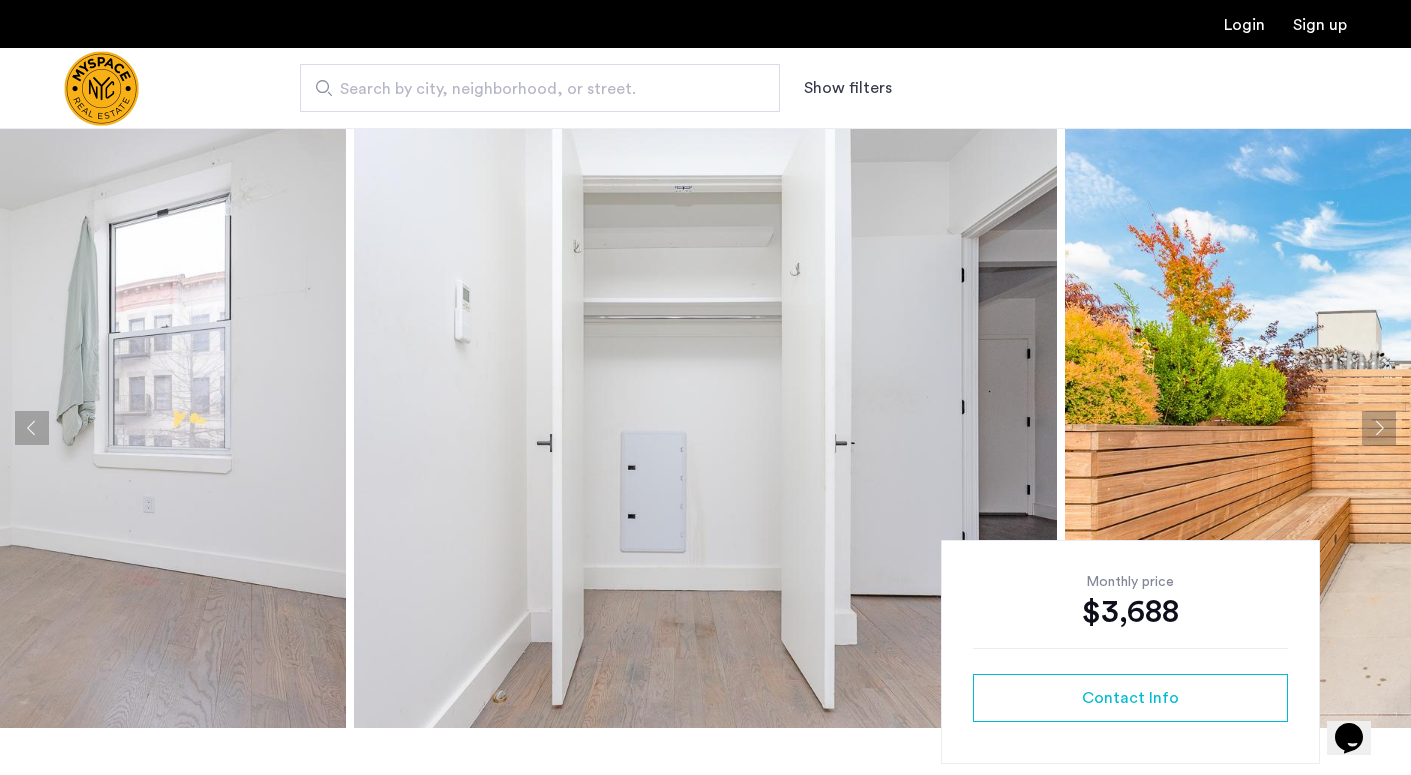 click 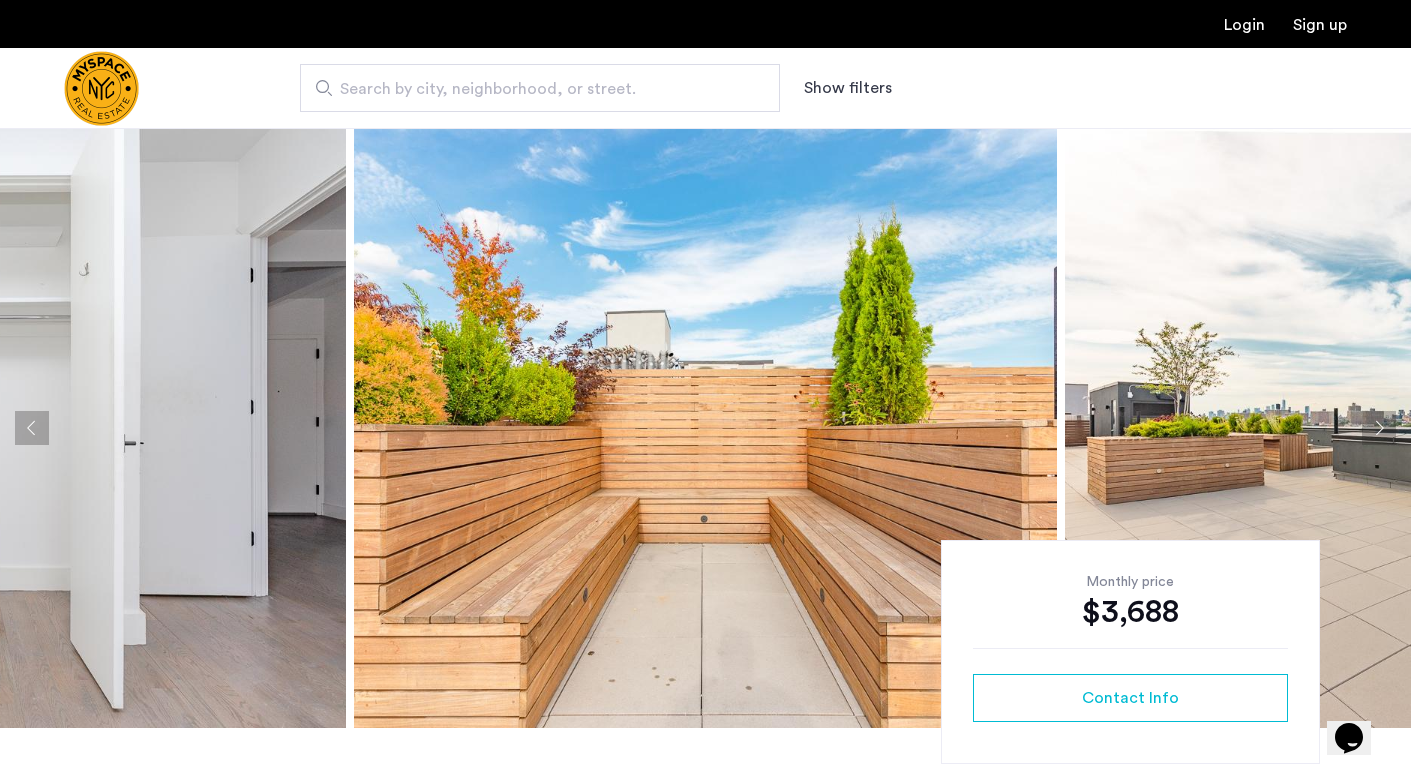 click 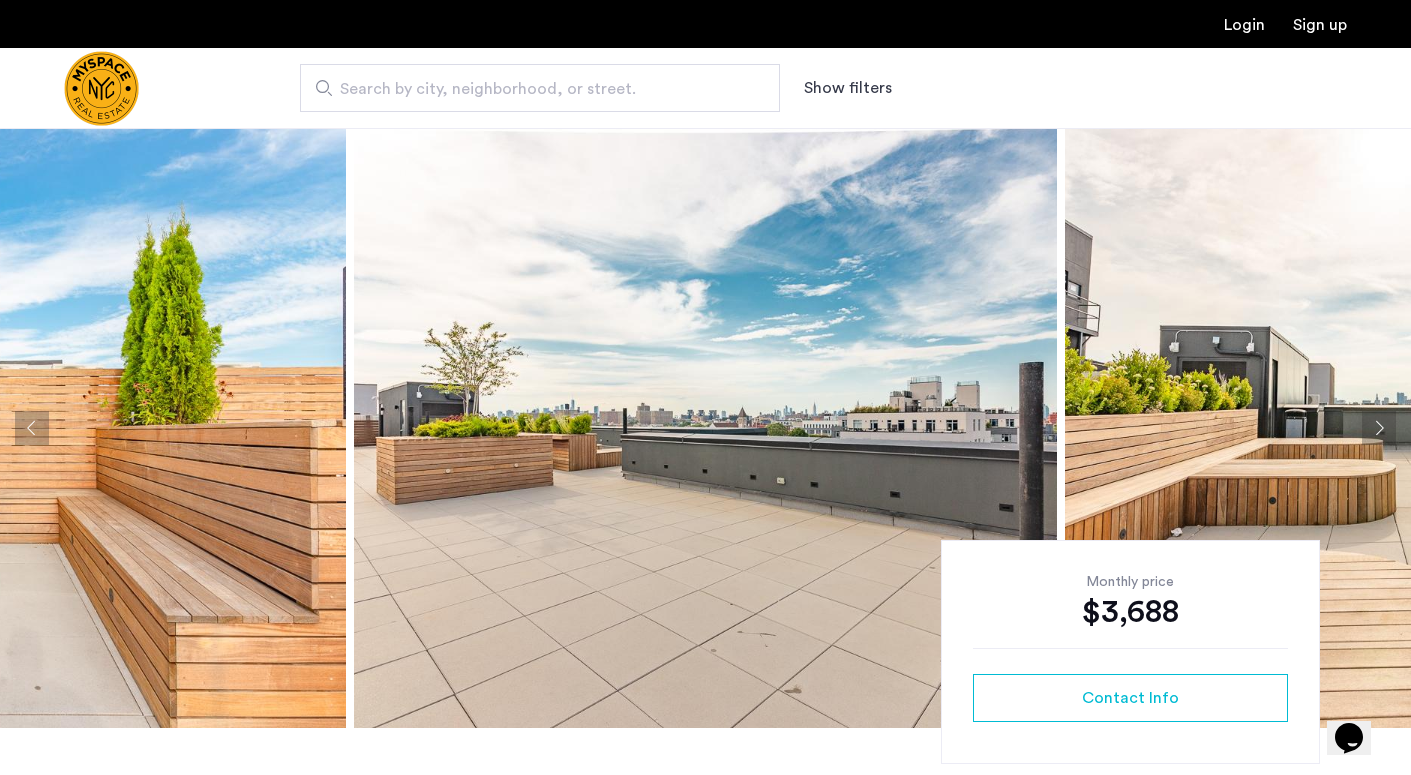 click 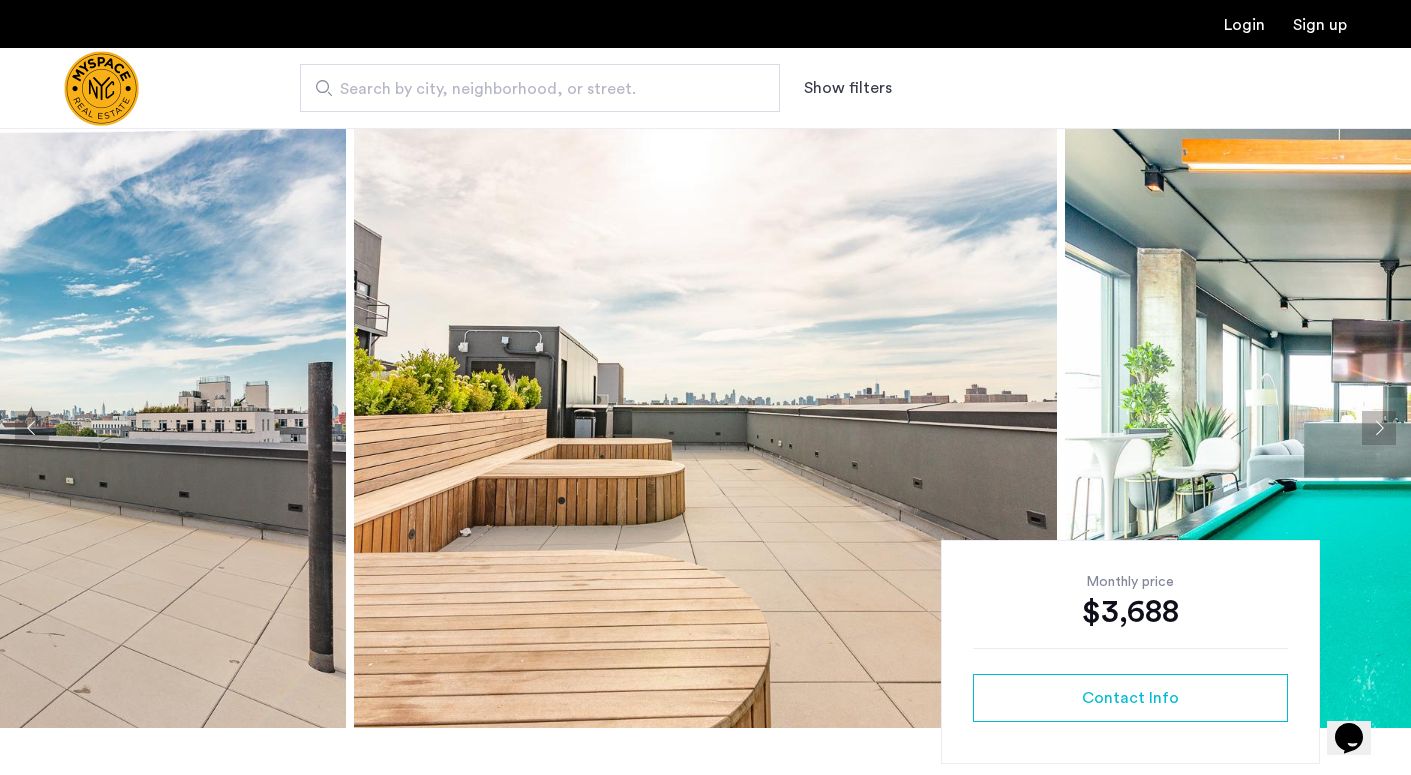 click 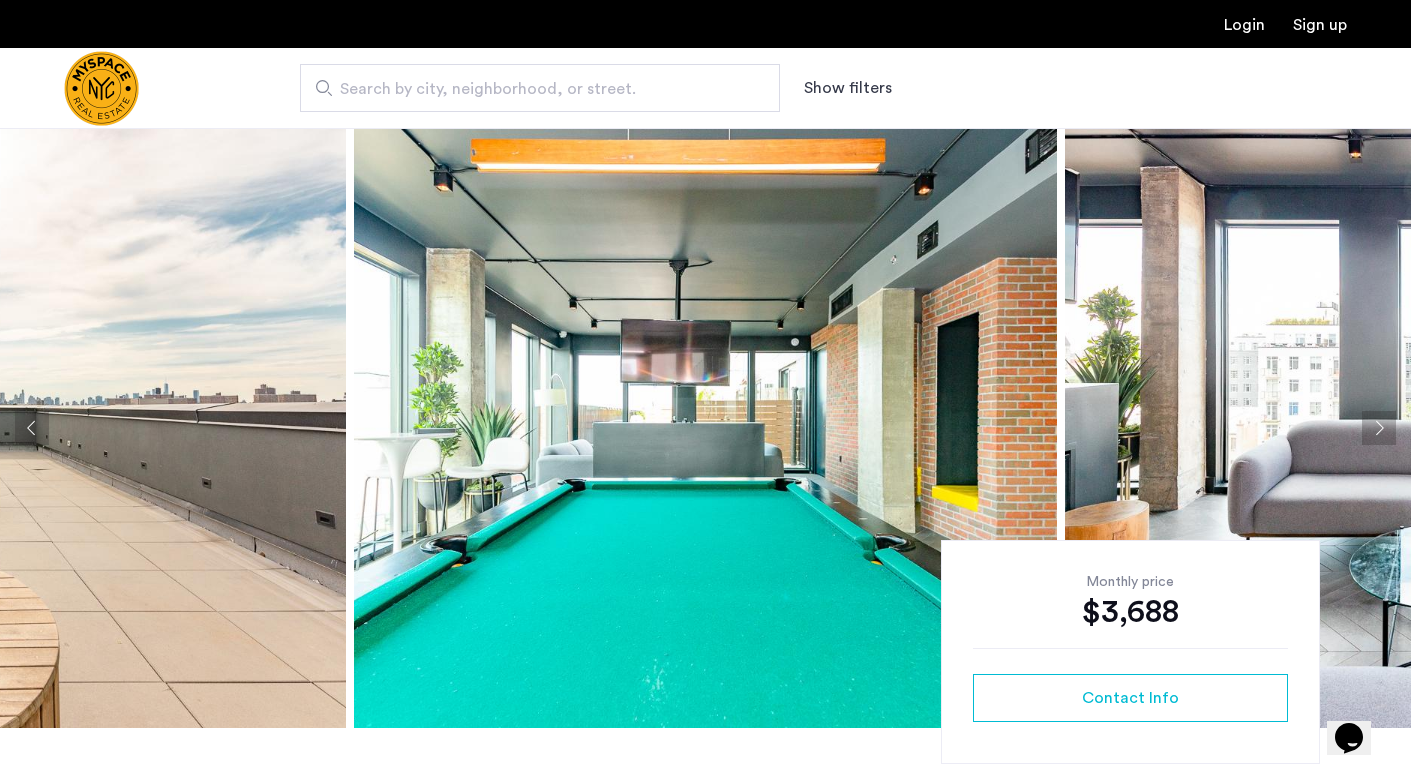 click 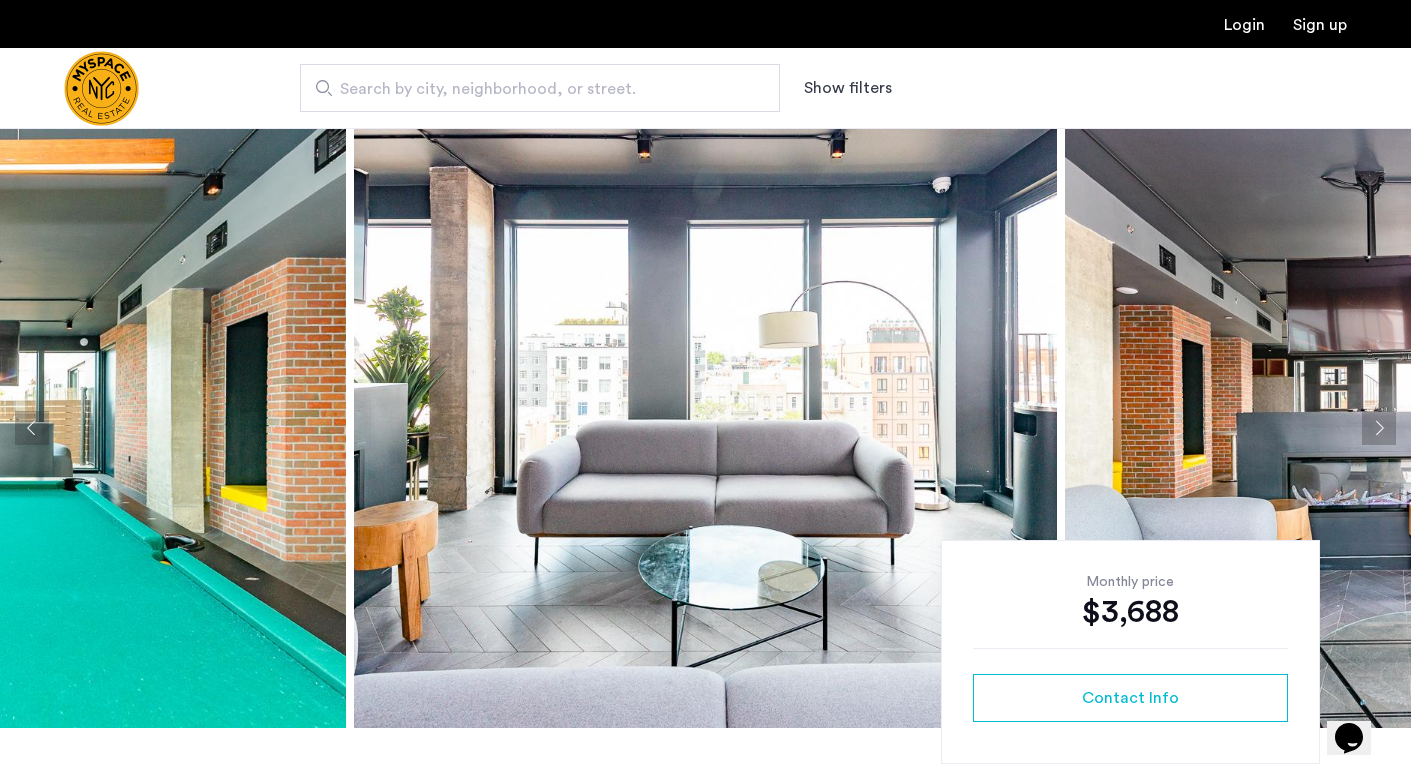 click 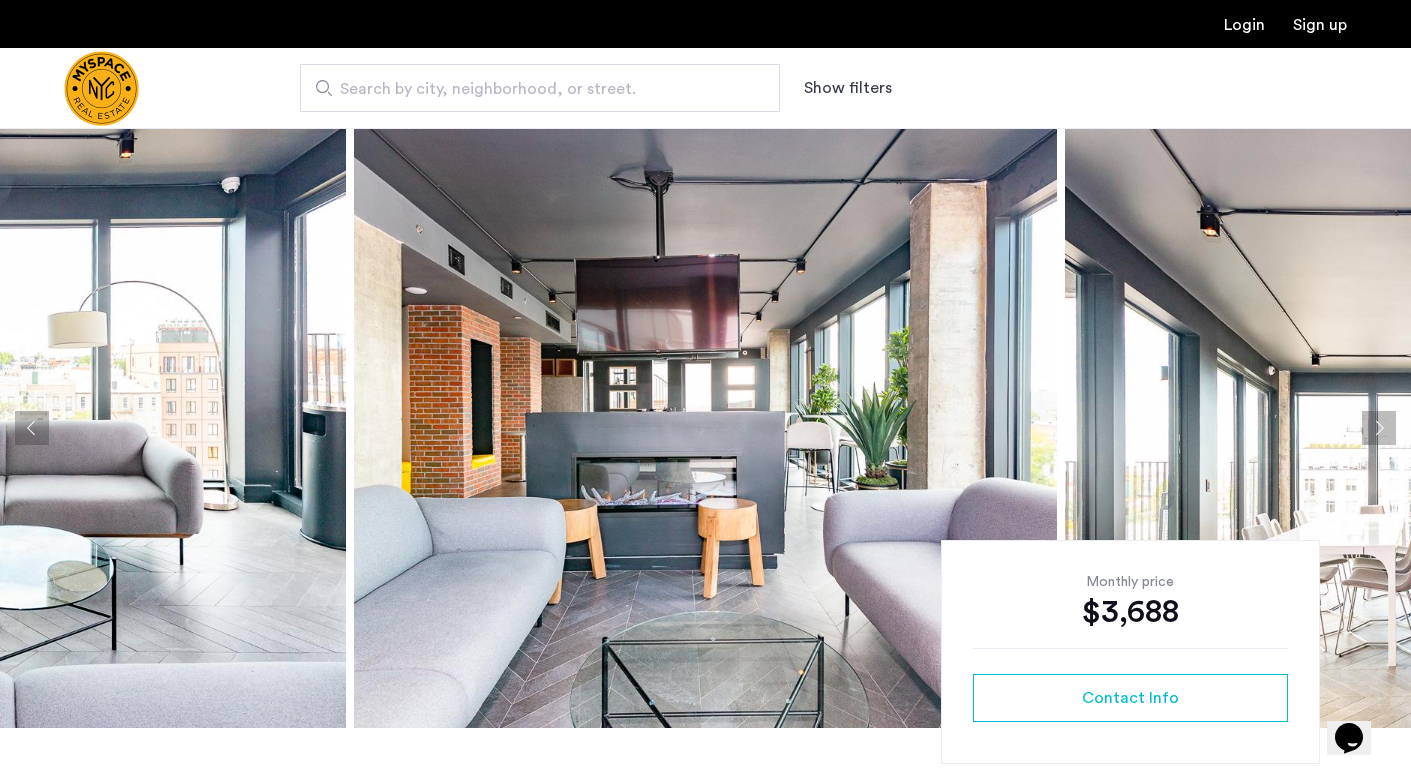 click 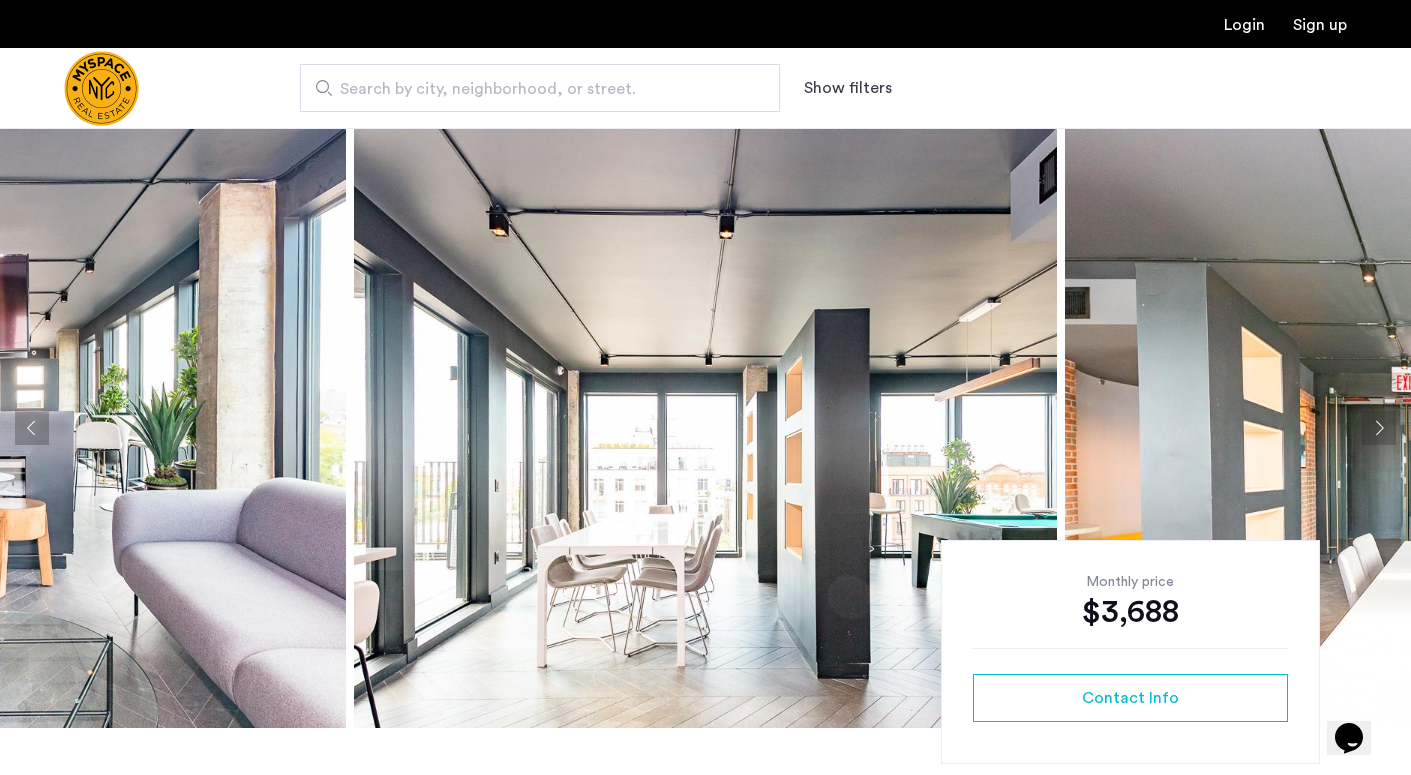 click 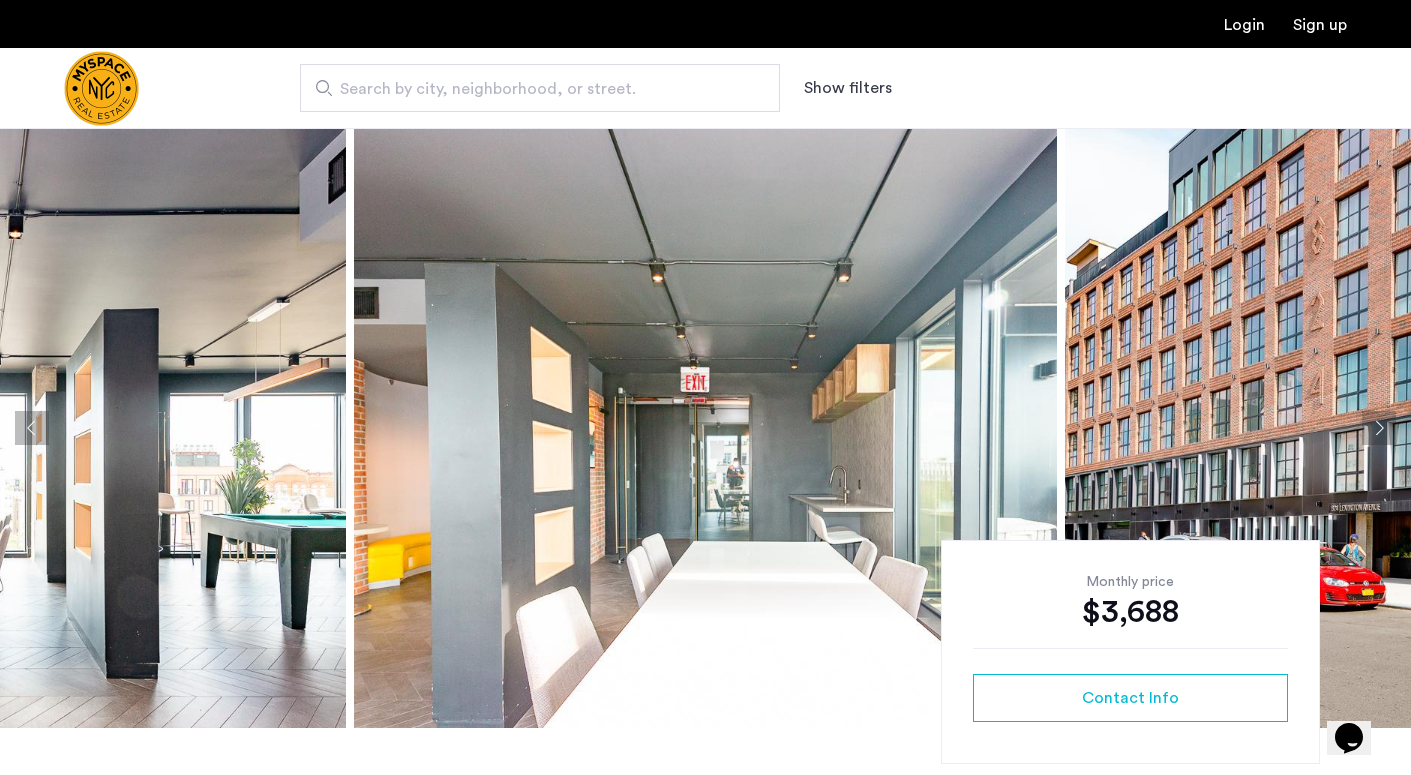 click 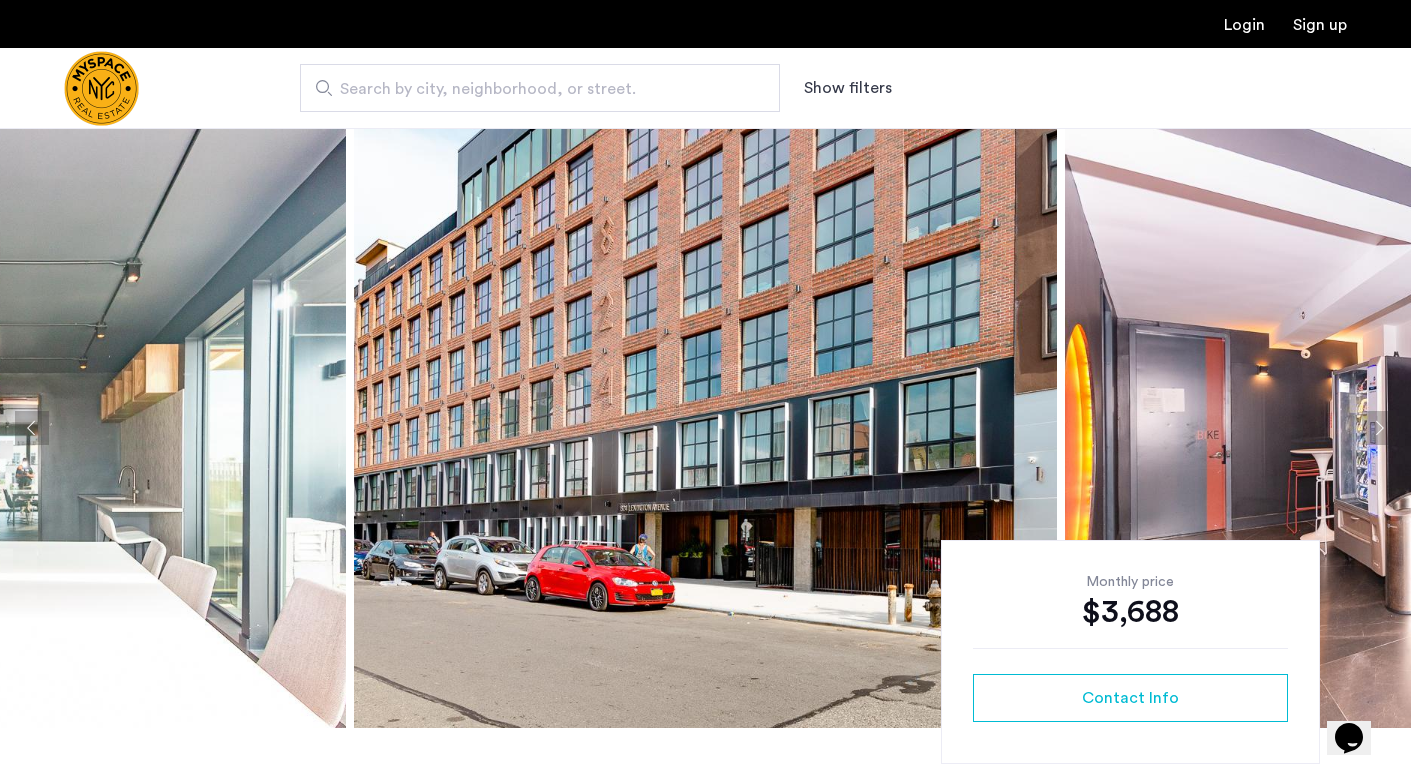 click 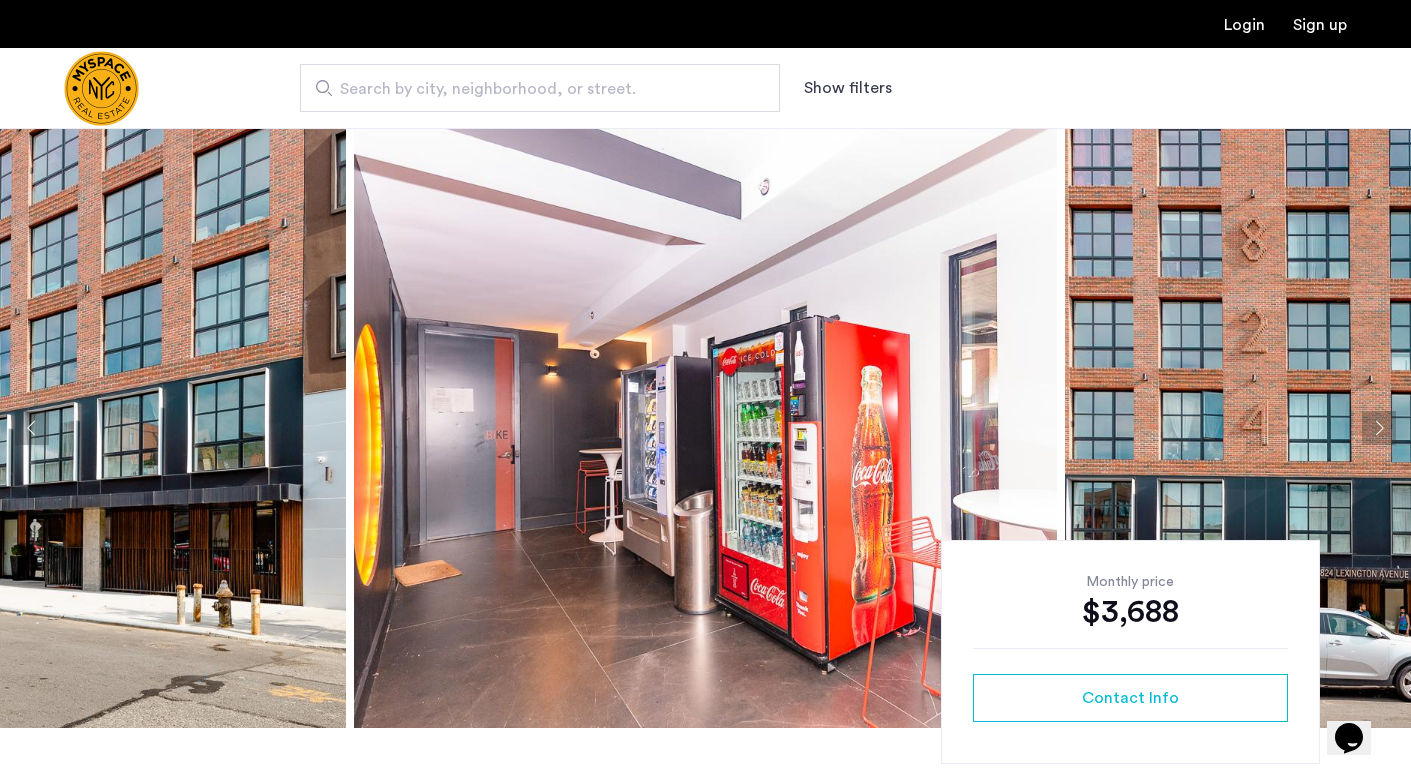 click 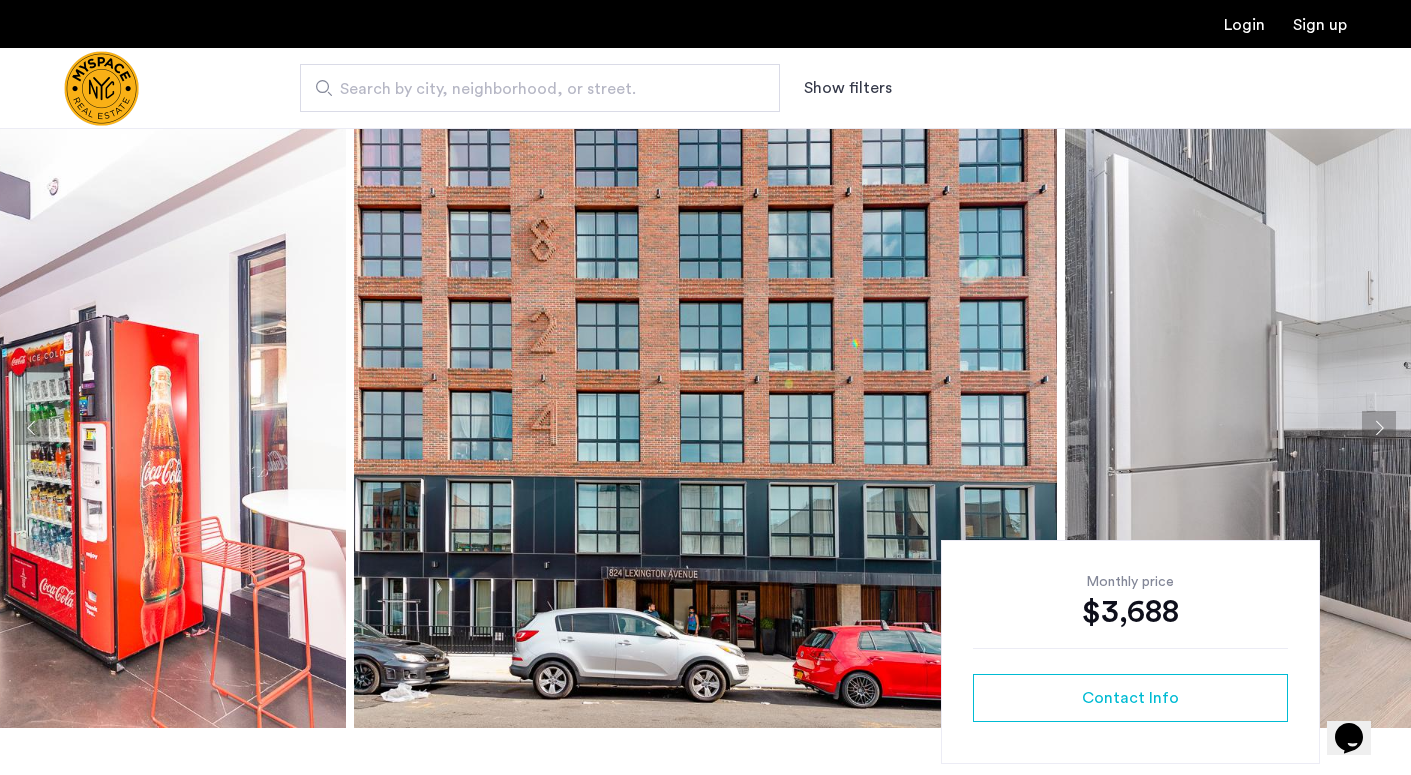 click 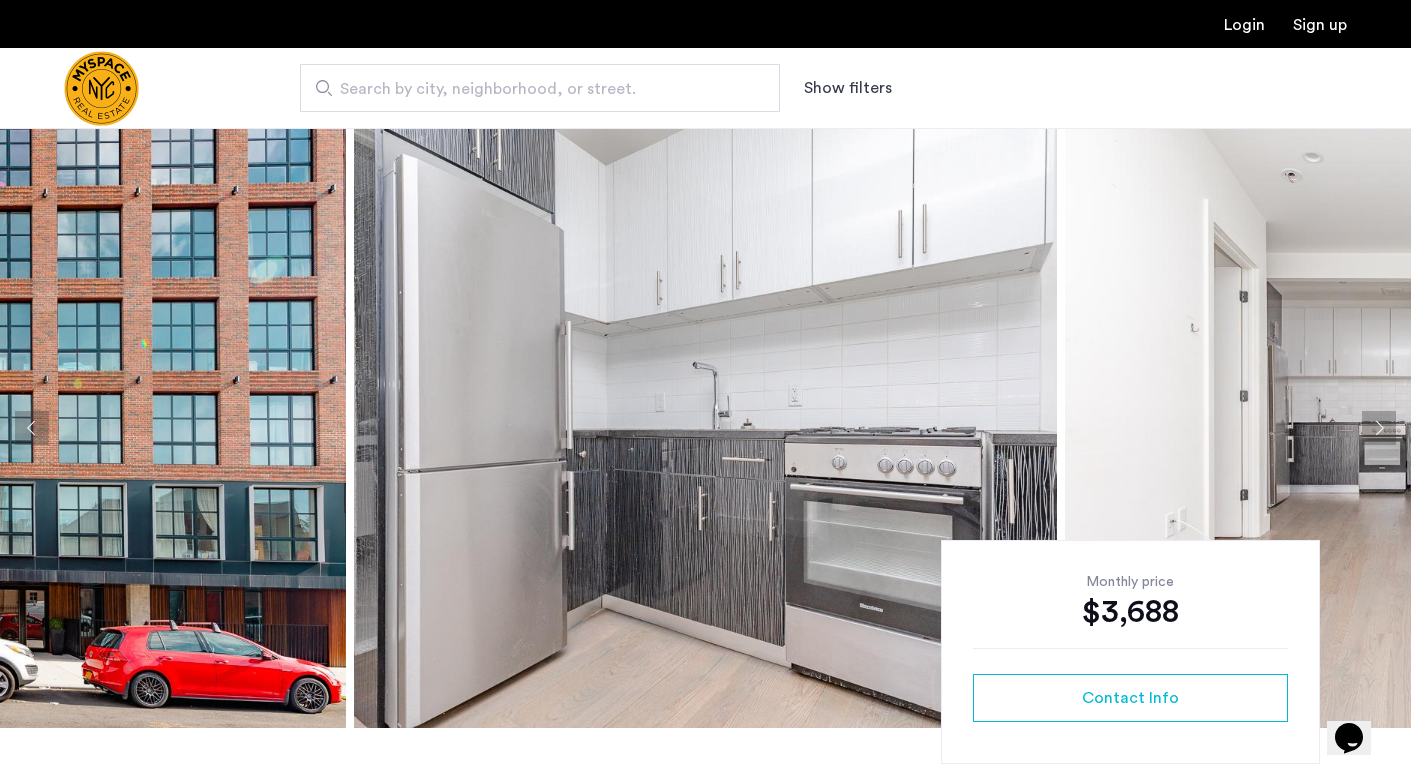 click 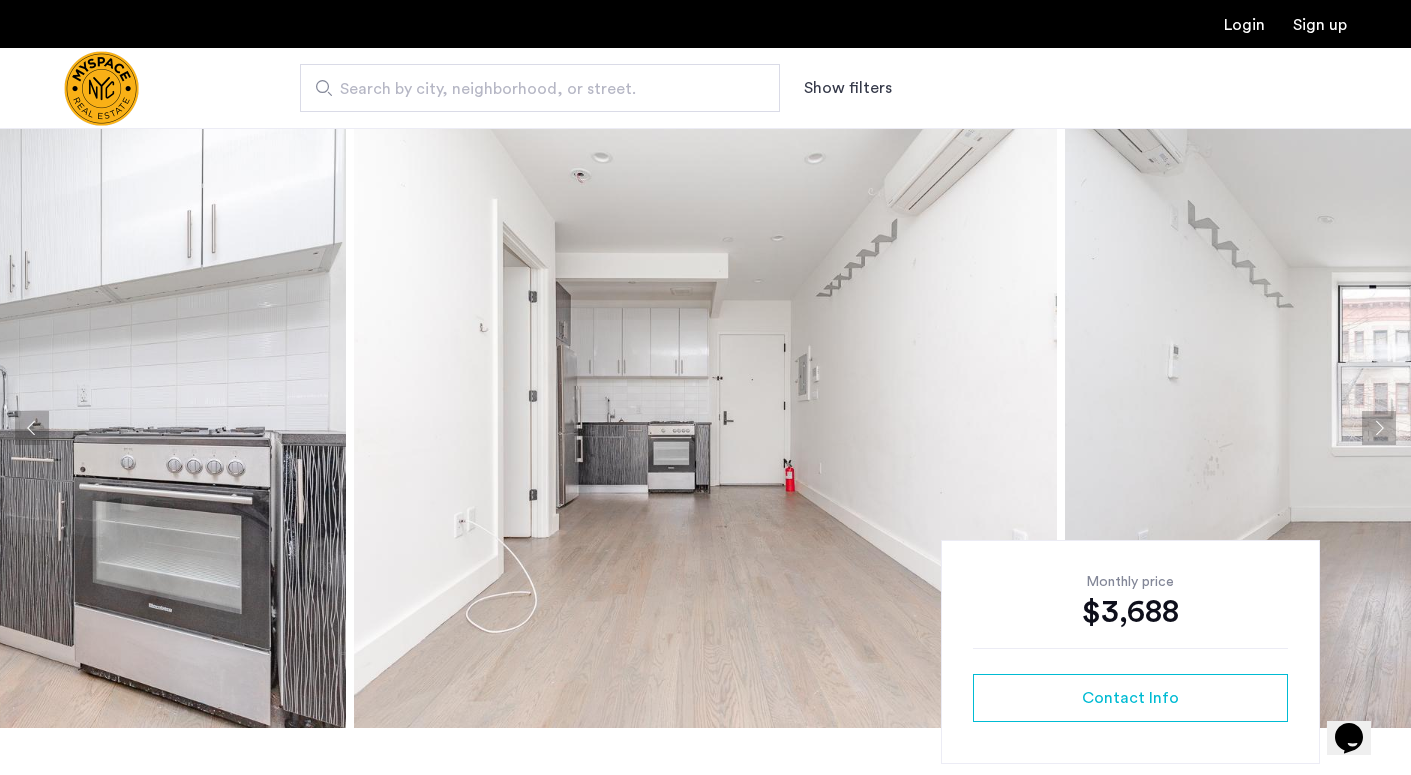 click 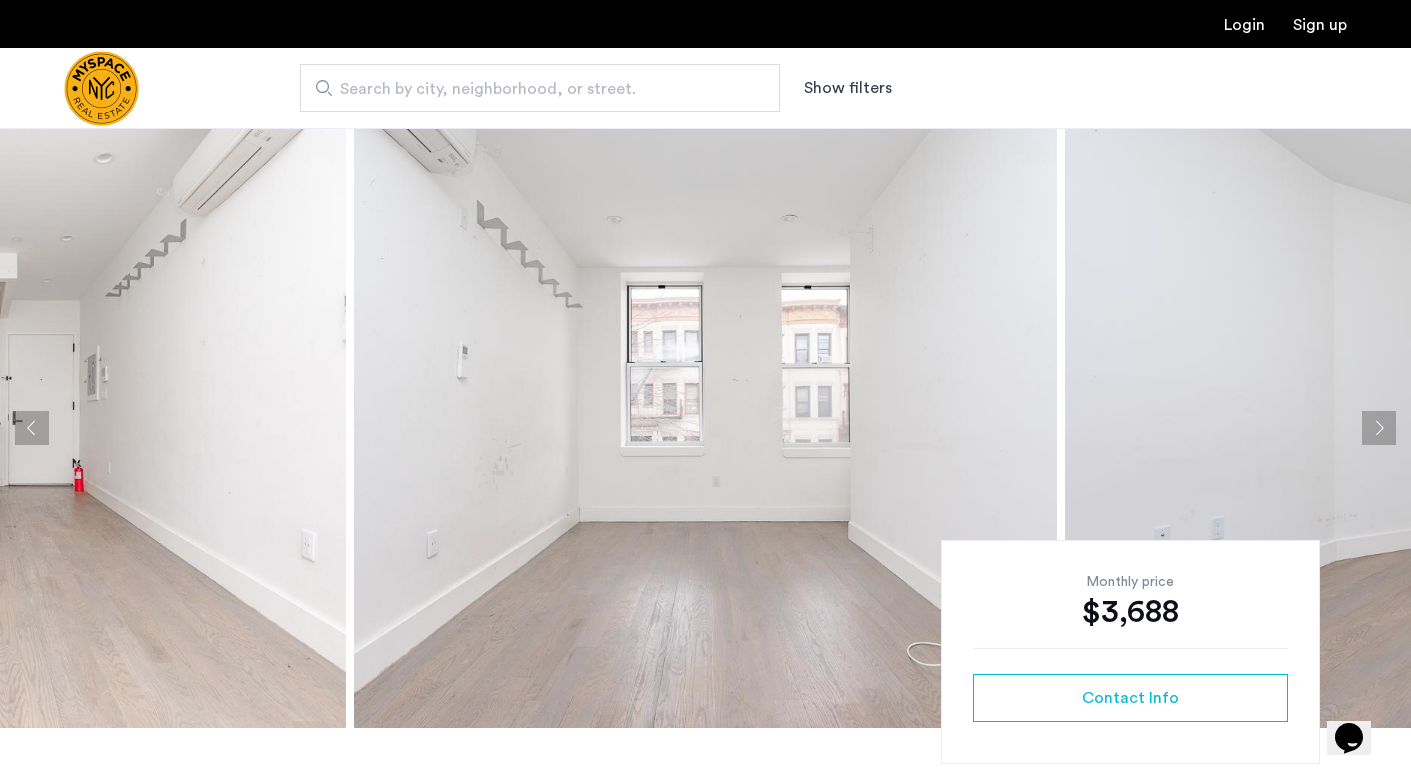 click 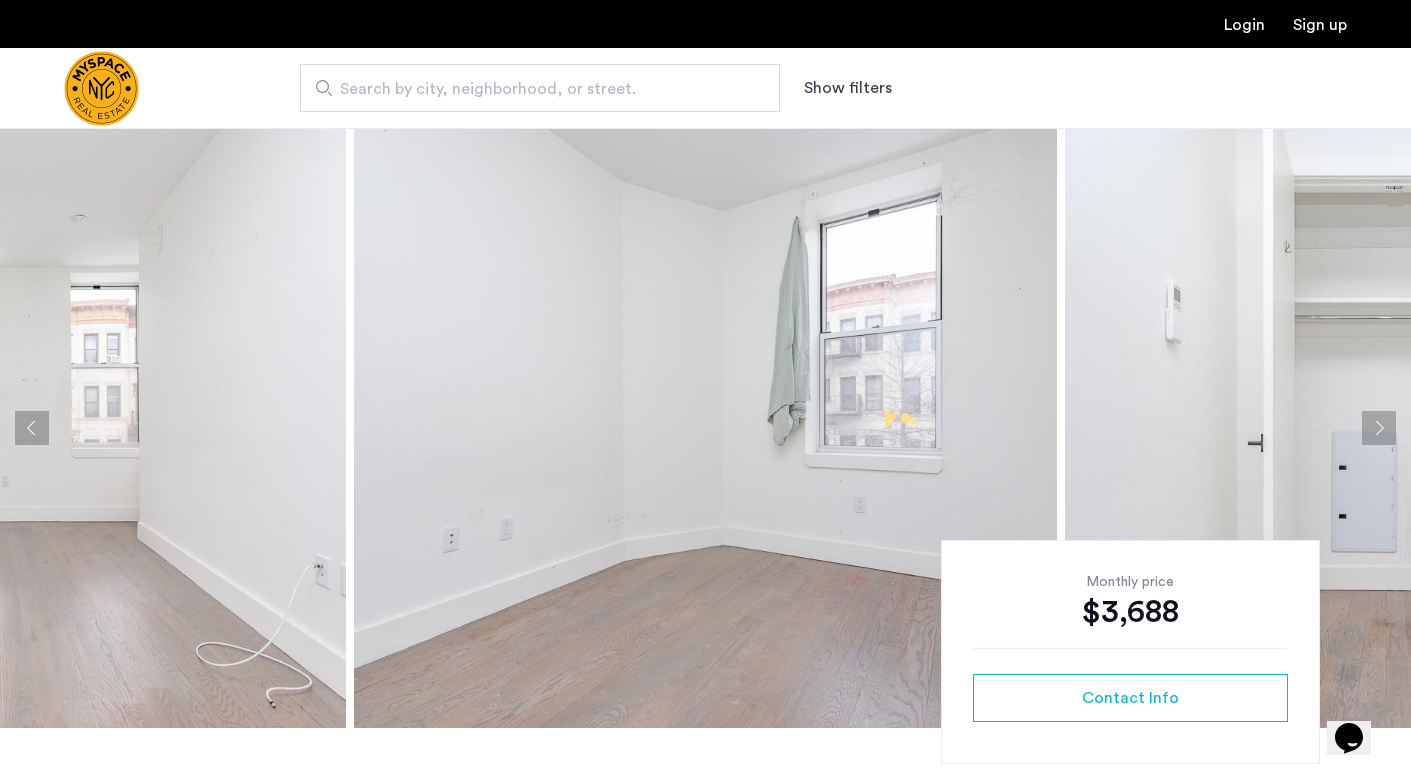 click 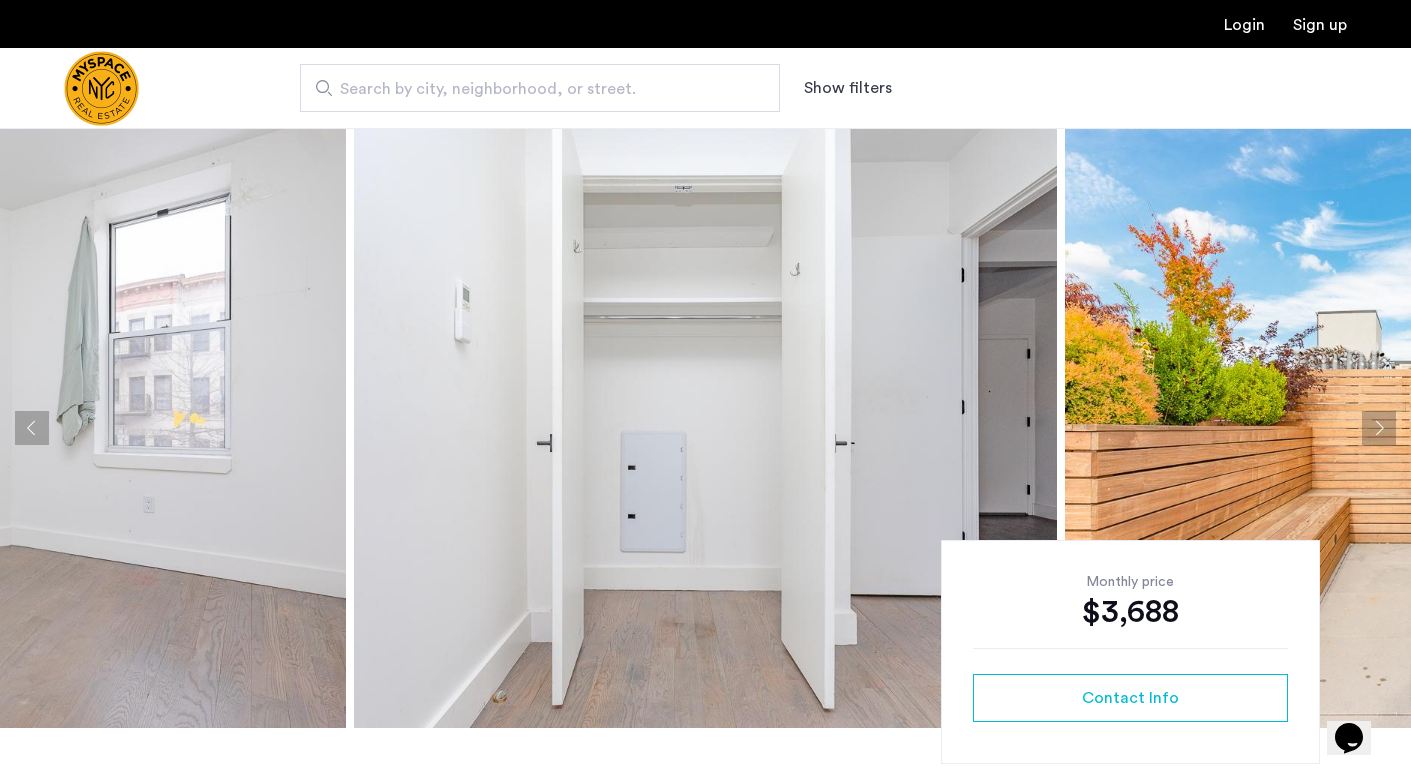 click 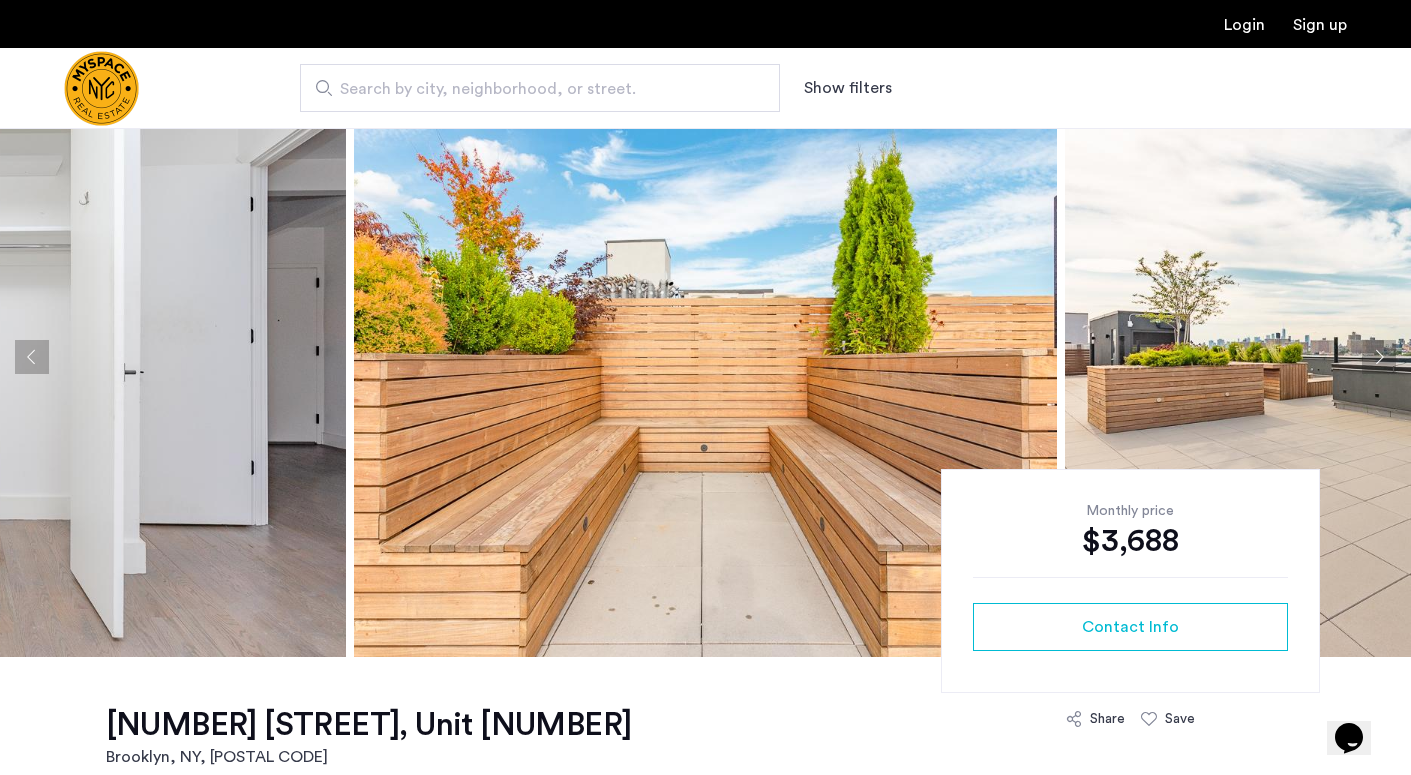 scroll, scrollTop: 0, scrollLeft: 0, axis: both 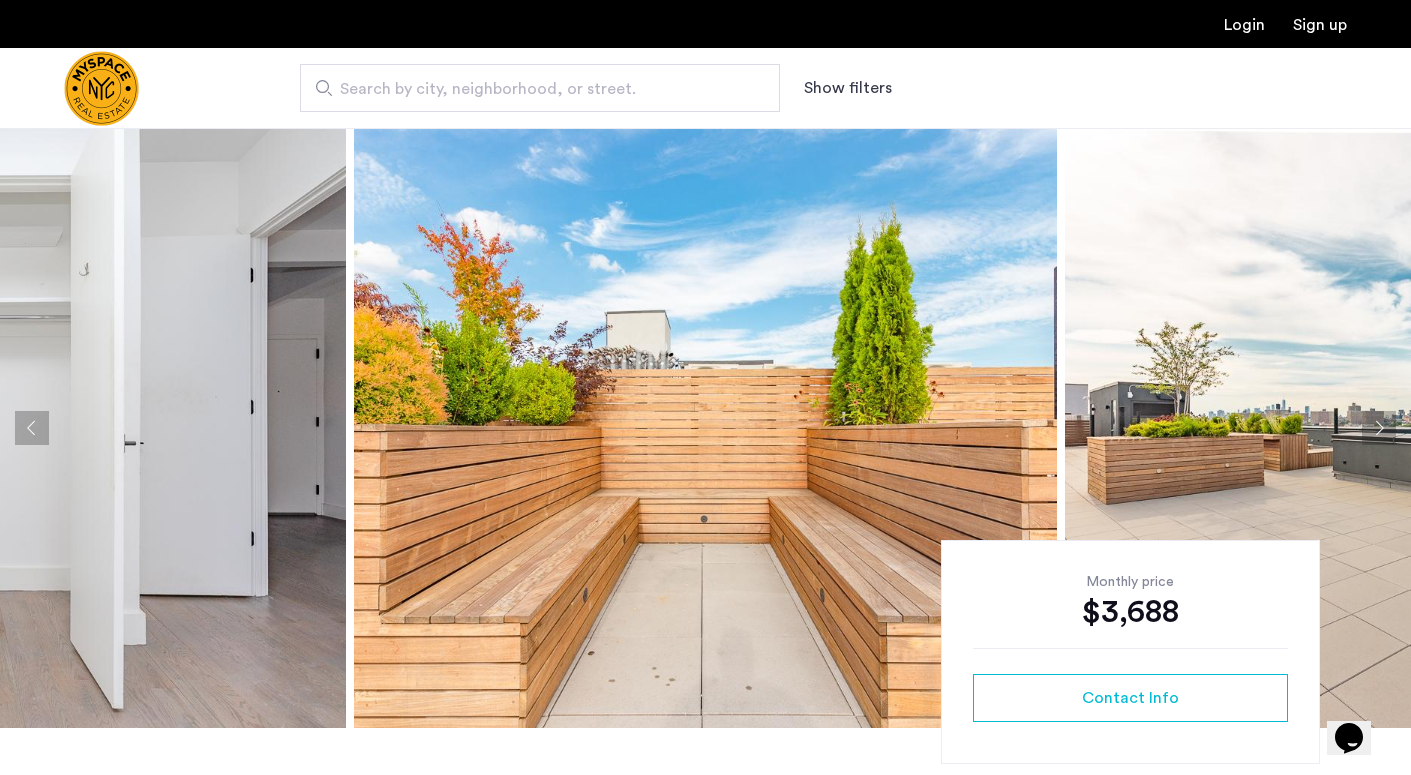 click 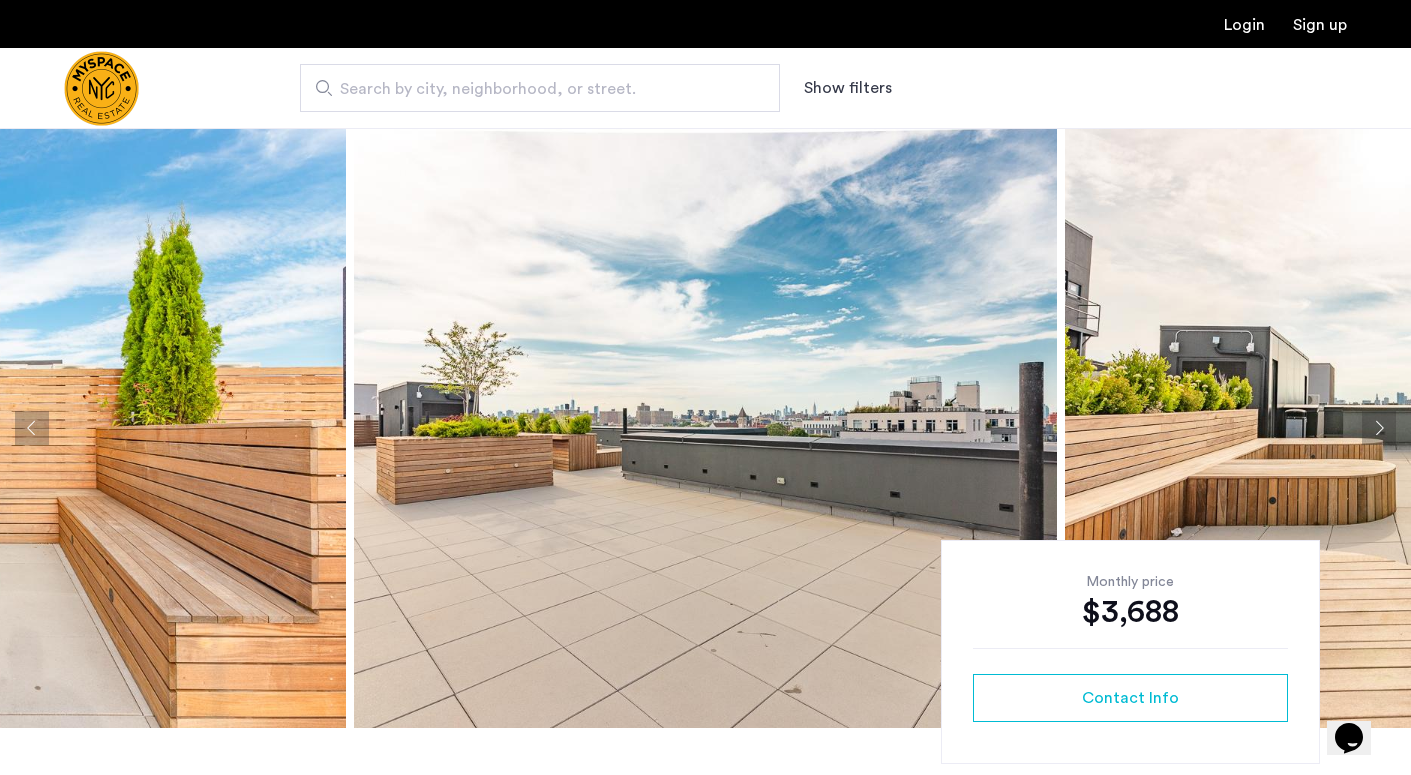 click 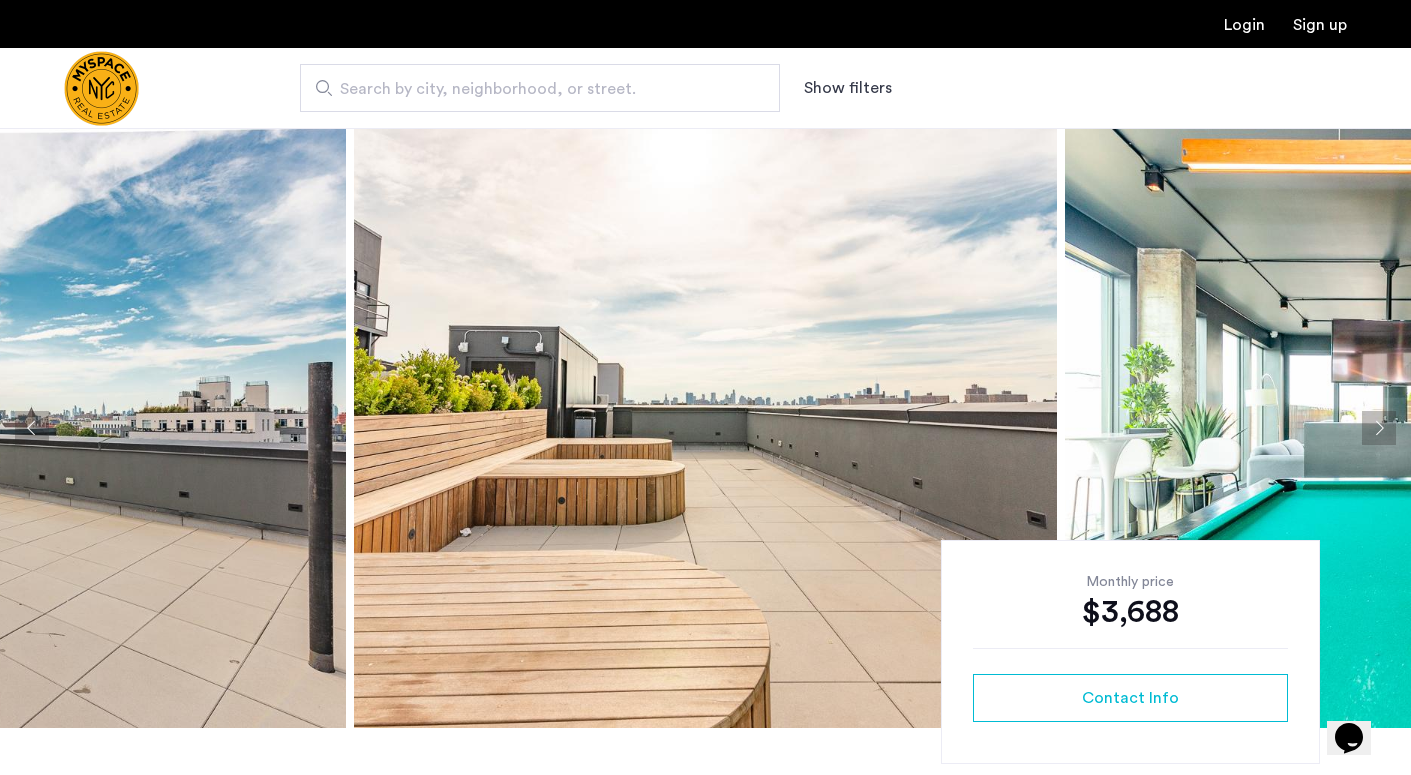 click 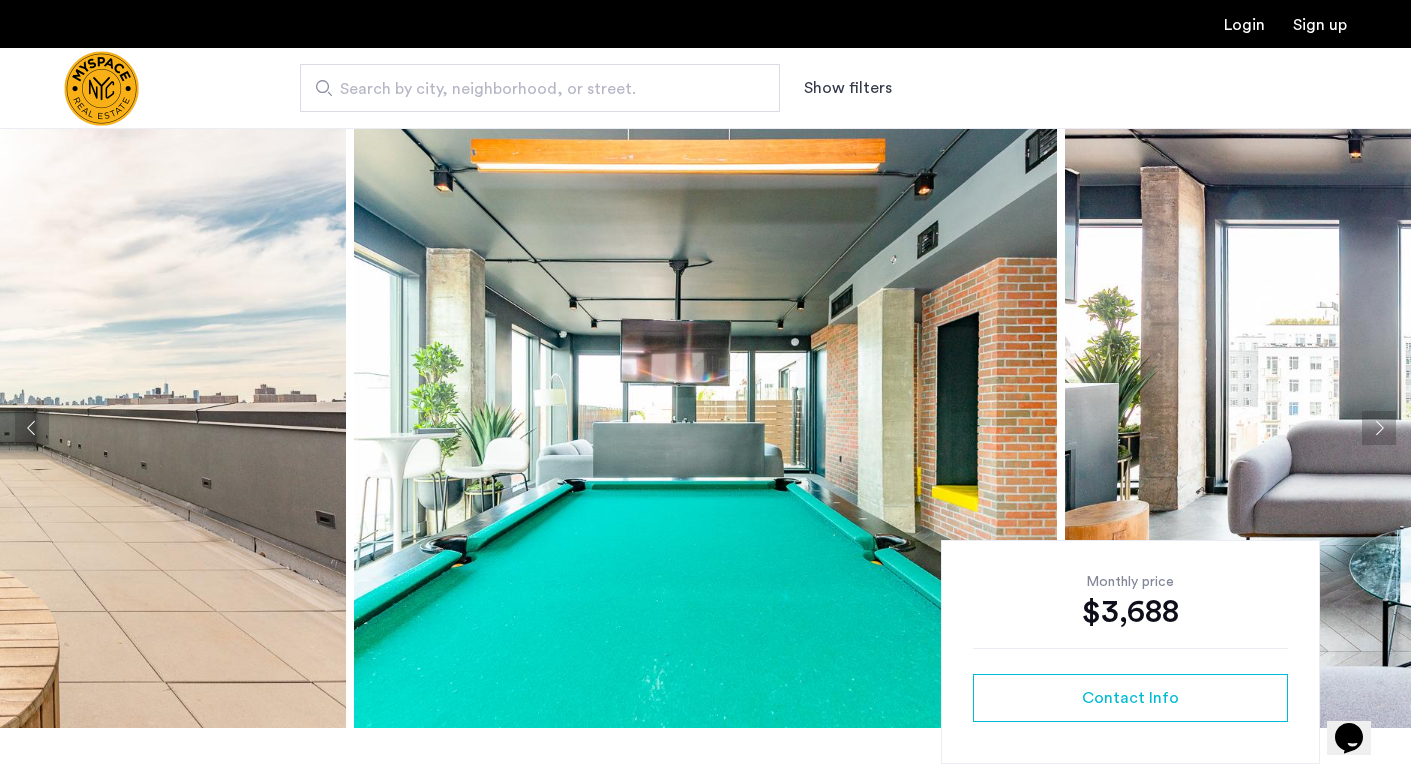 click 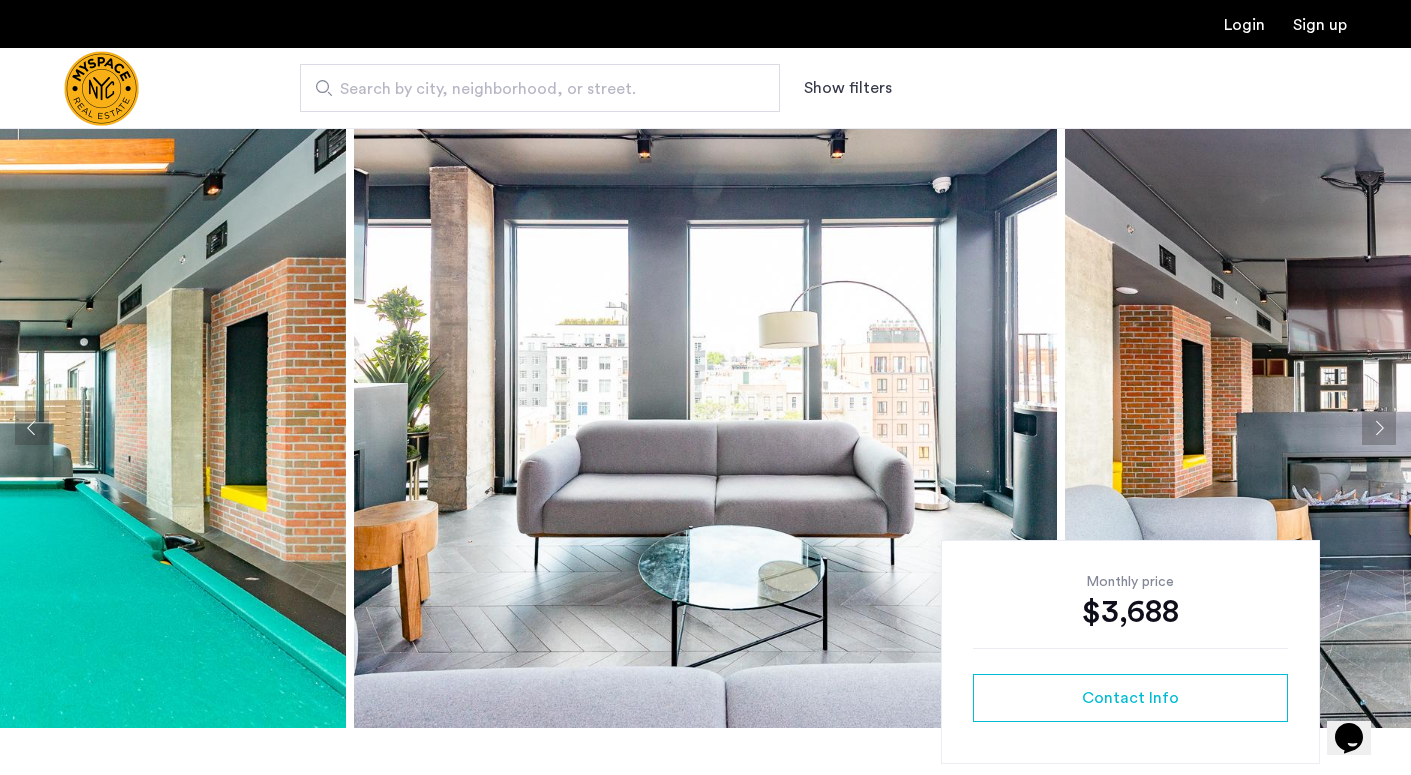 click 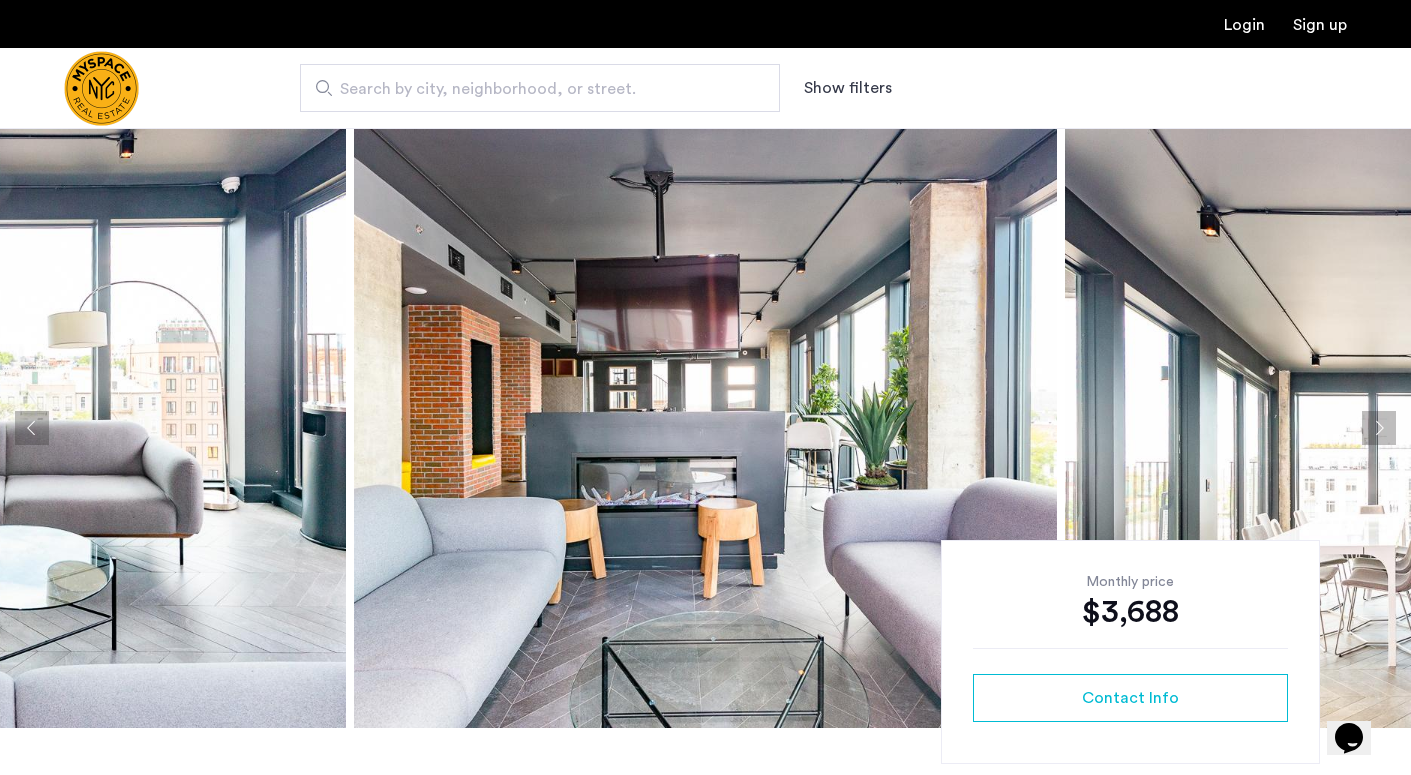 click 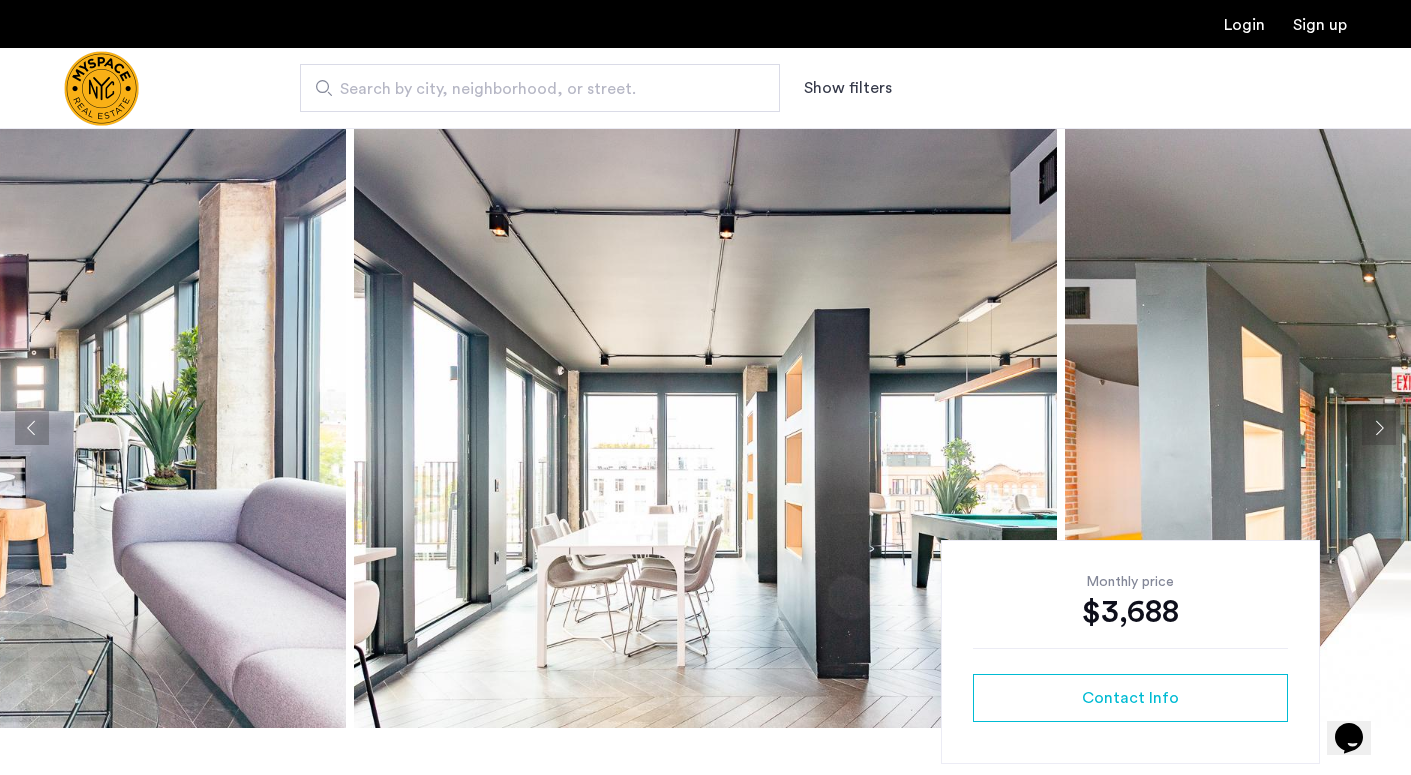 click 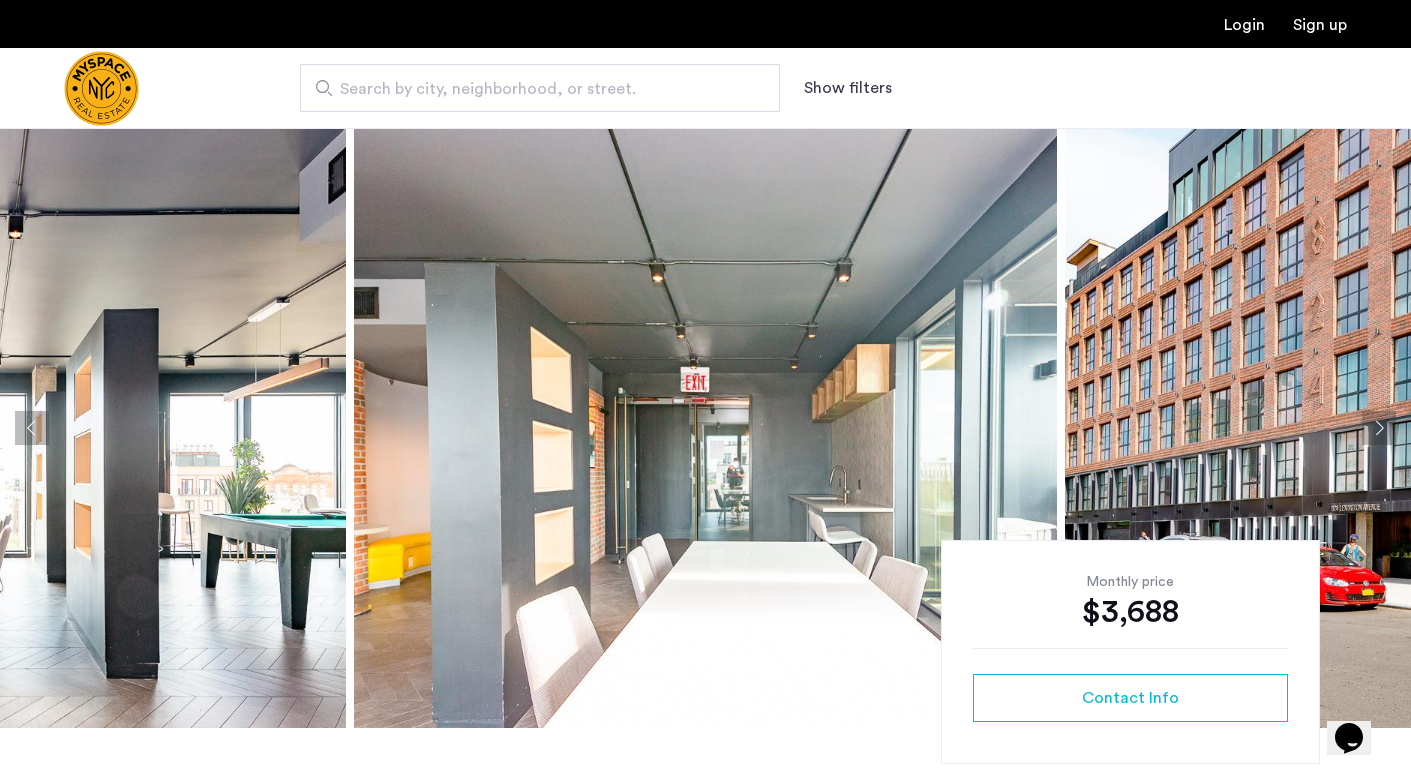 click 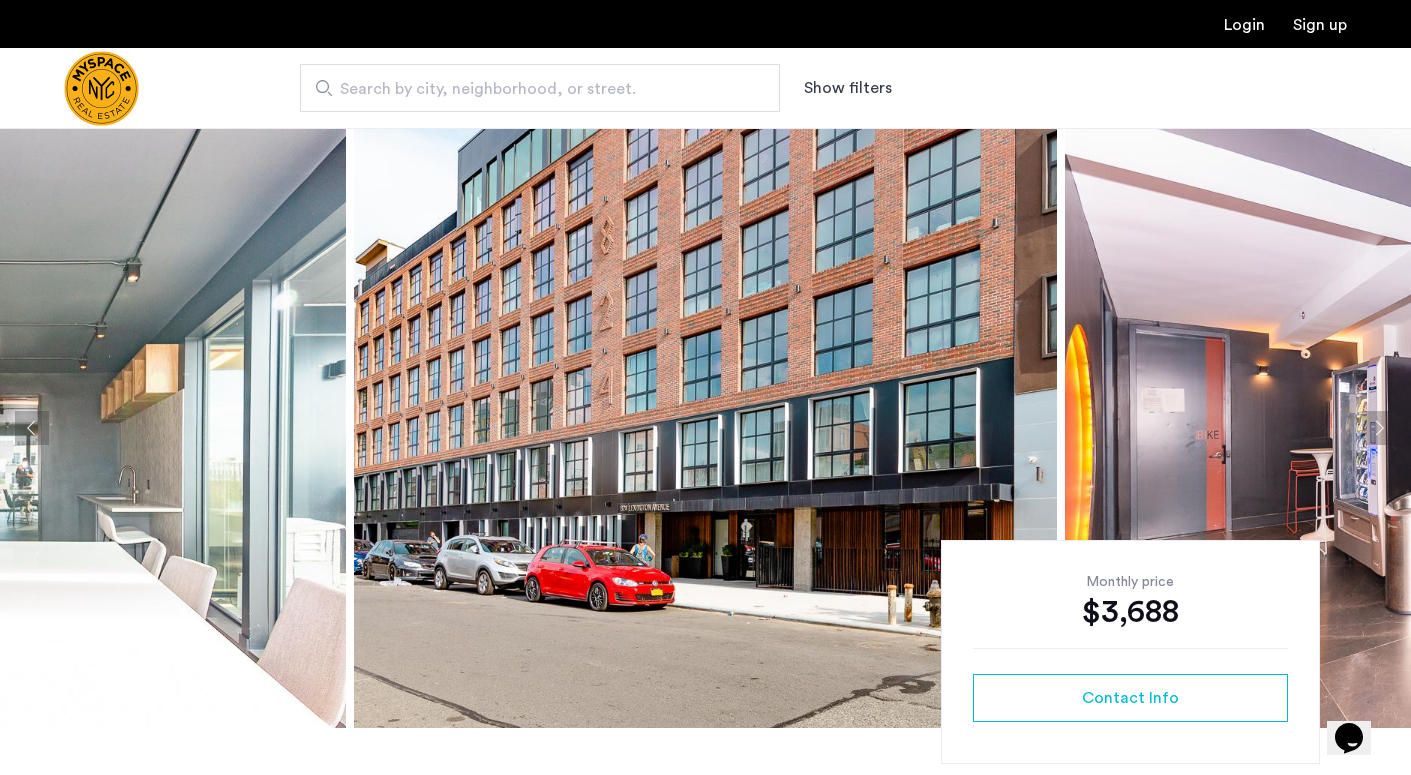 click 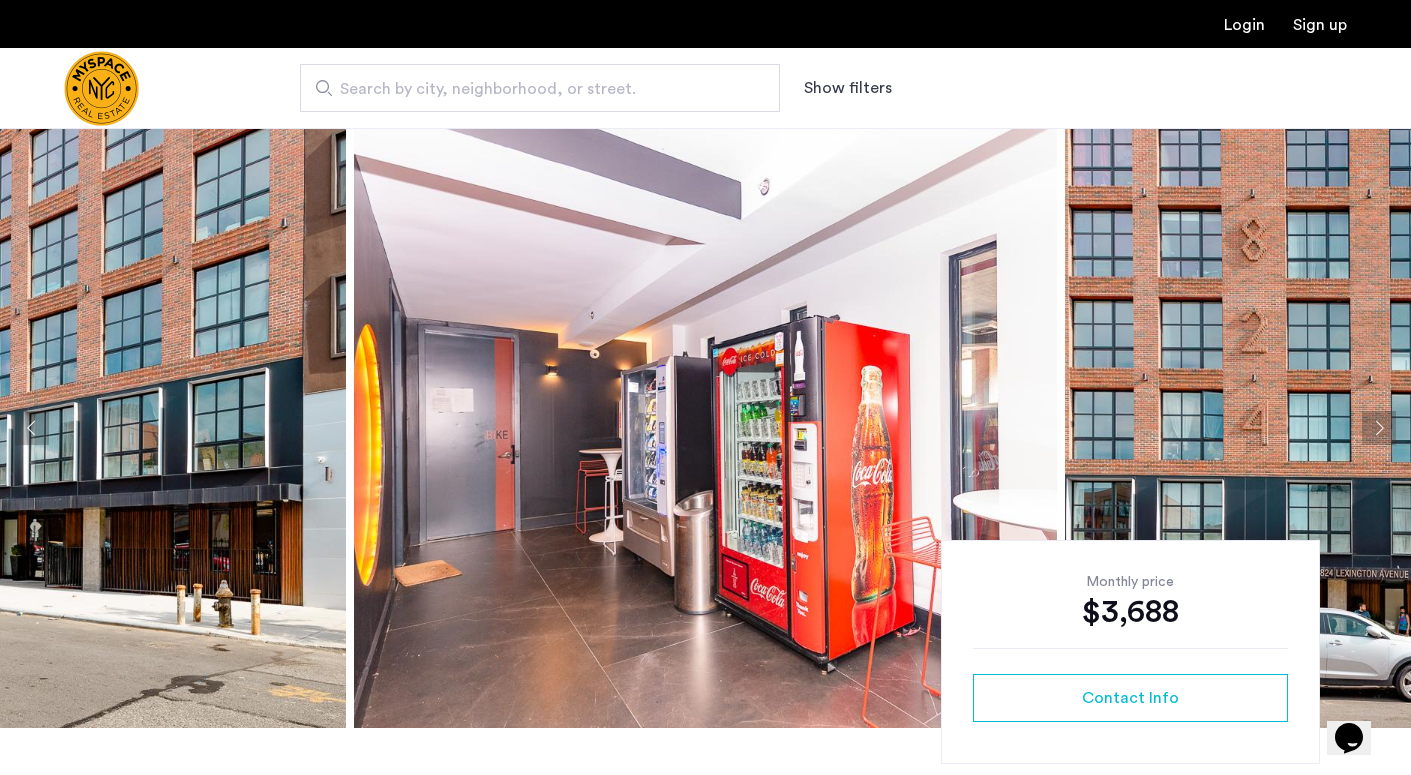 click 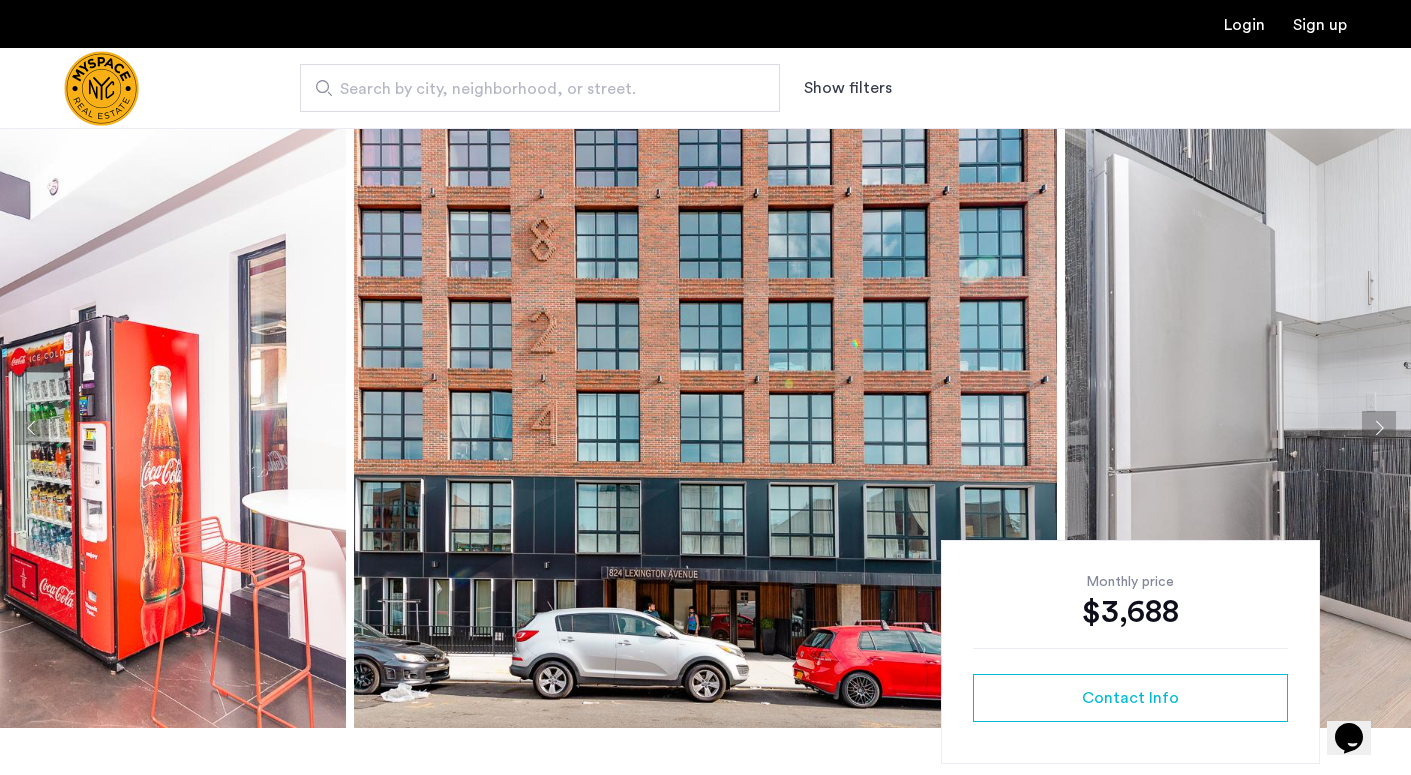 click 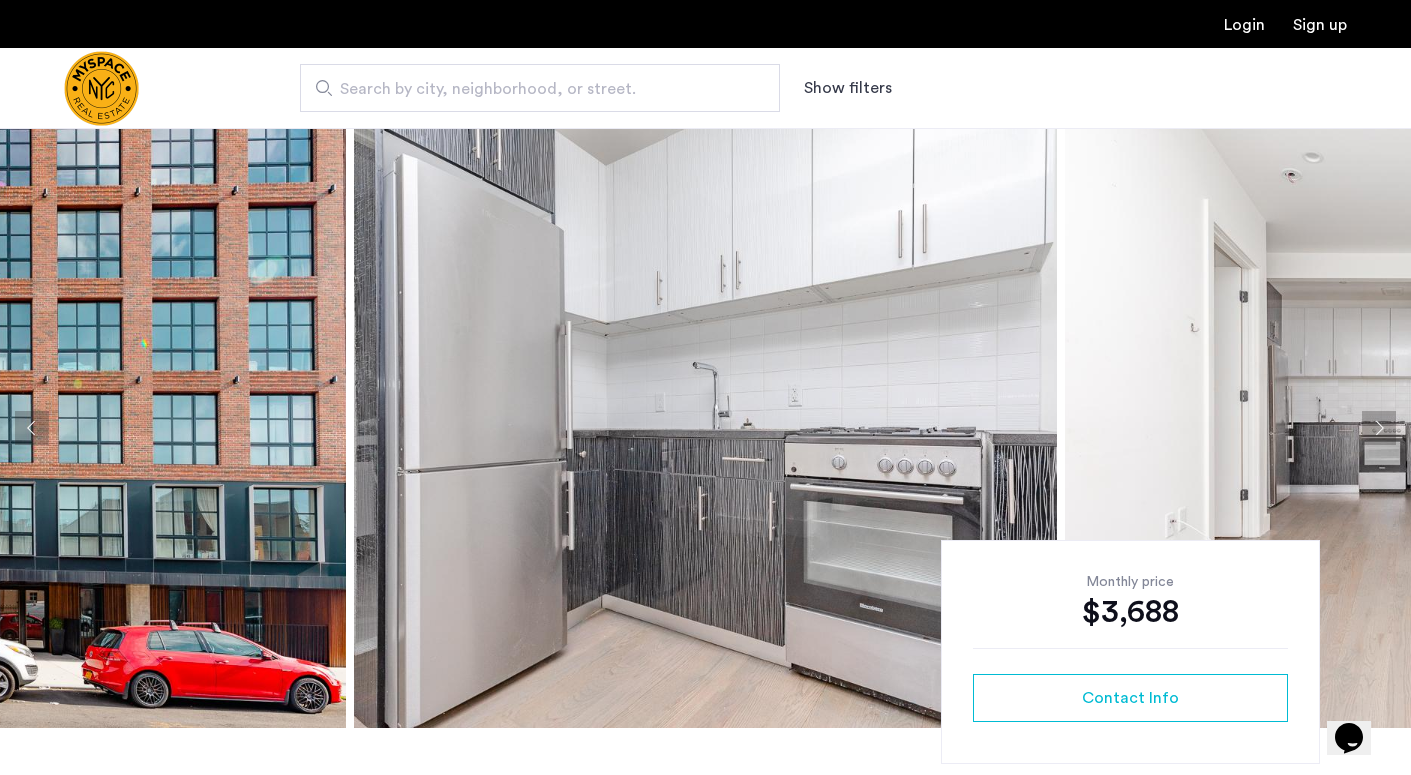 click 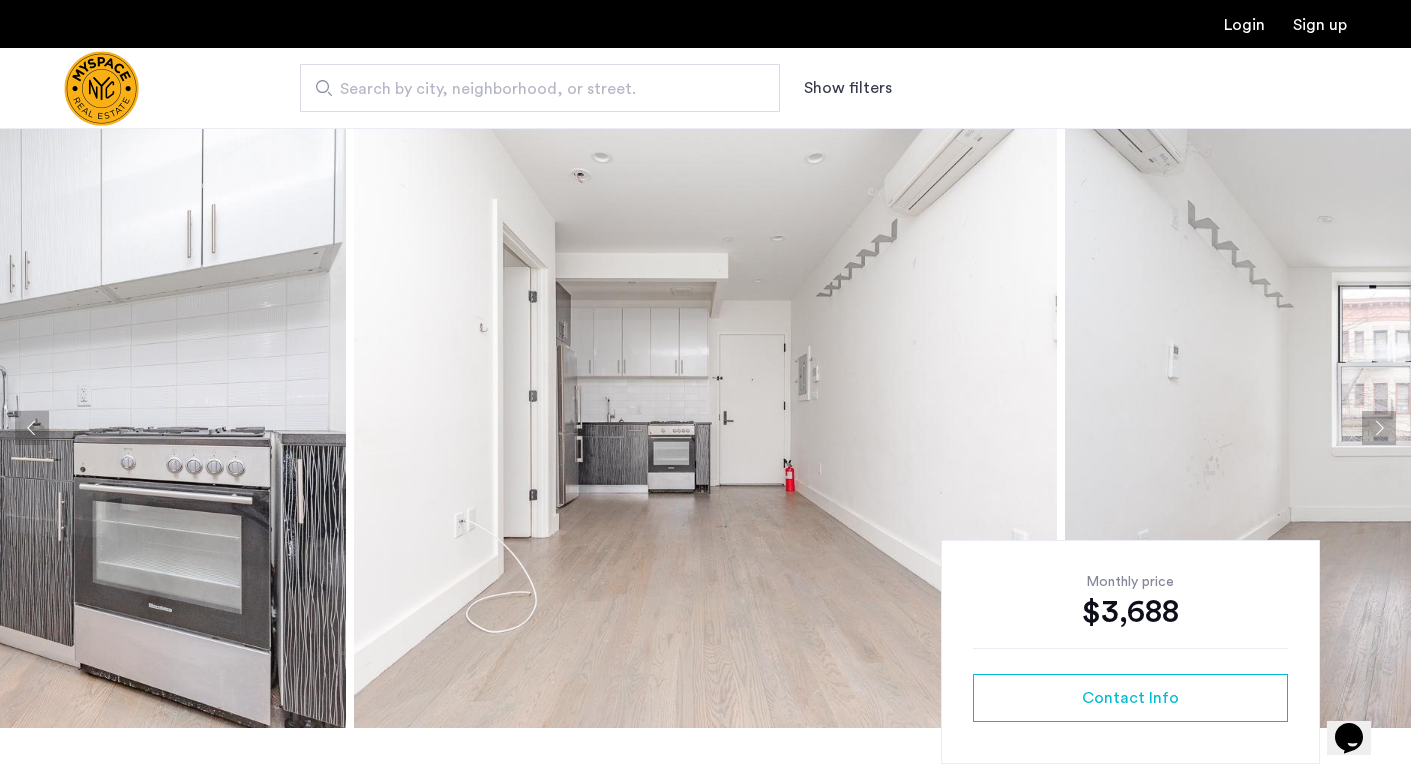 click 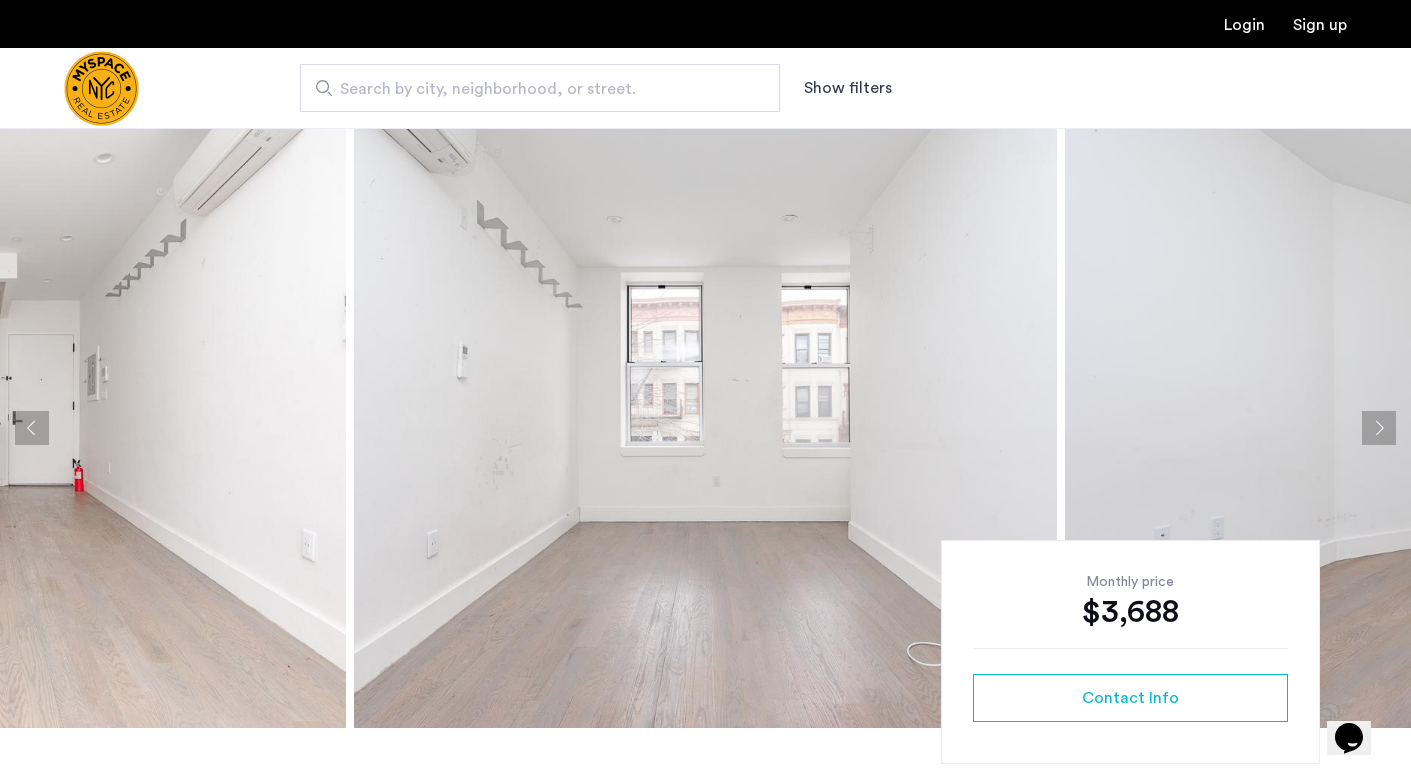 click 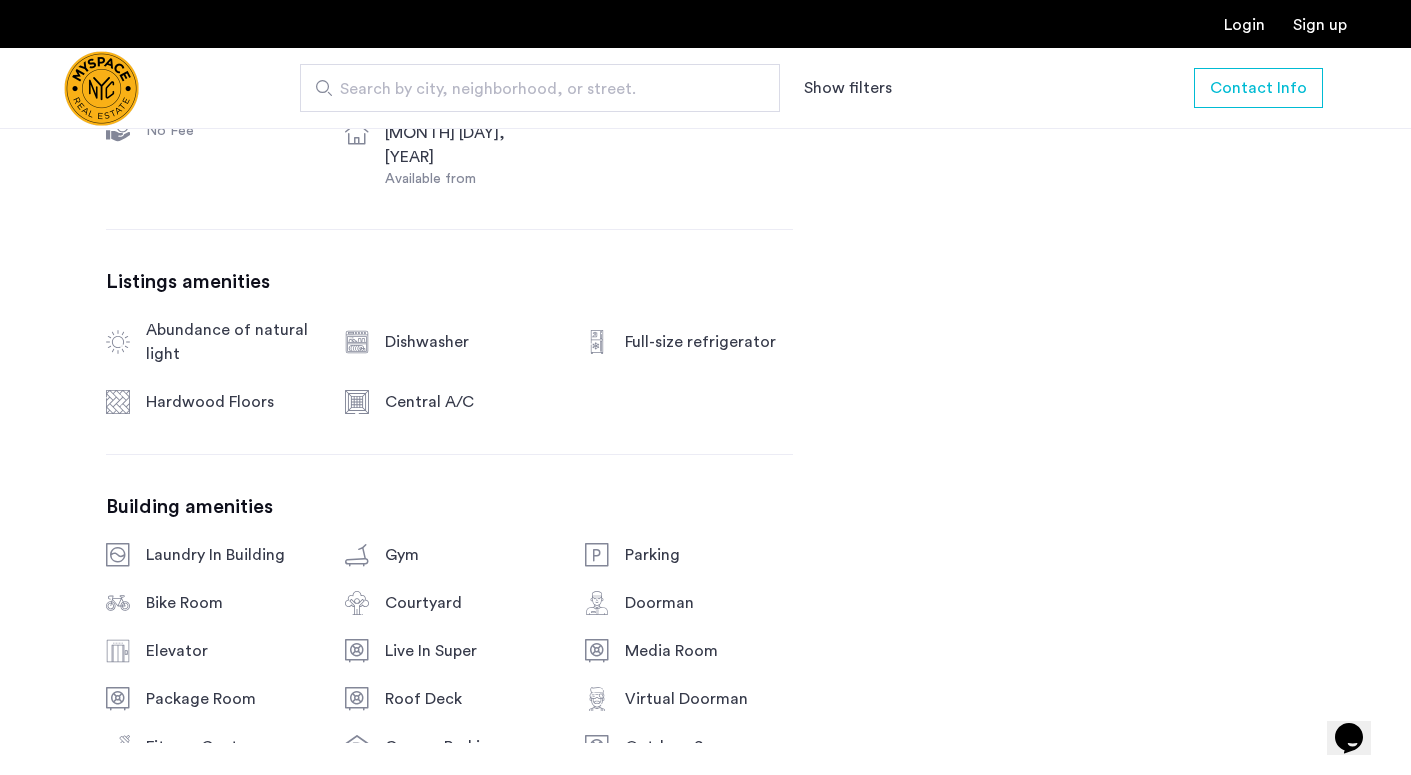 scroll, scrollTop: 921, scrollLeft: 0, axis: vertical 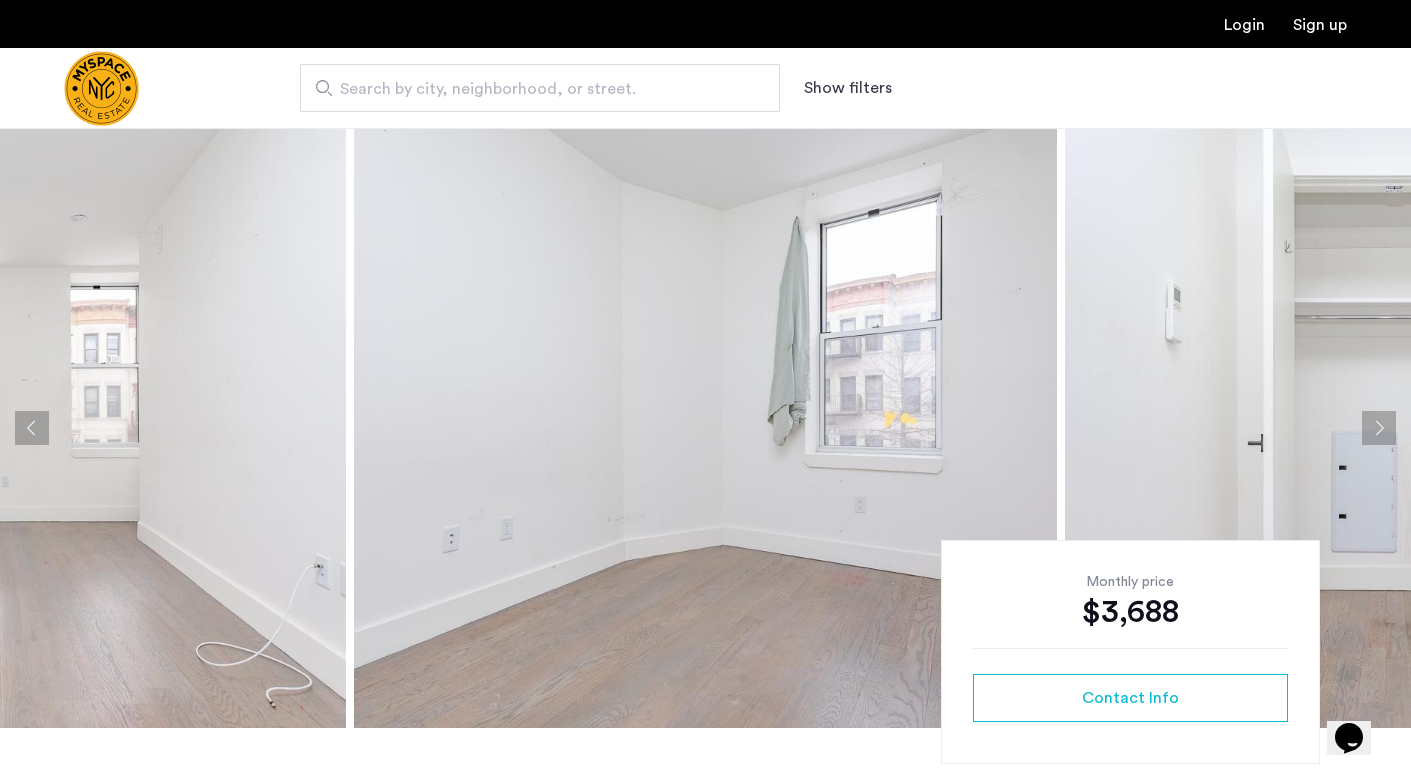 click 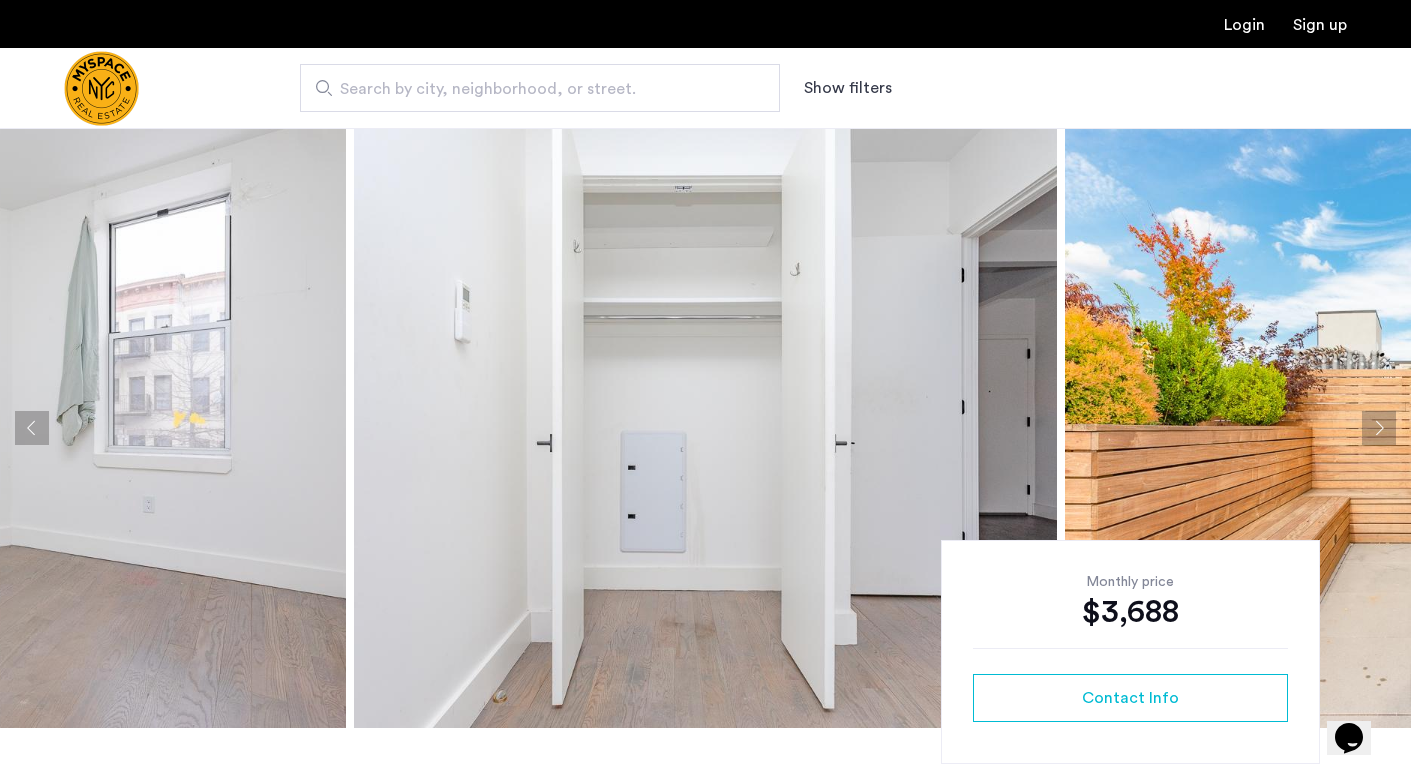 click 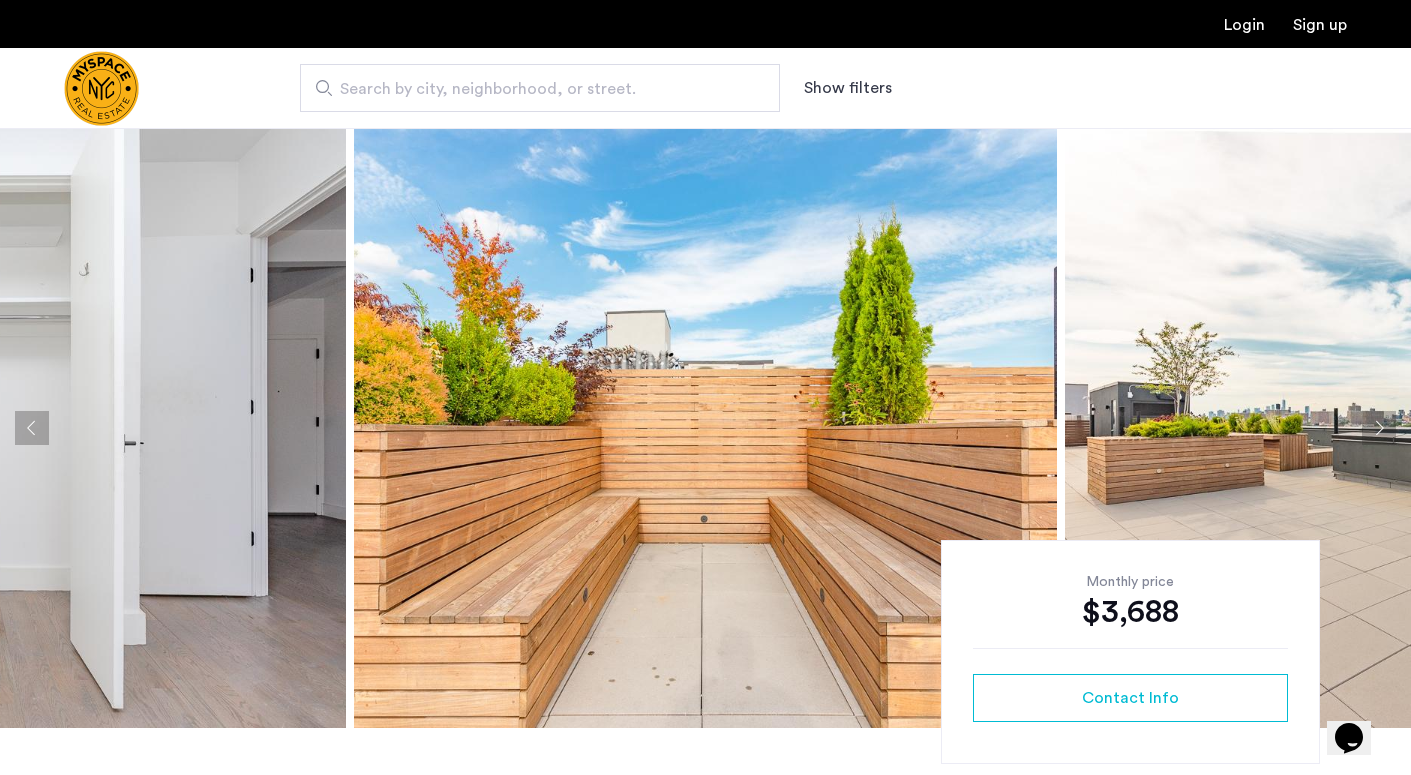 click 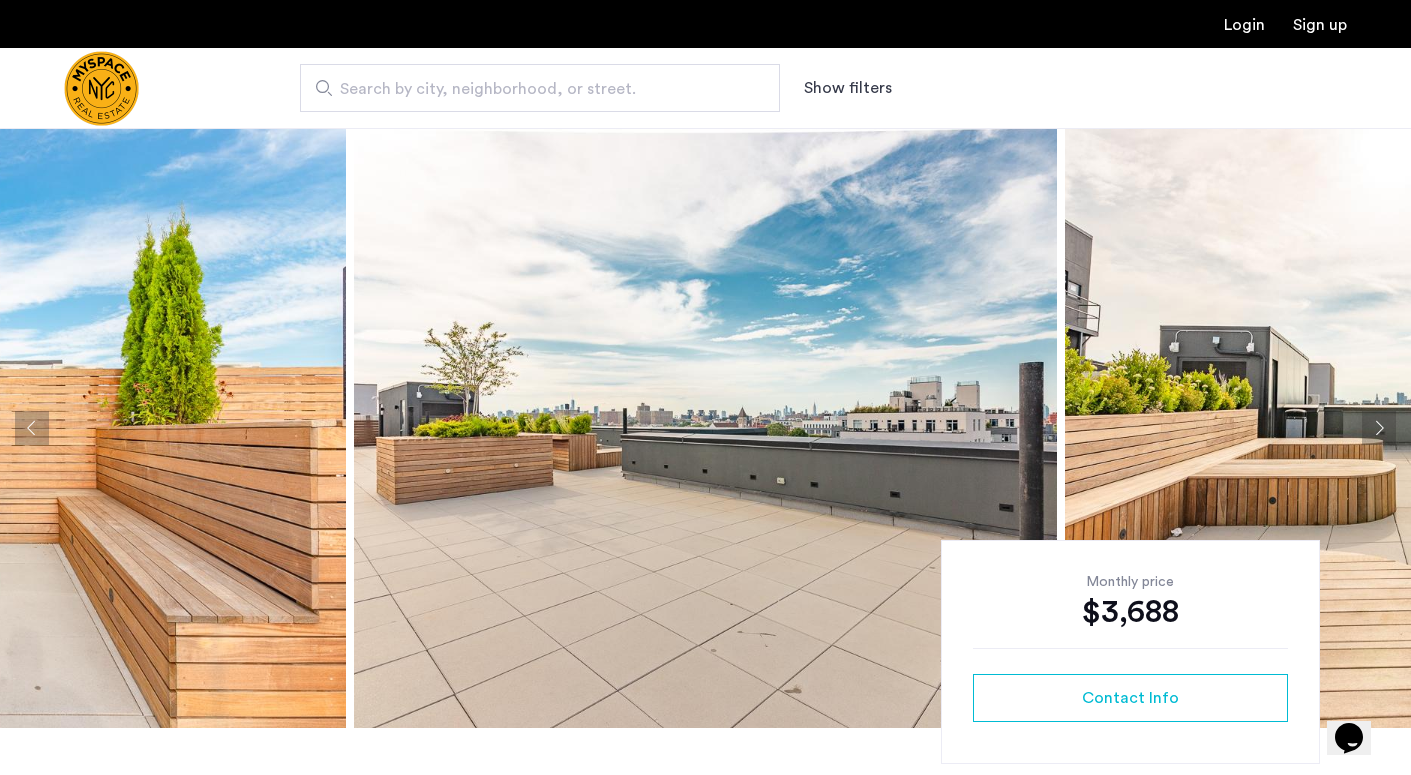 click 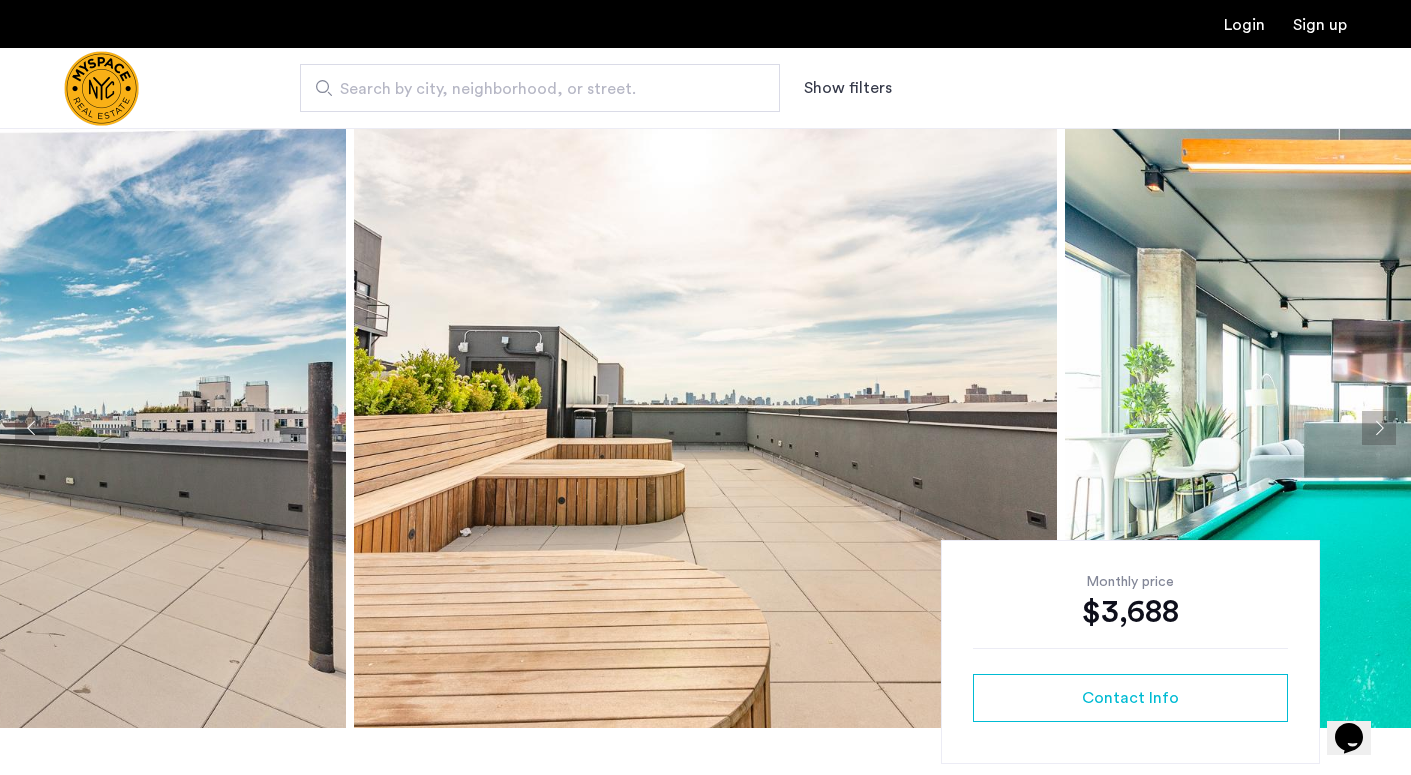 click 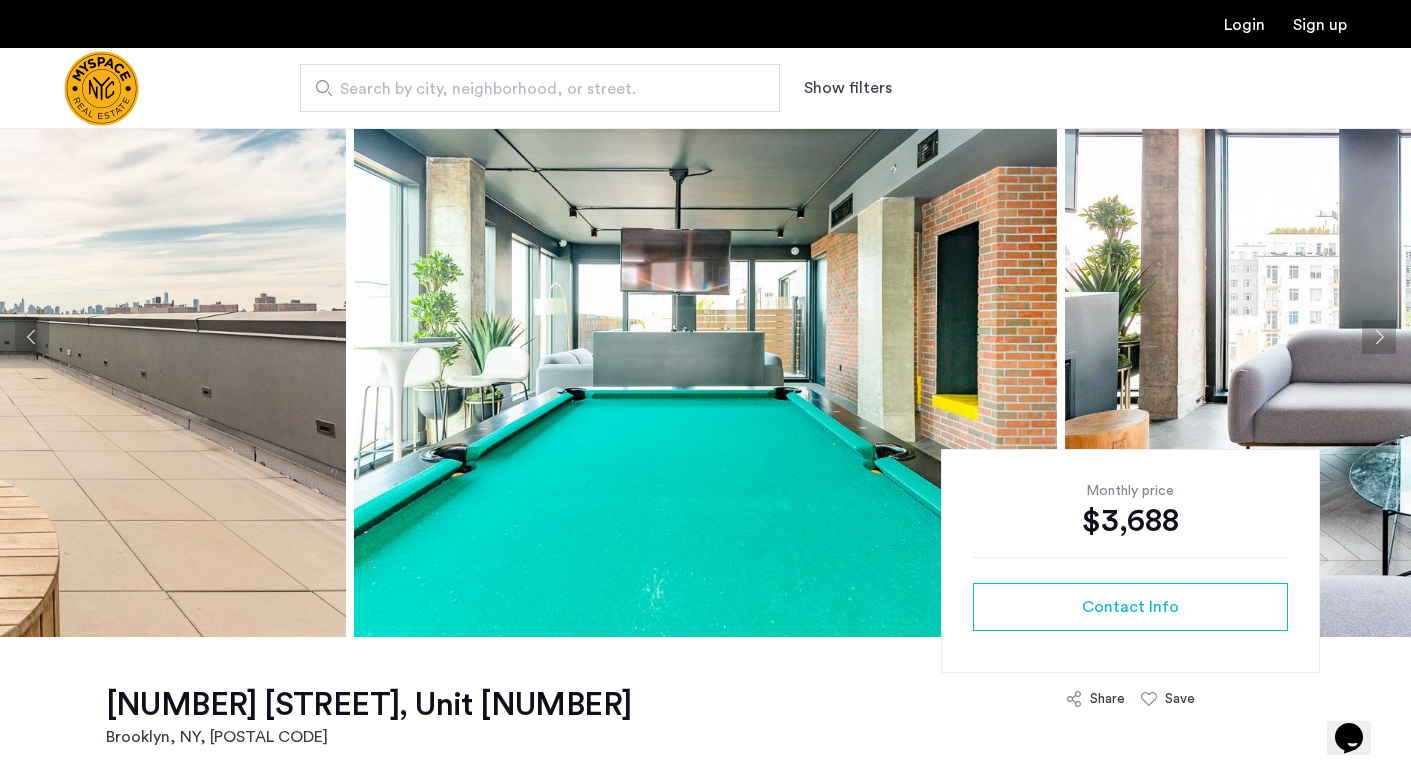 scroll, scrollTop: 0, scrollLeft: 0, axis: both 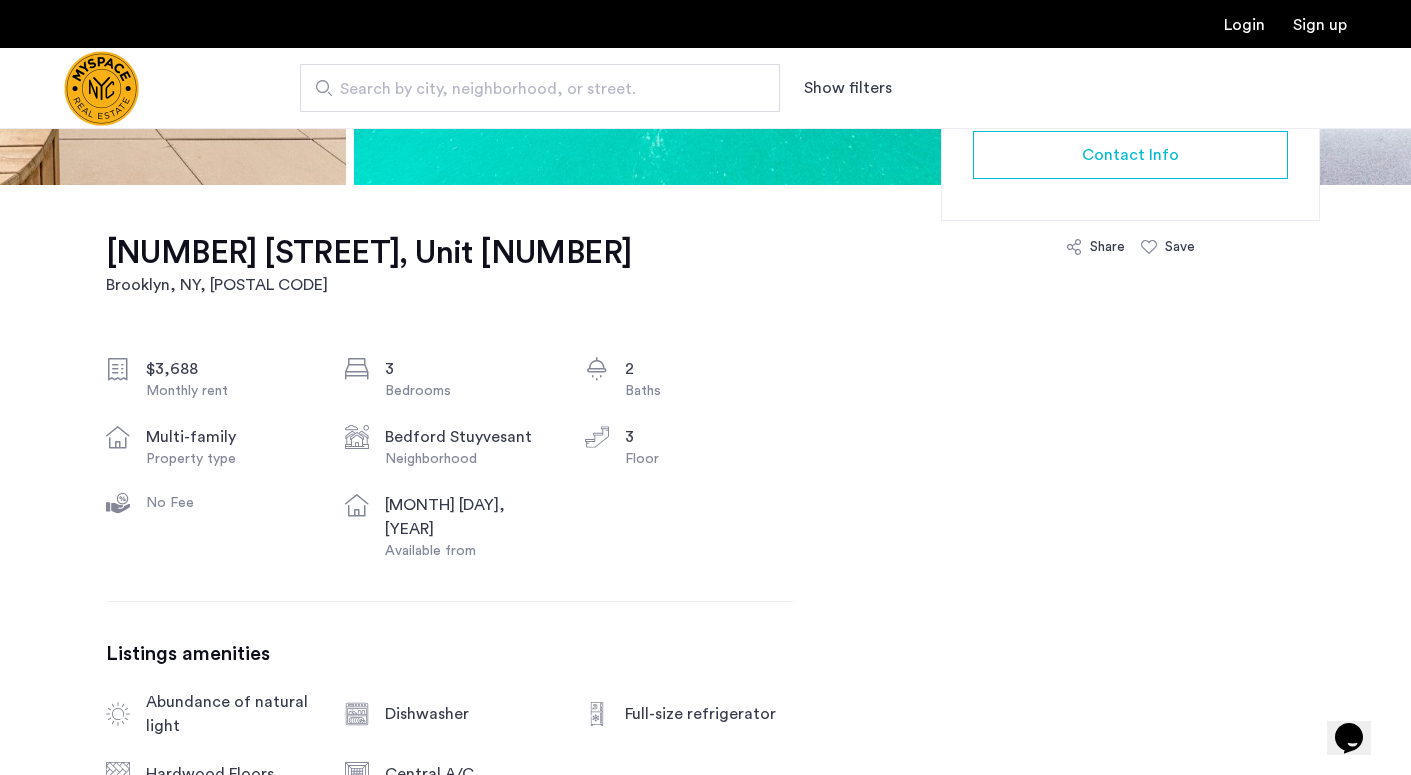 click on "3" 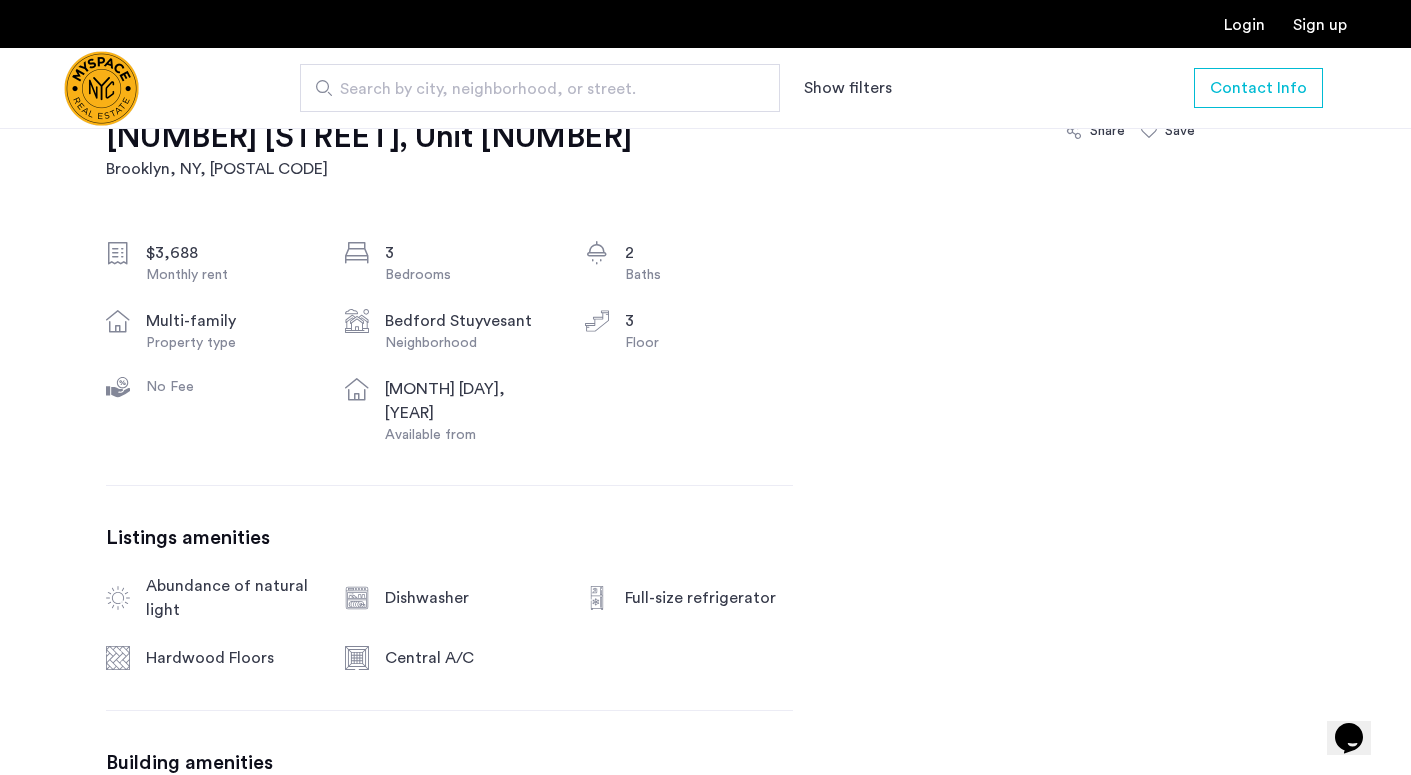 scroll, scrollTop: 1102, scrollLeft: 0, axis: vertical 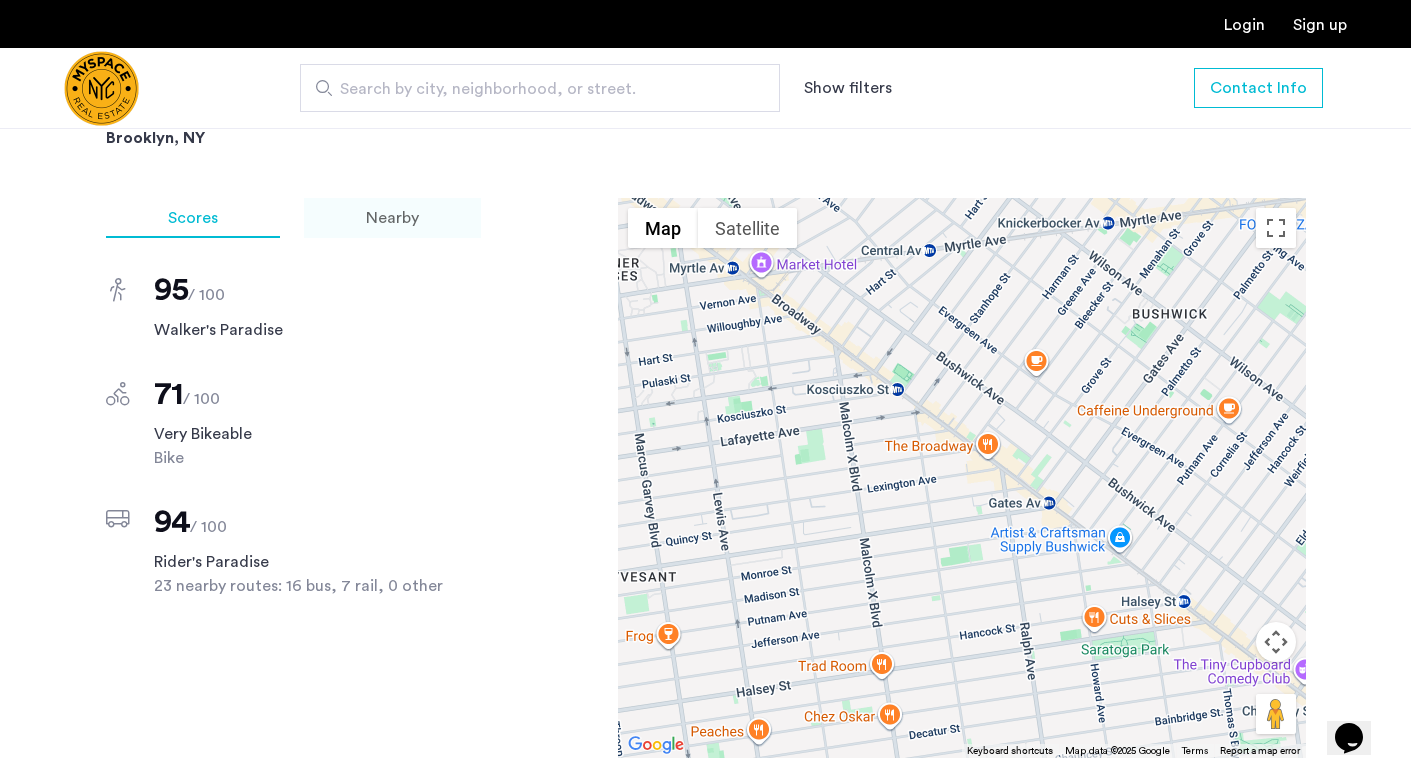 click on "Nearby" at bounding box center (392, 218) 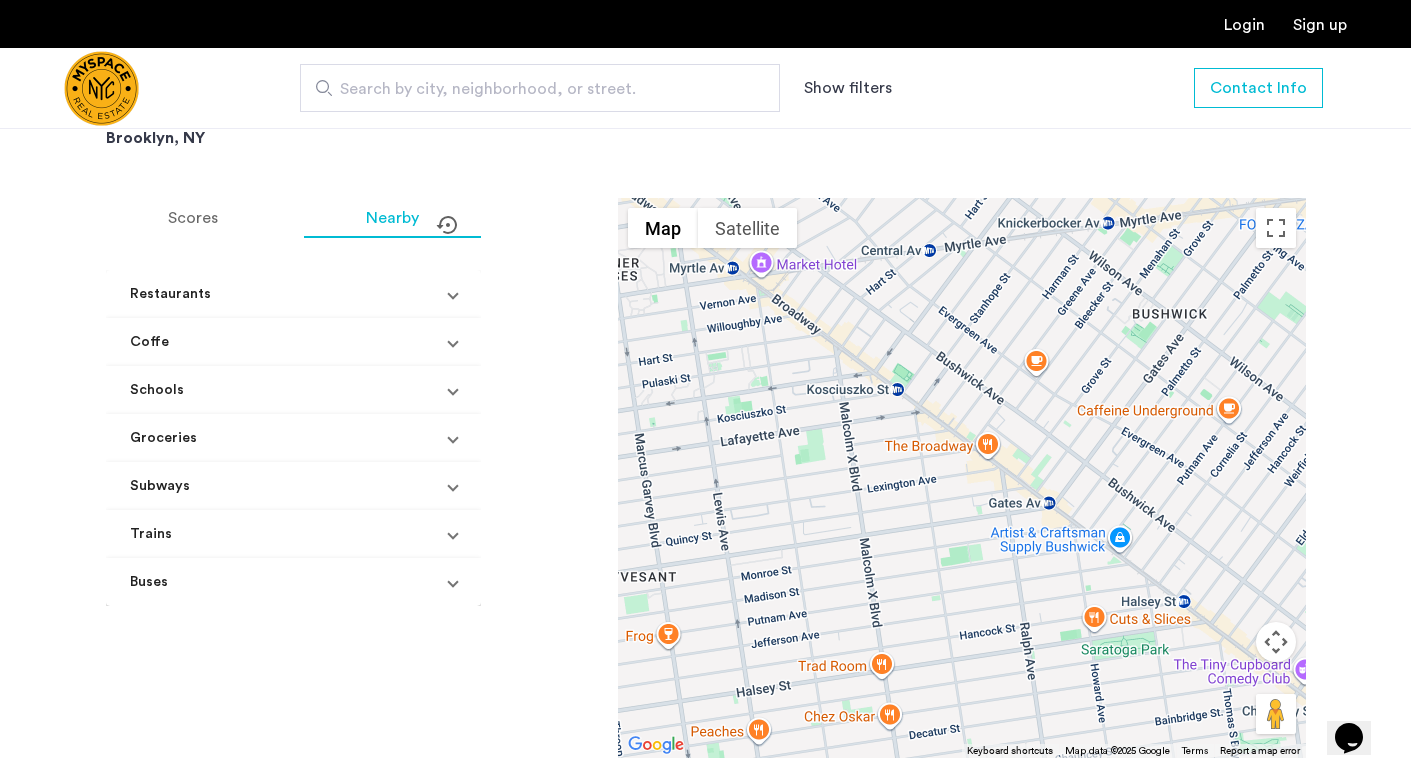 click at bounding box center (453, 342) 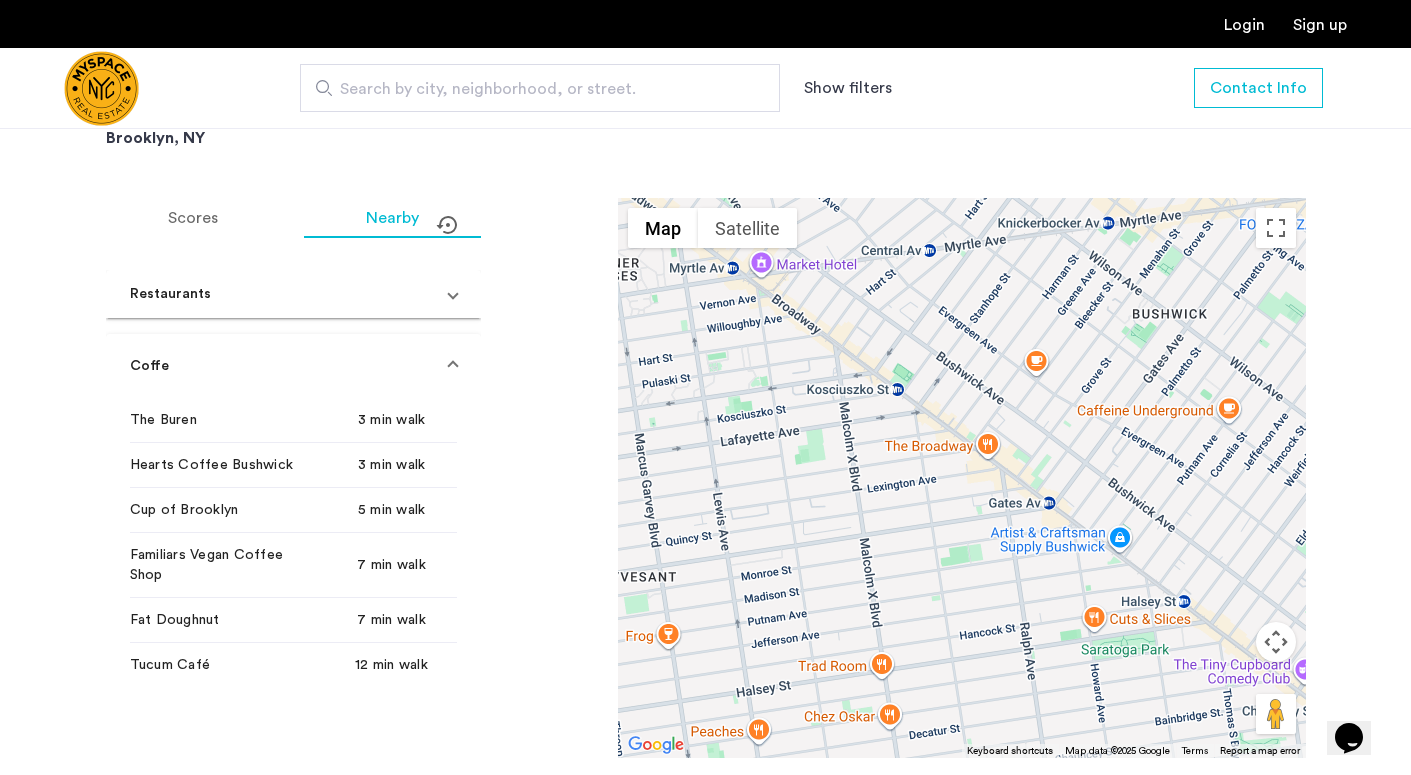 click on "Coffe" at bounding box center [293, 366] 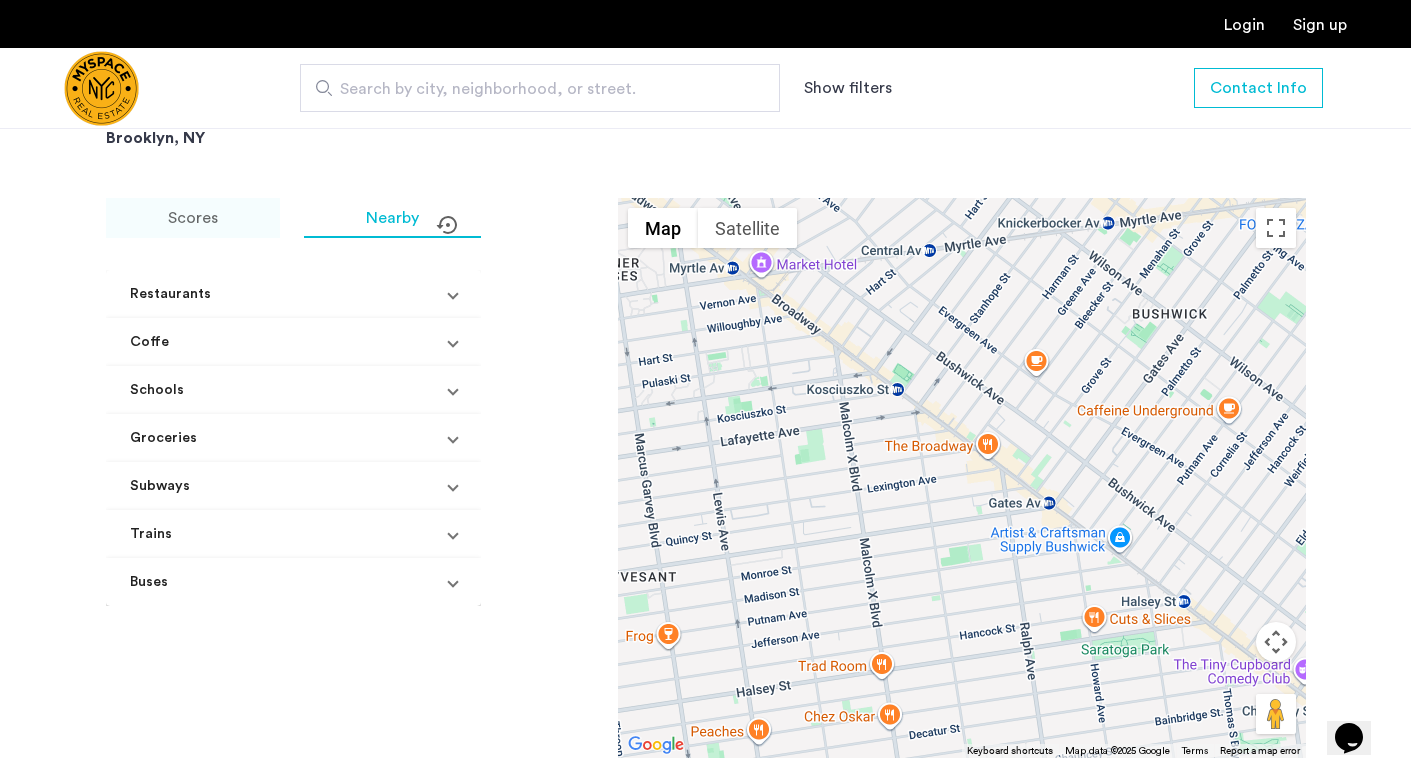 click on "Scores" at bounding box center (193, 218) 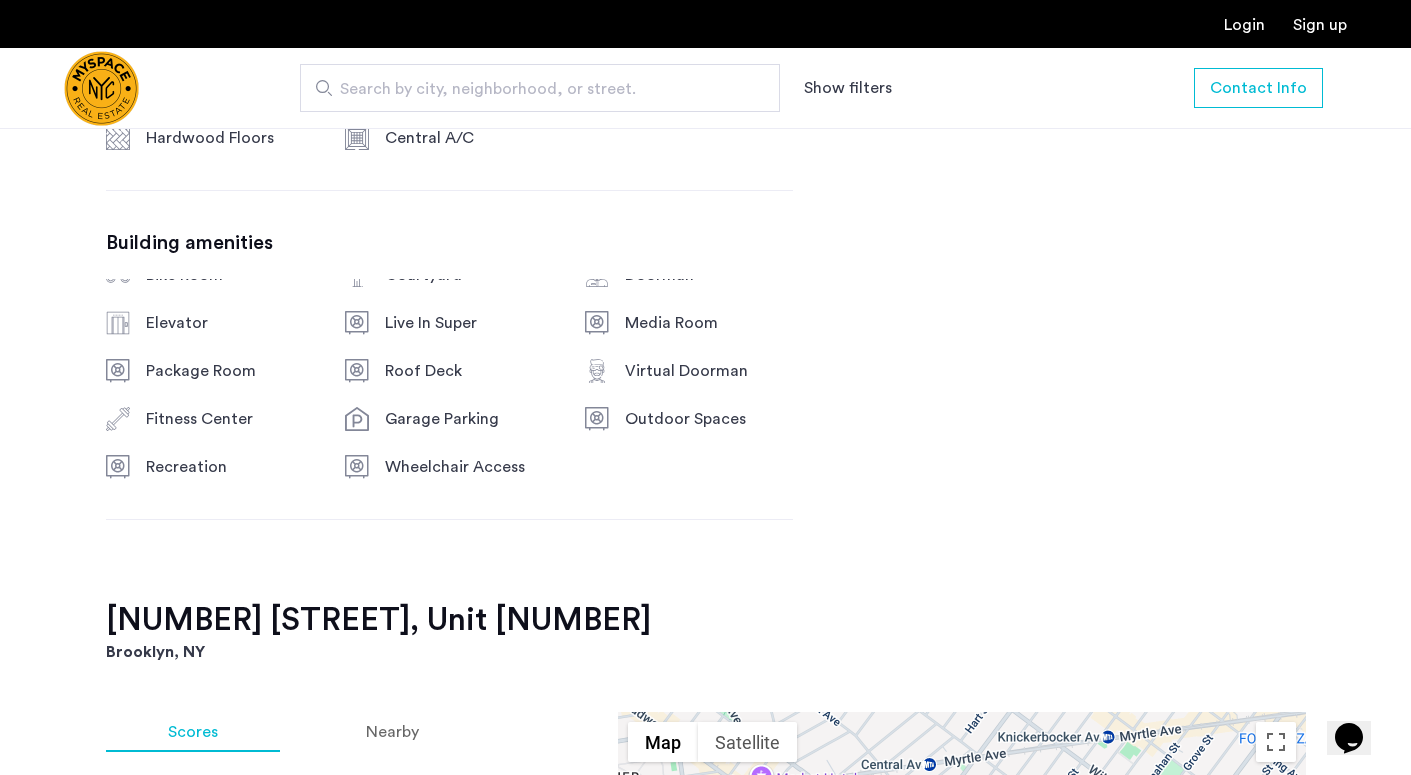 scroll, scrollTop: 1166, scrollLeft: 0, axis: vertical 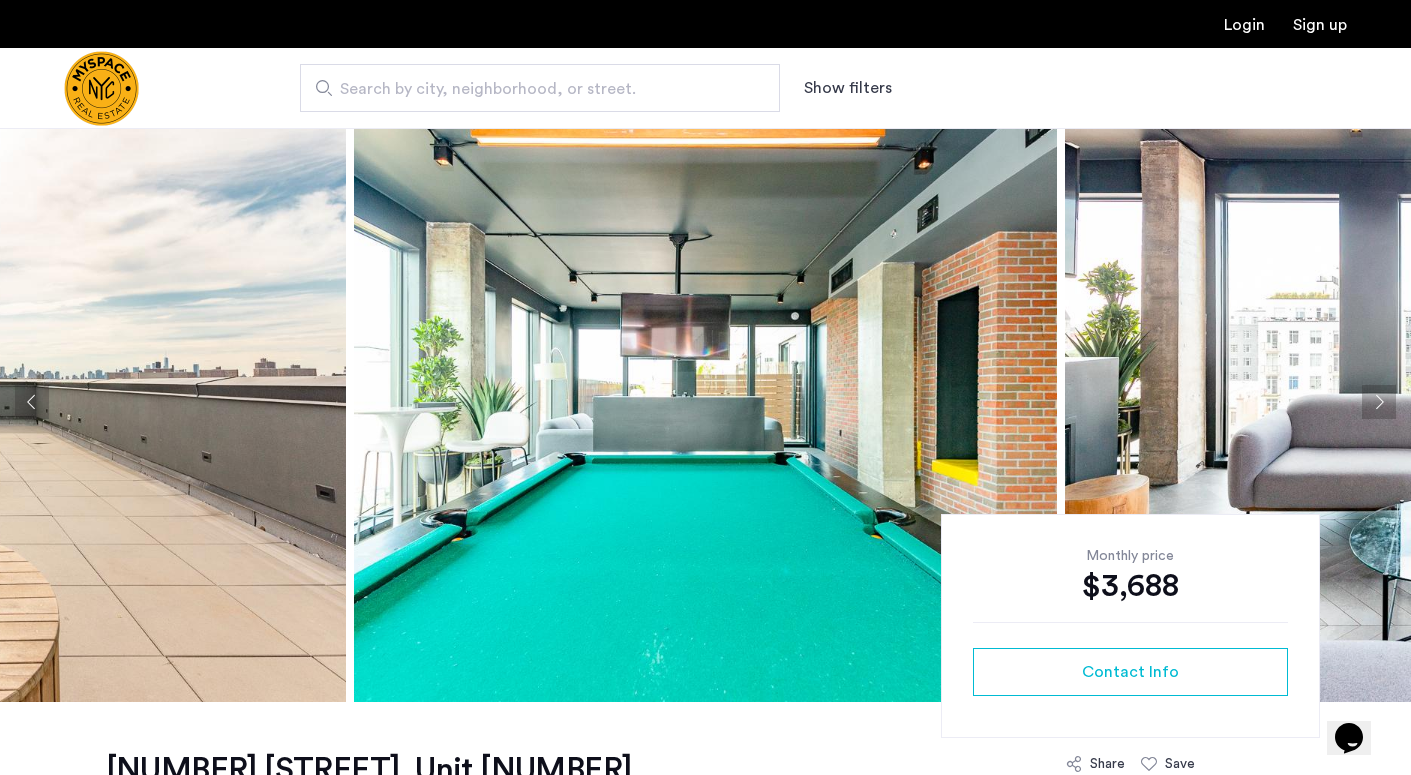 click 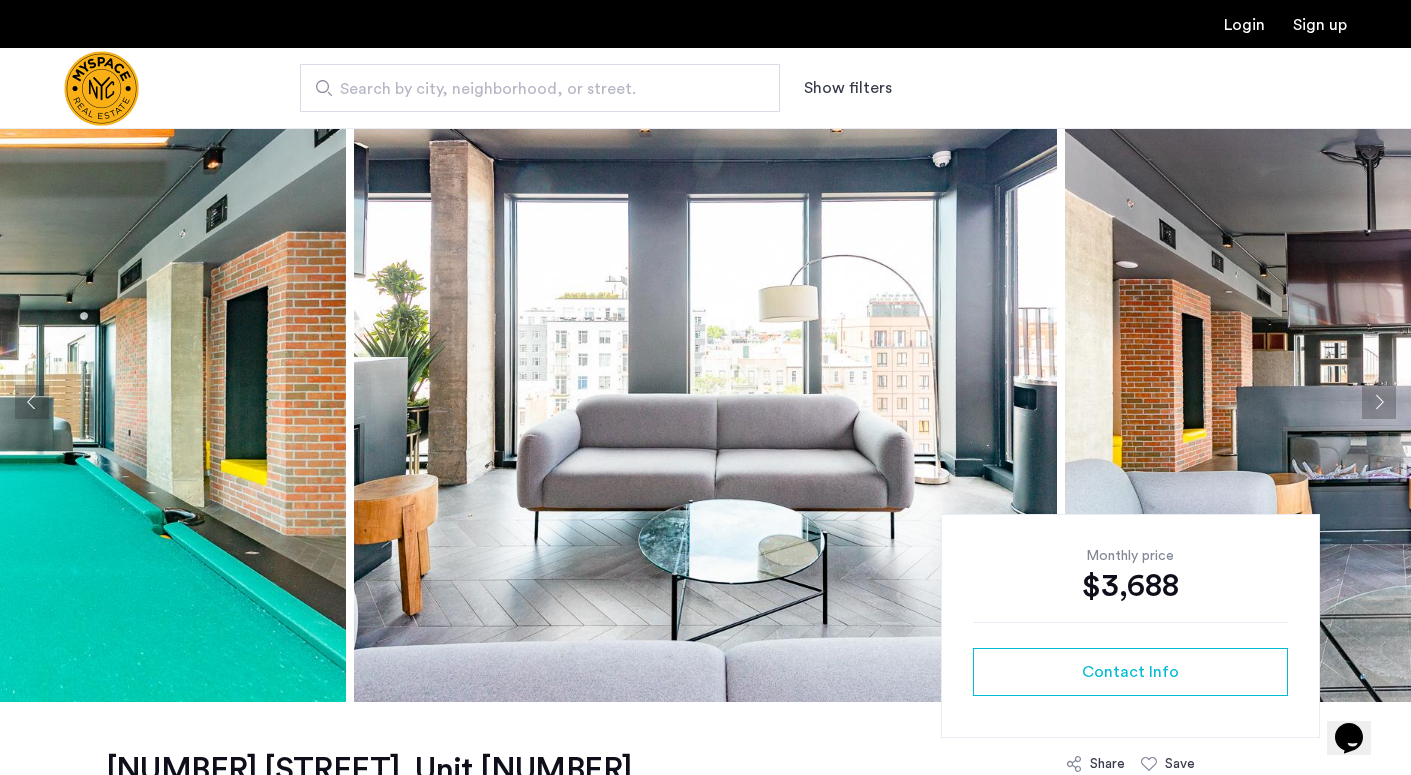 click 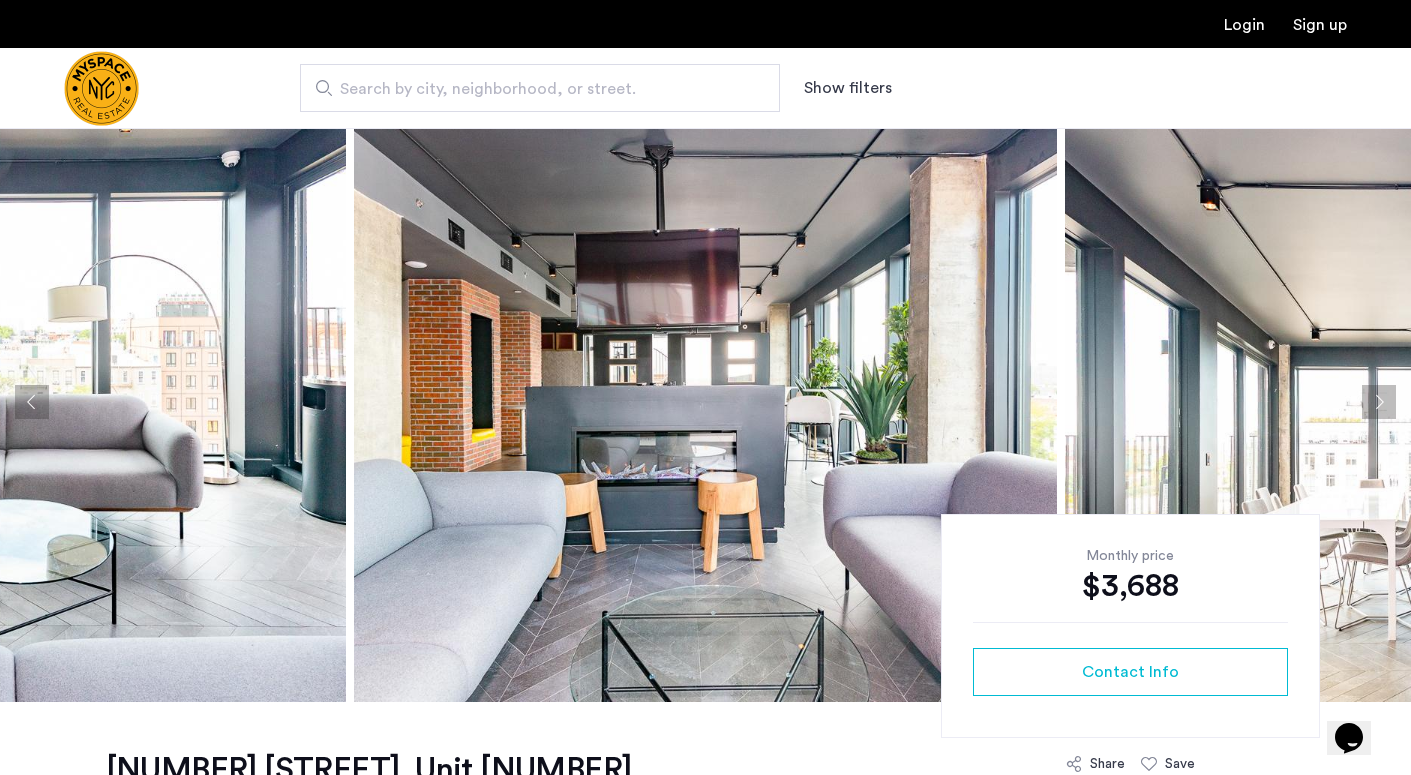 click 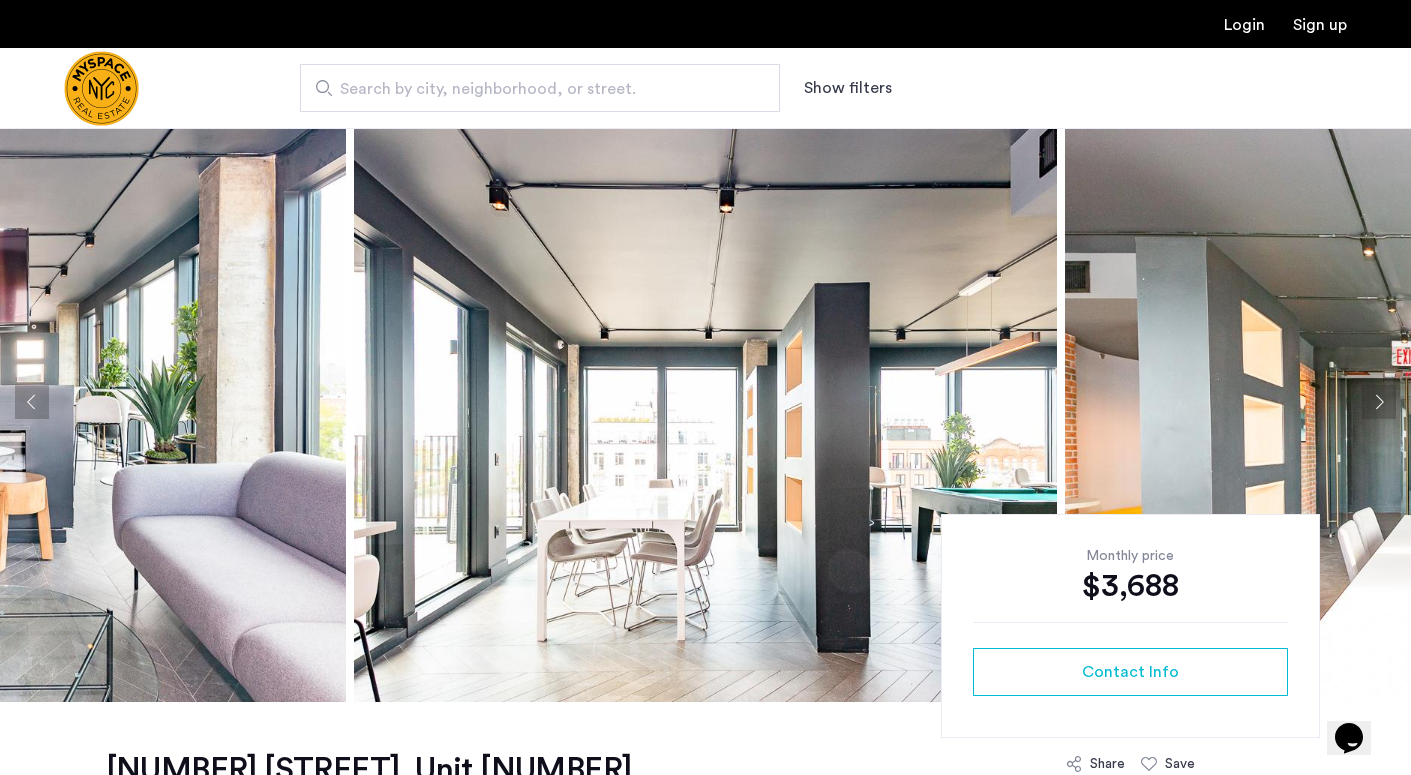 click 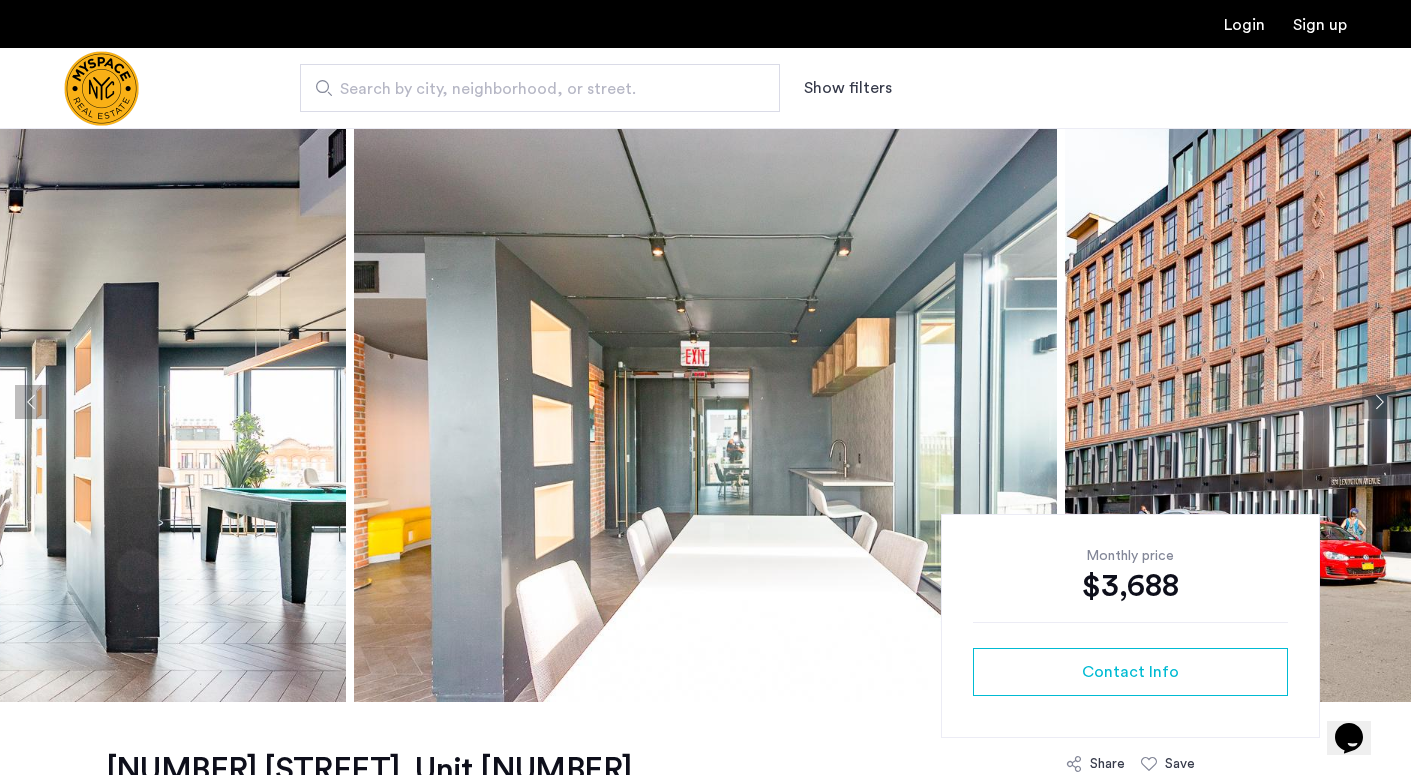click 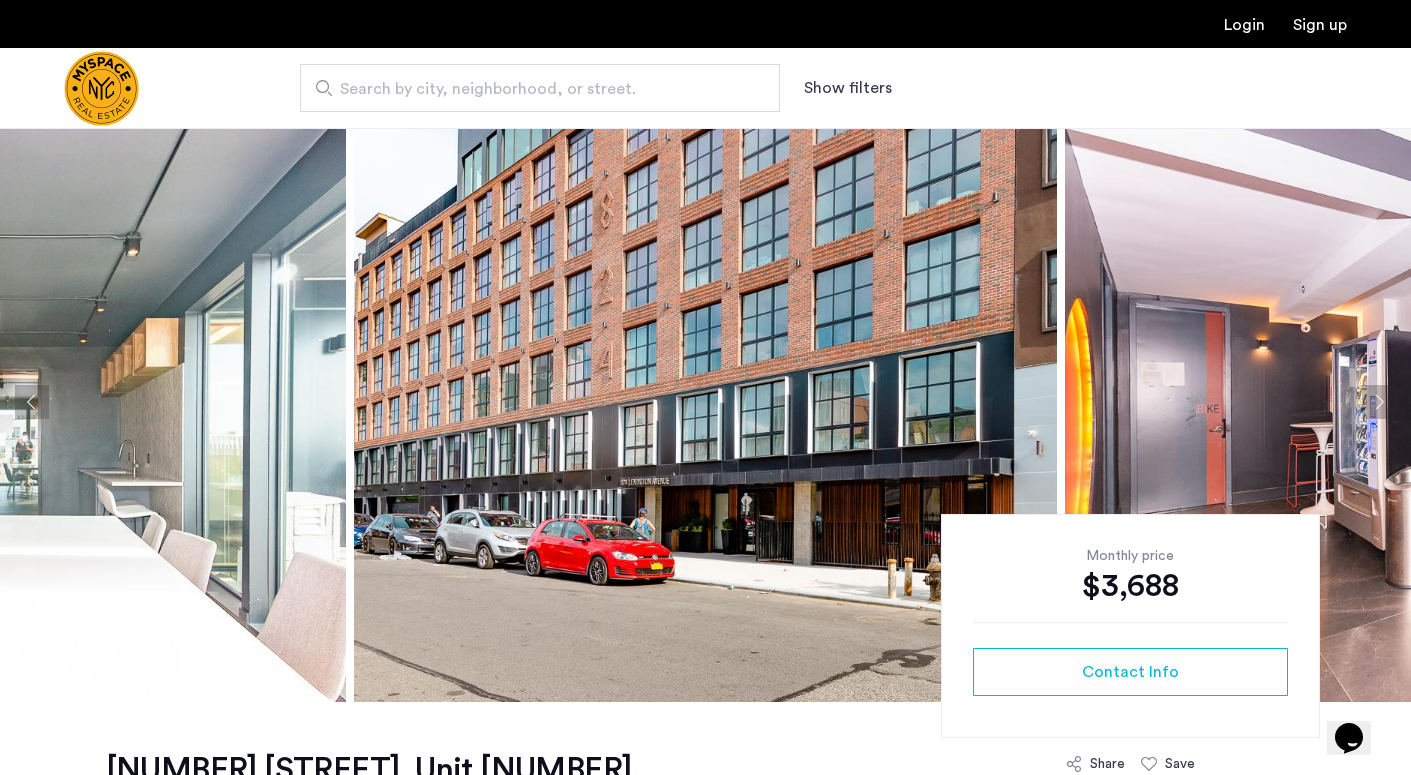 click 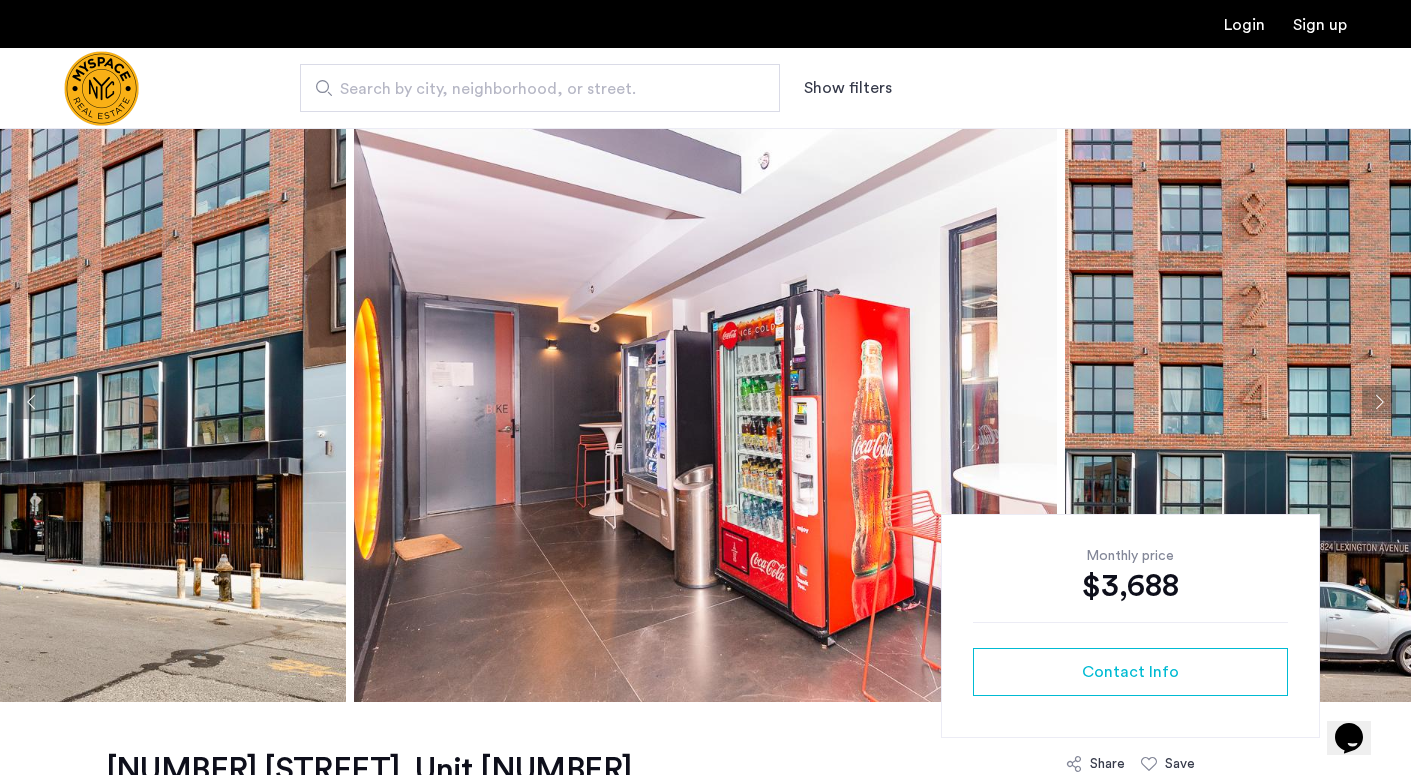 click 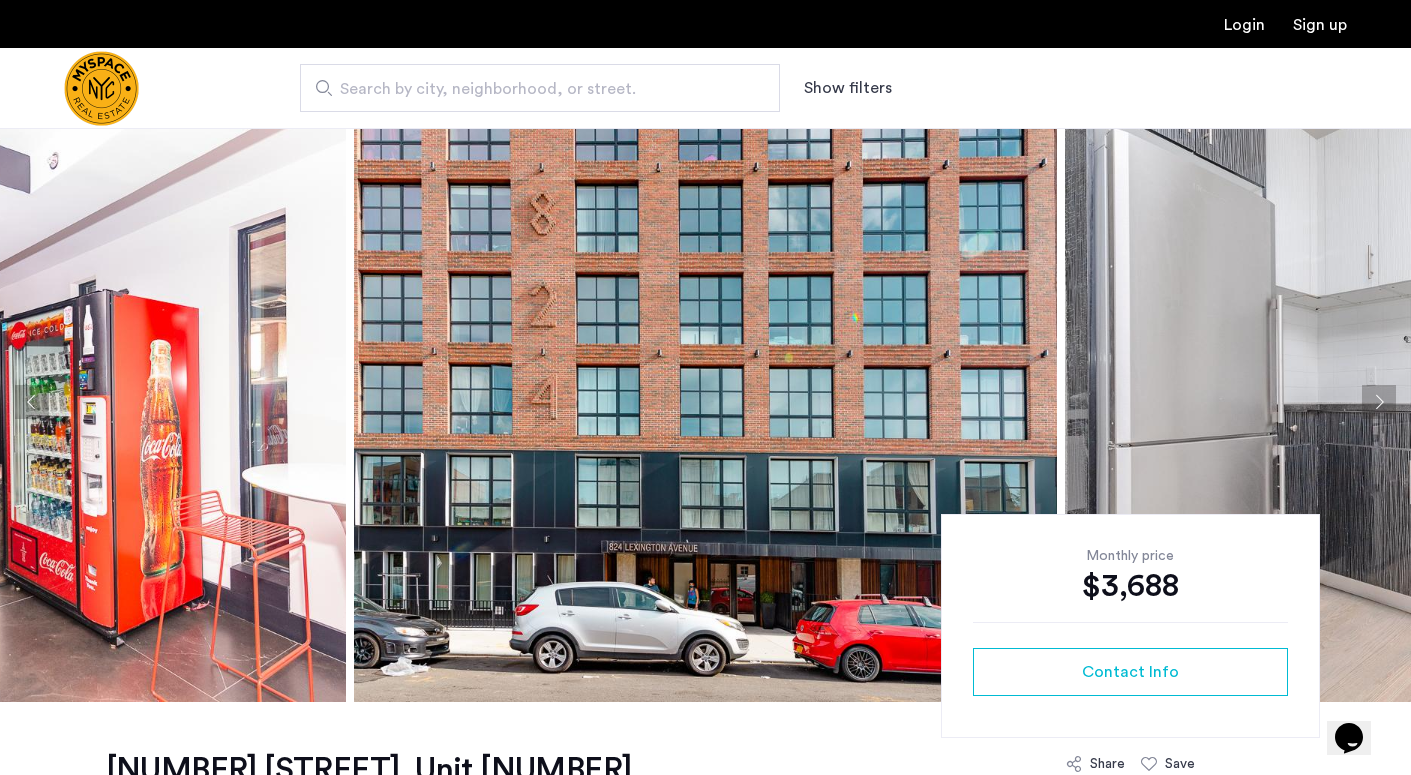 click 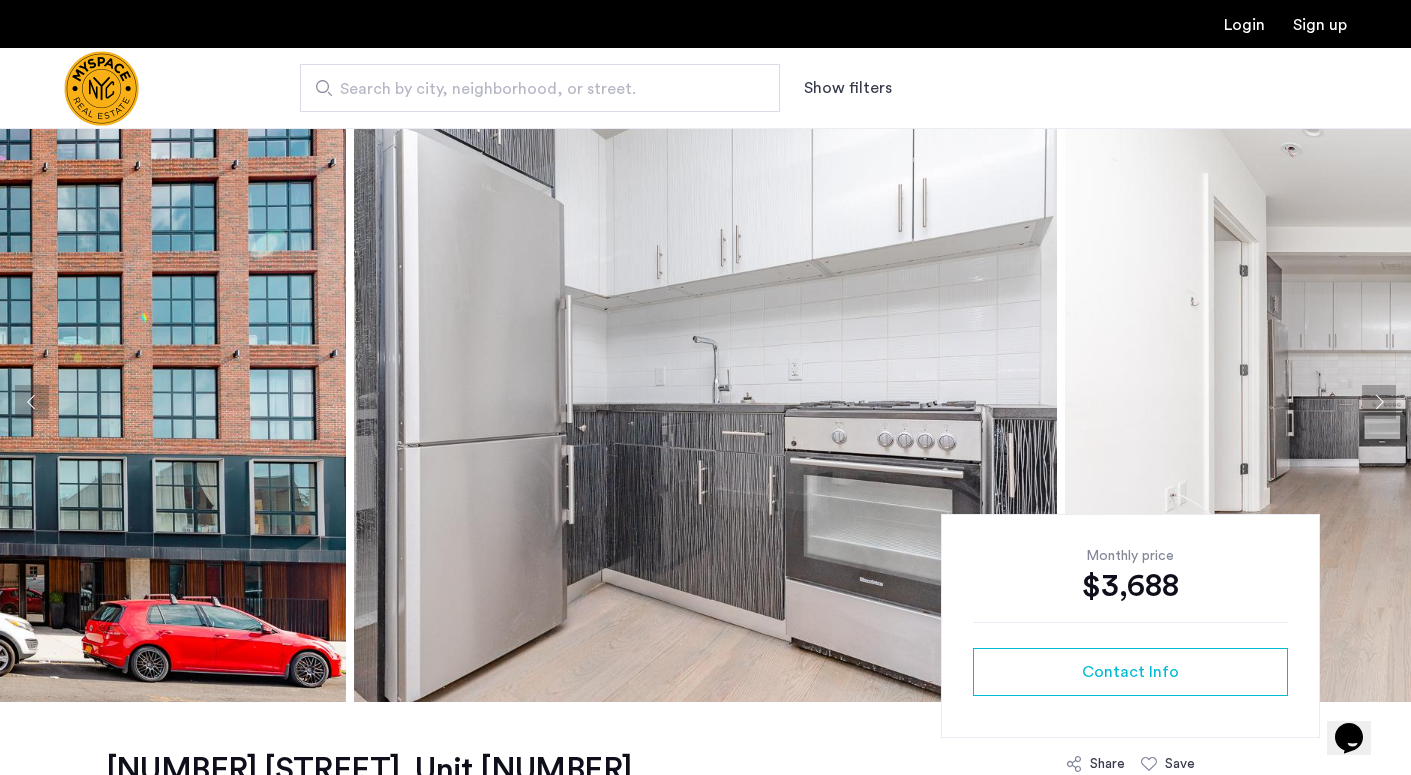 click 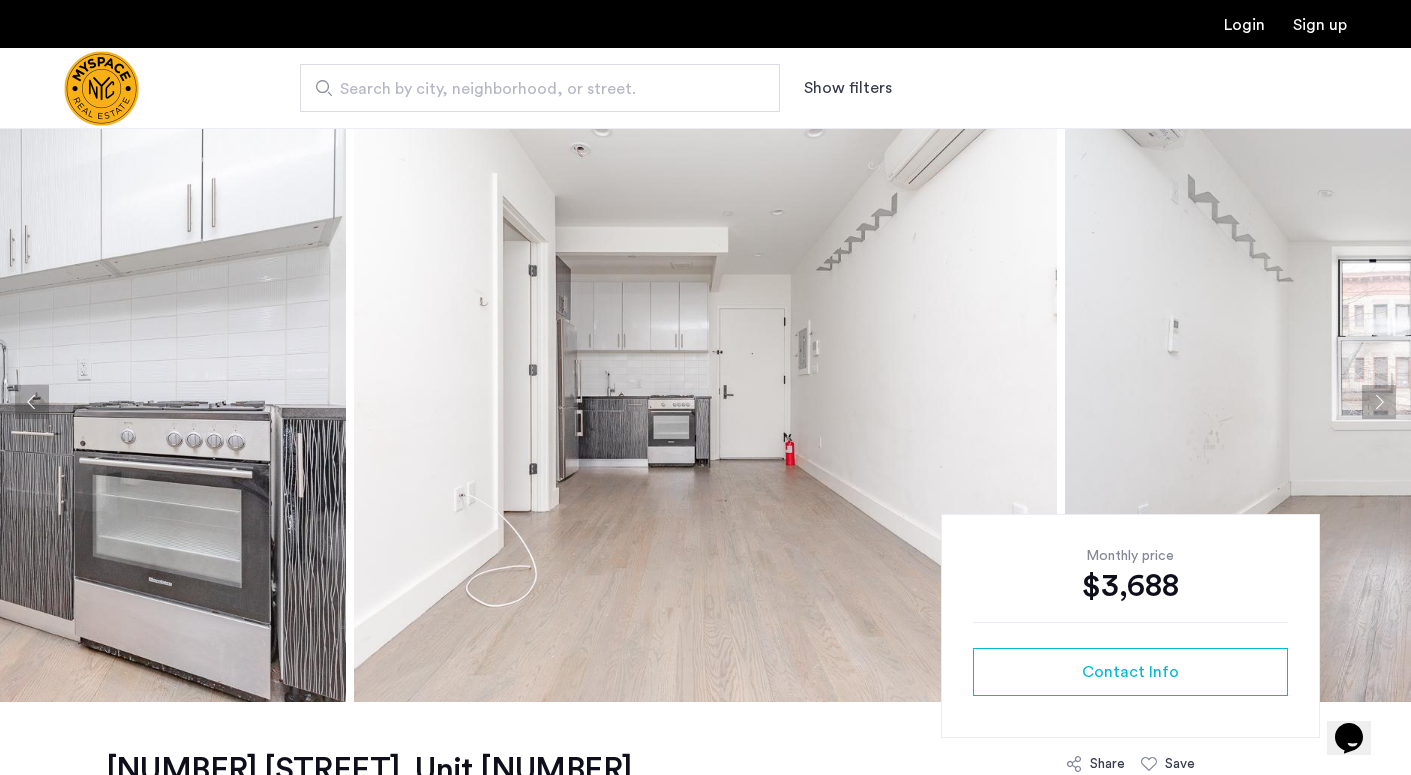 click 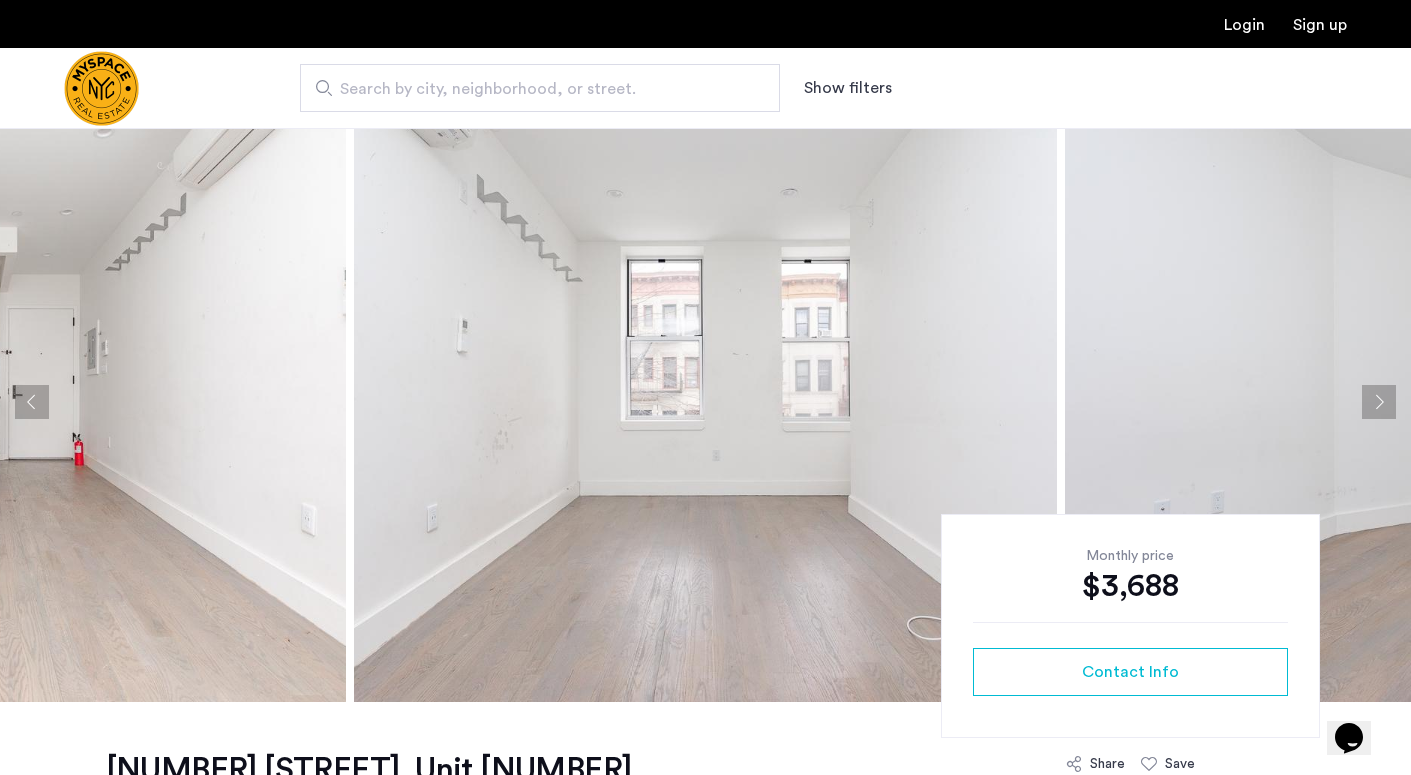 click 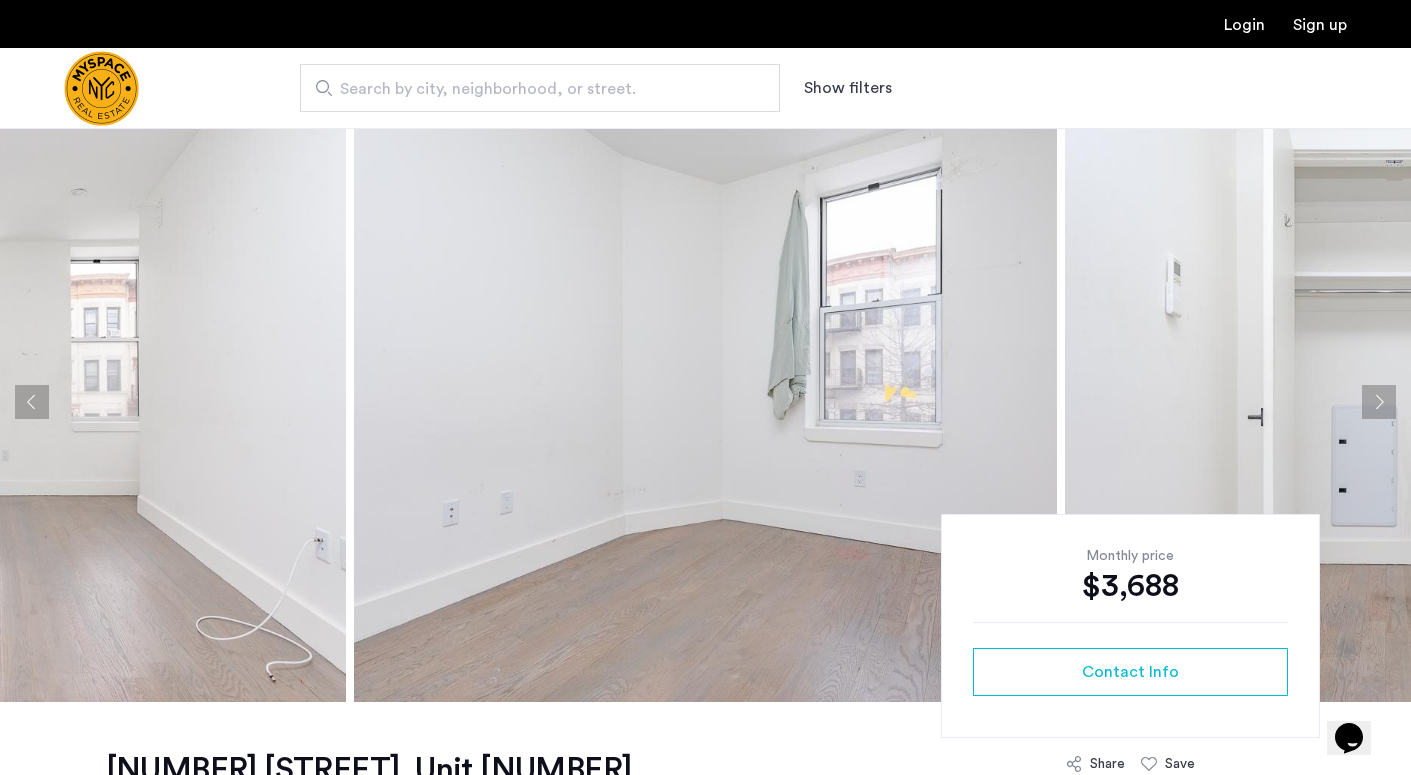 click 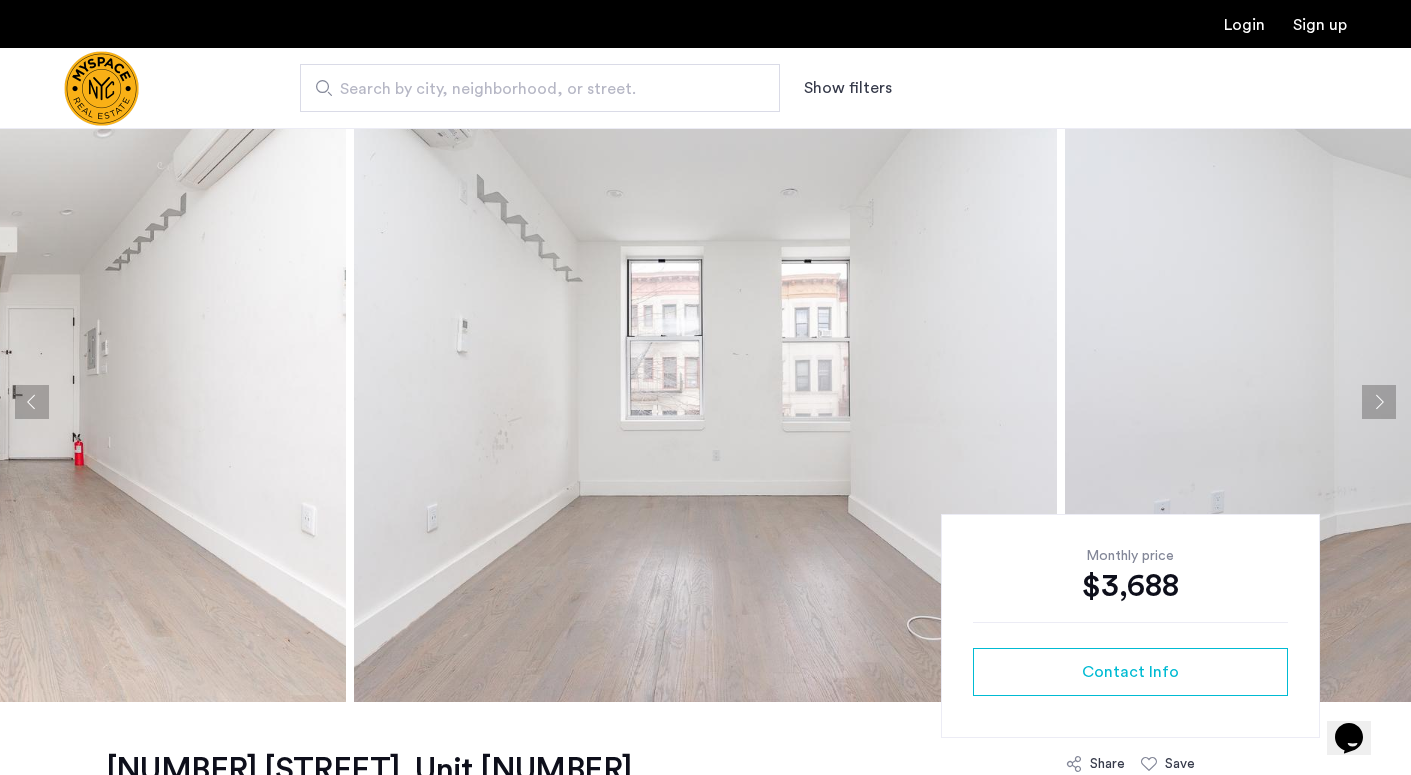 click 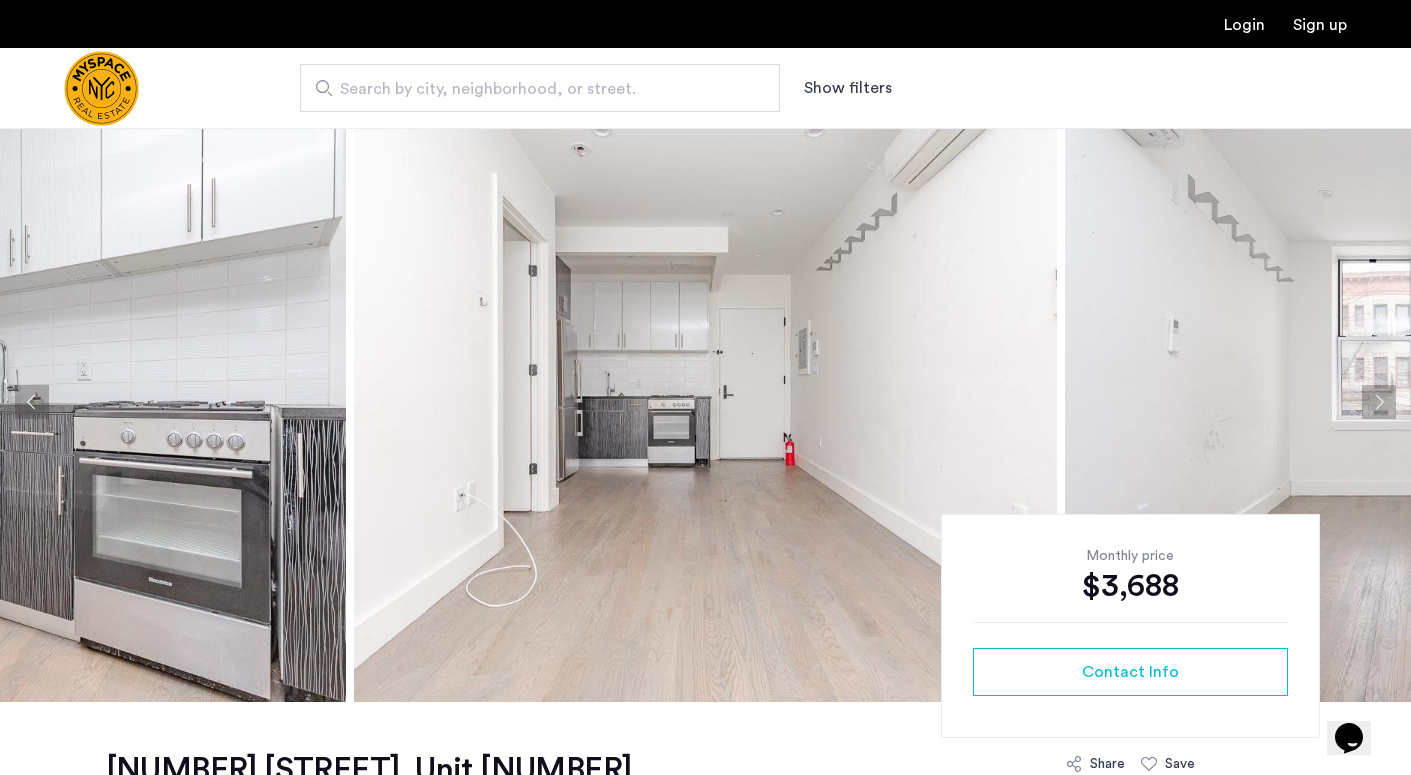 click 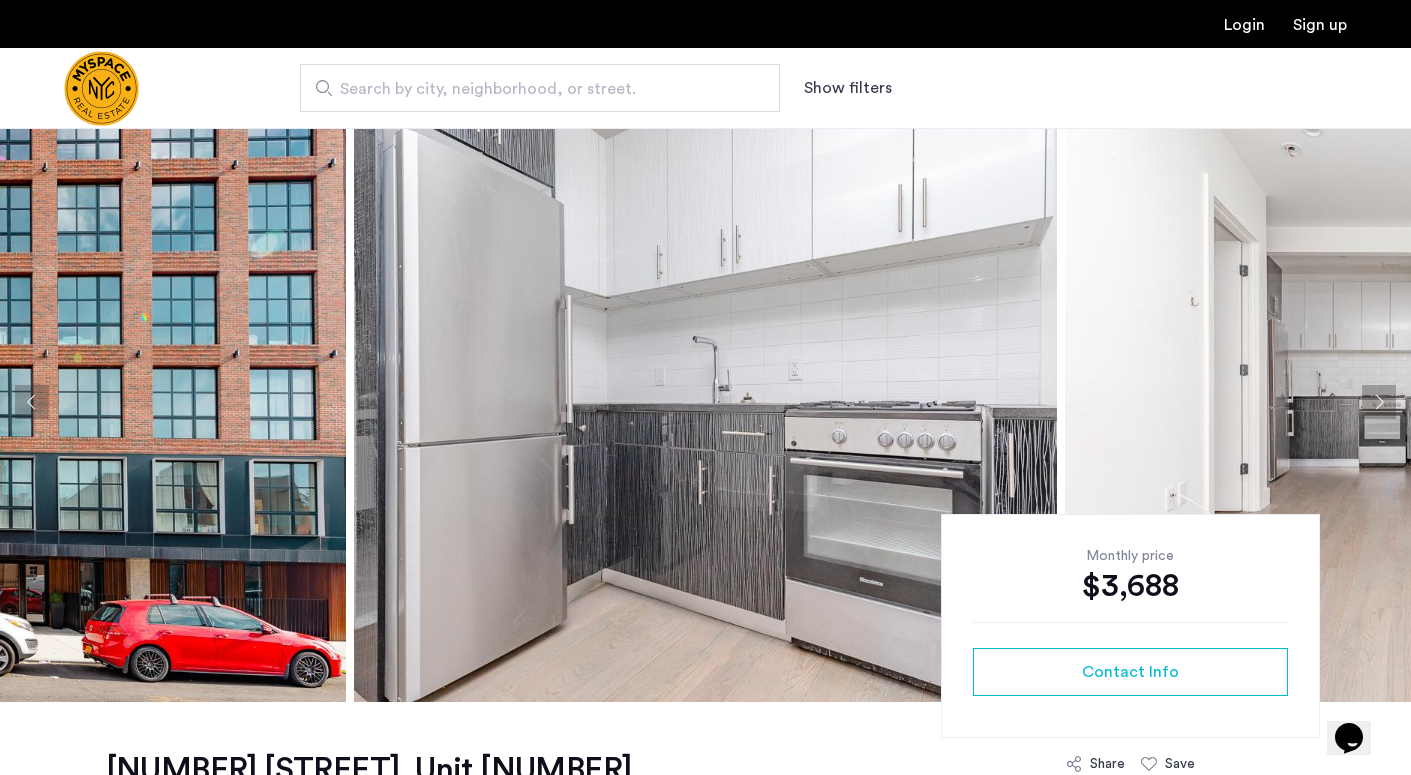 click 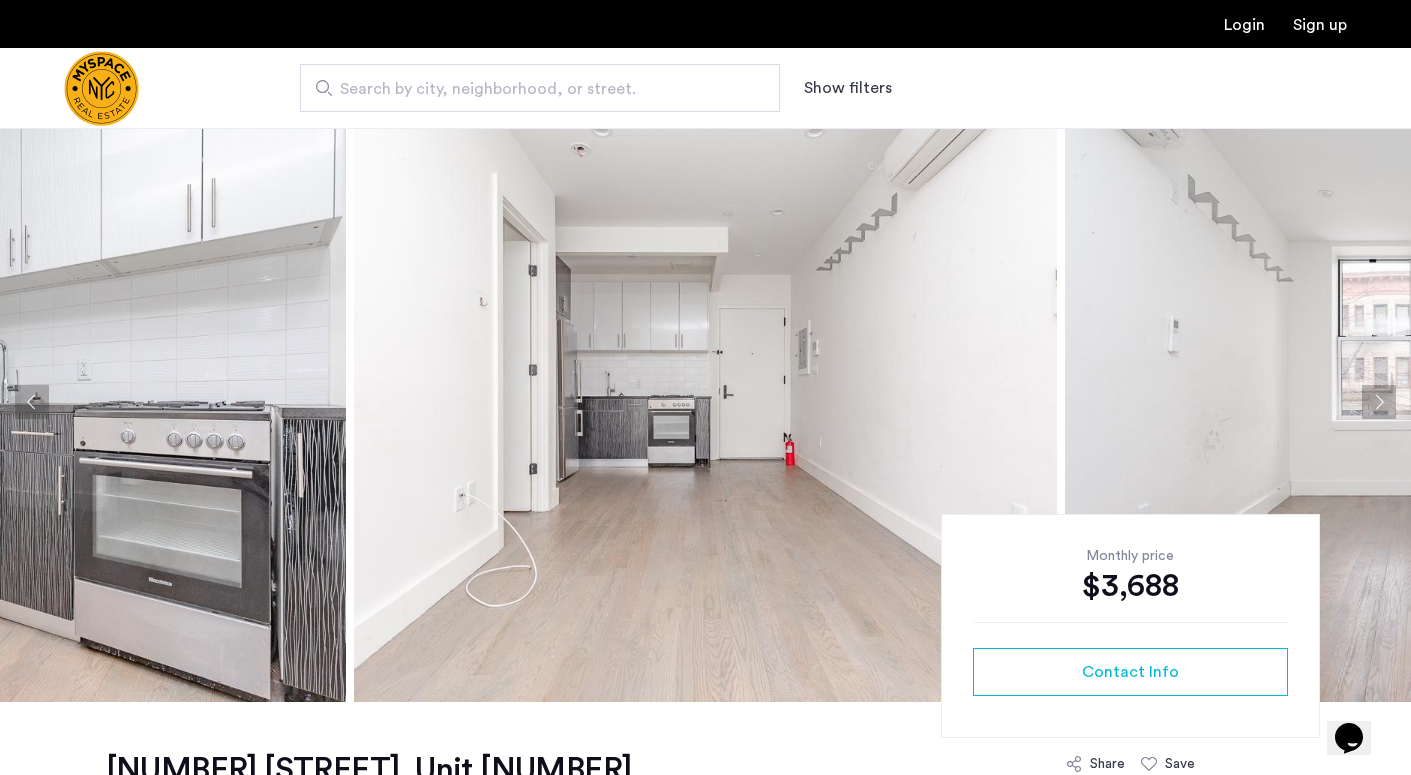 click 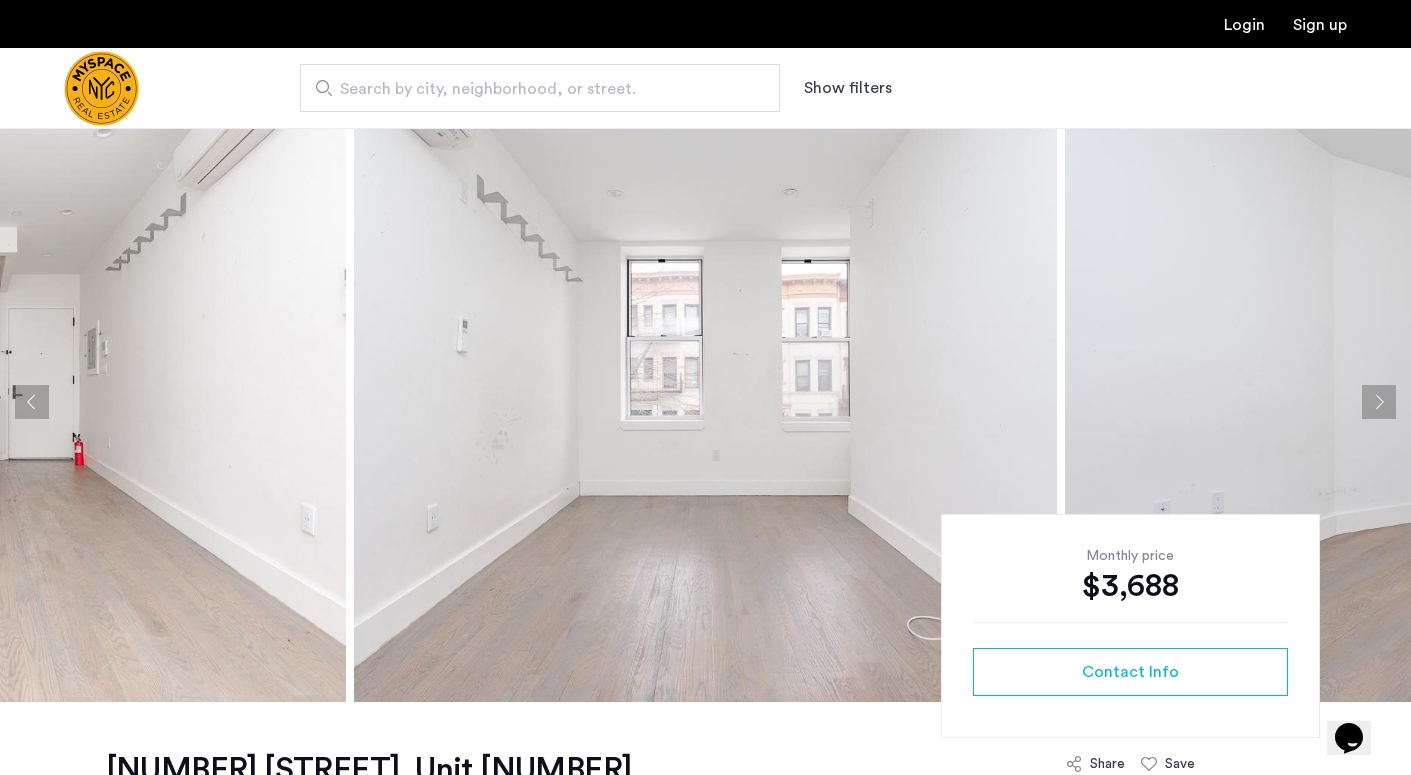 click 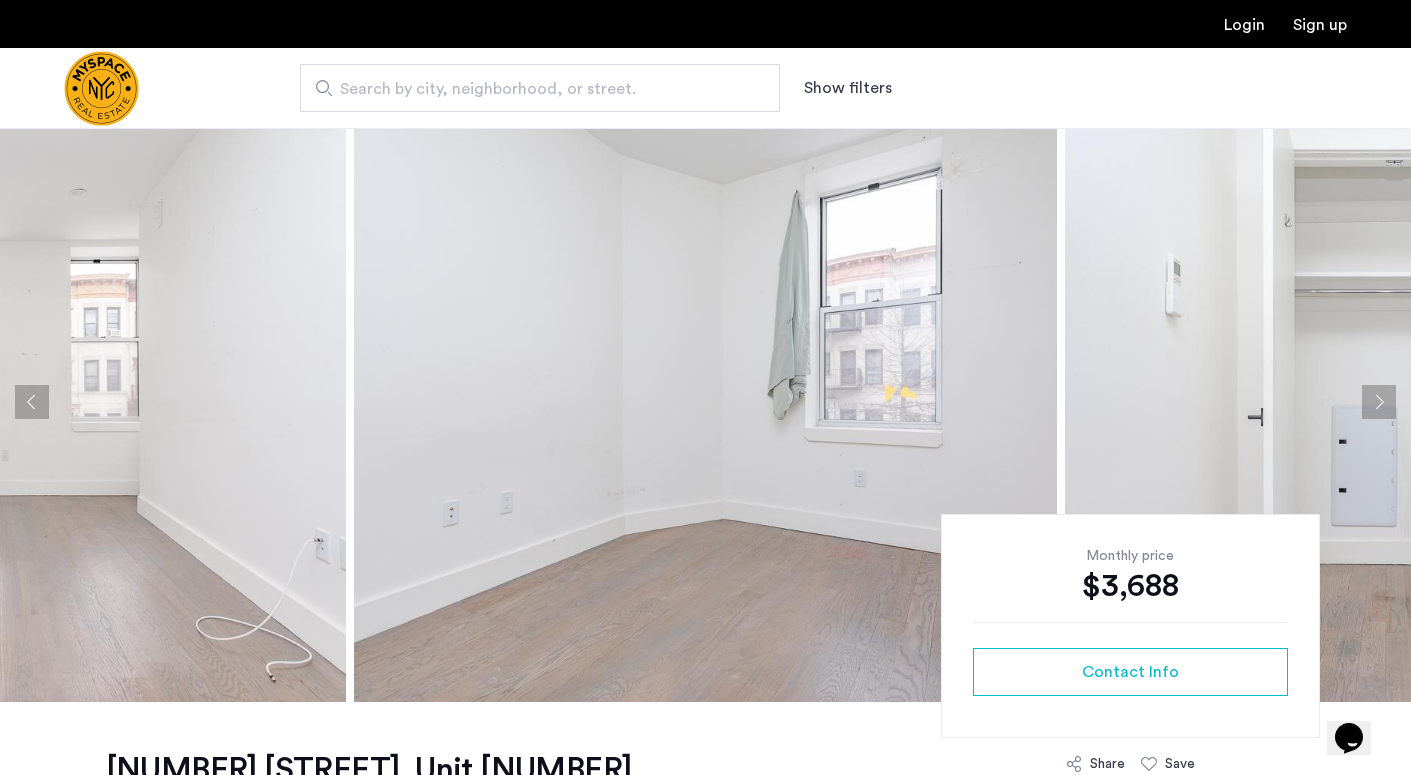 click 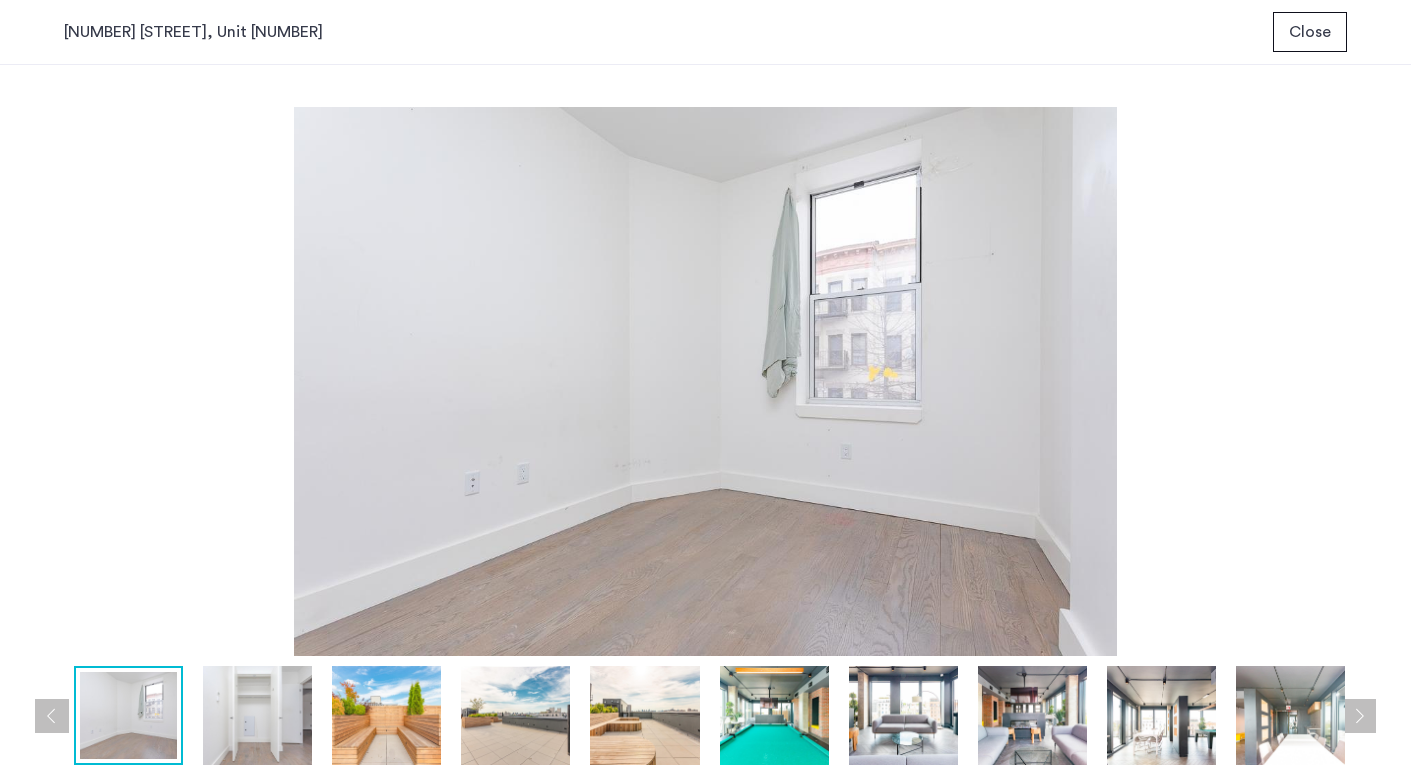 click at bounding box center (1359, 716) 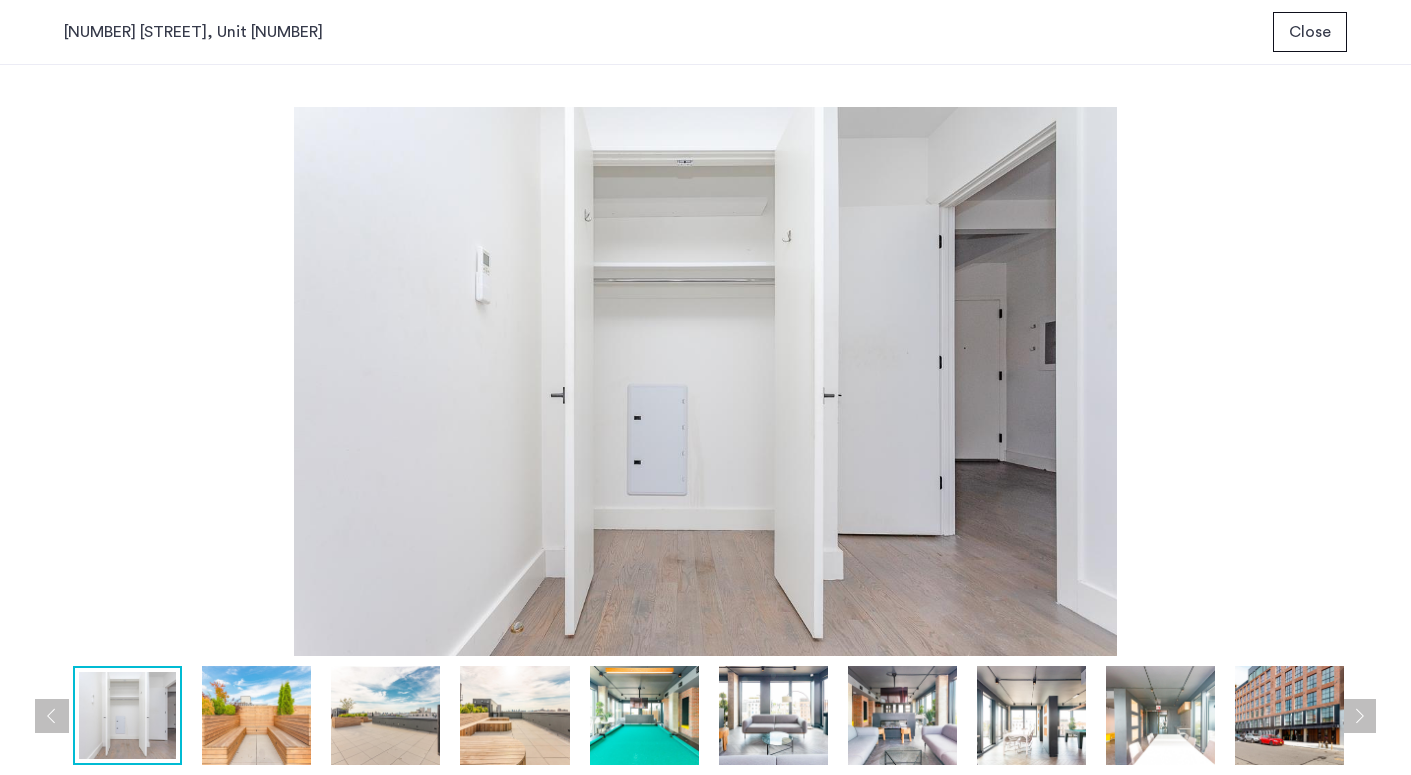 click at bounding box center (52, 716) 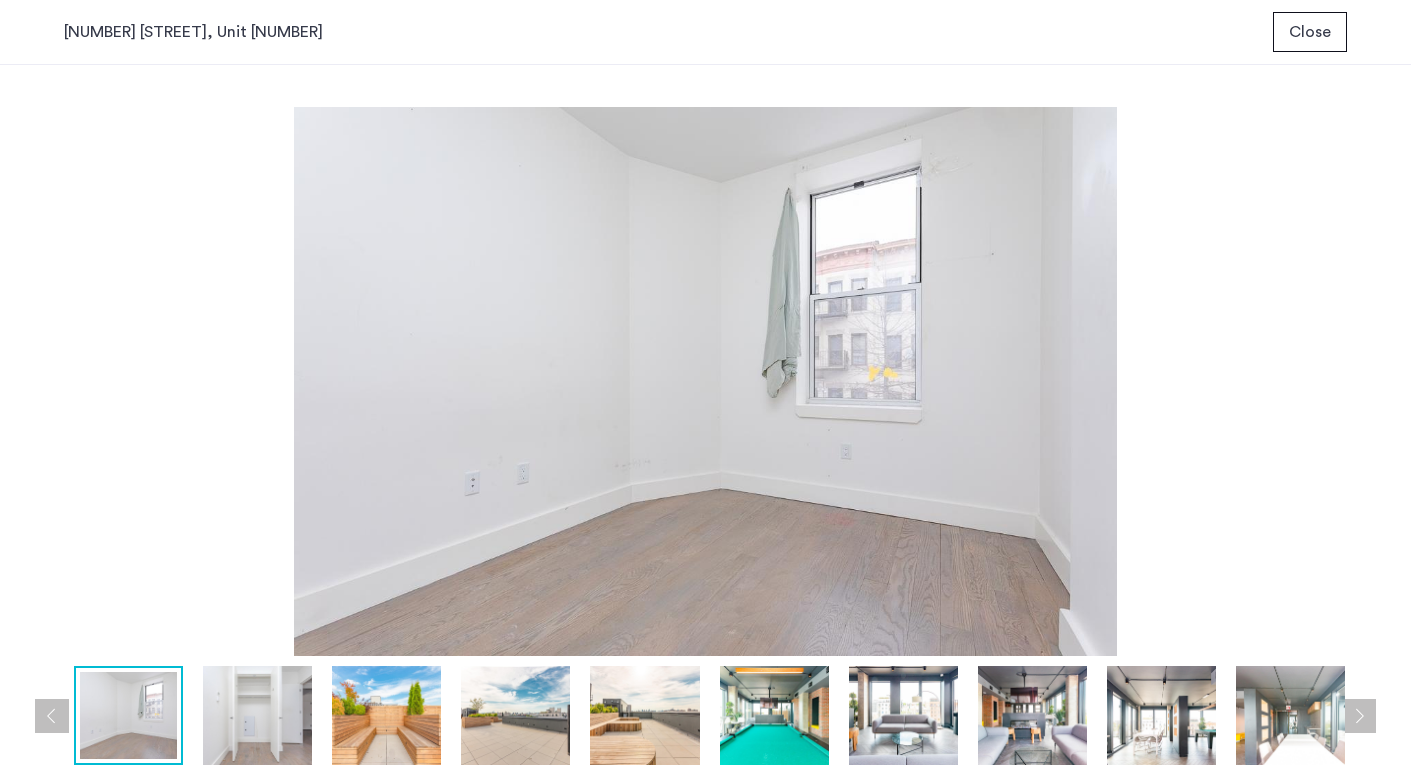 click on "Close" at bounding box center (1310, 32) 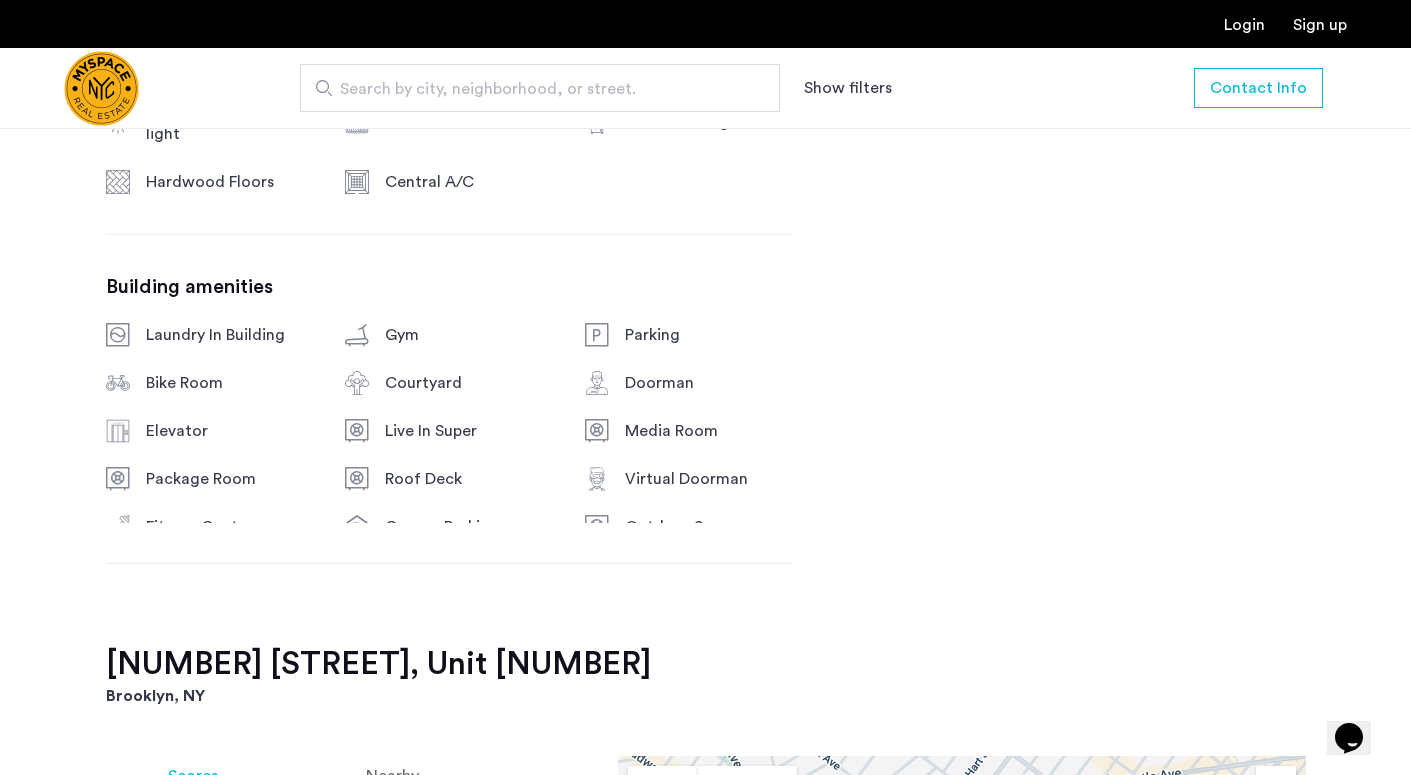 scroll, scrollTop: 1227, scrollLeft: 0, axis: vertical 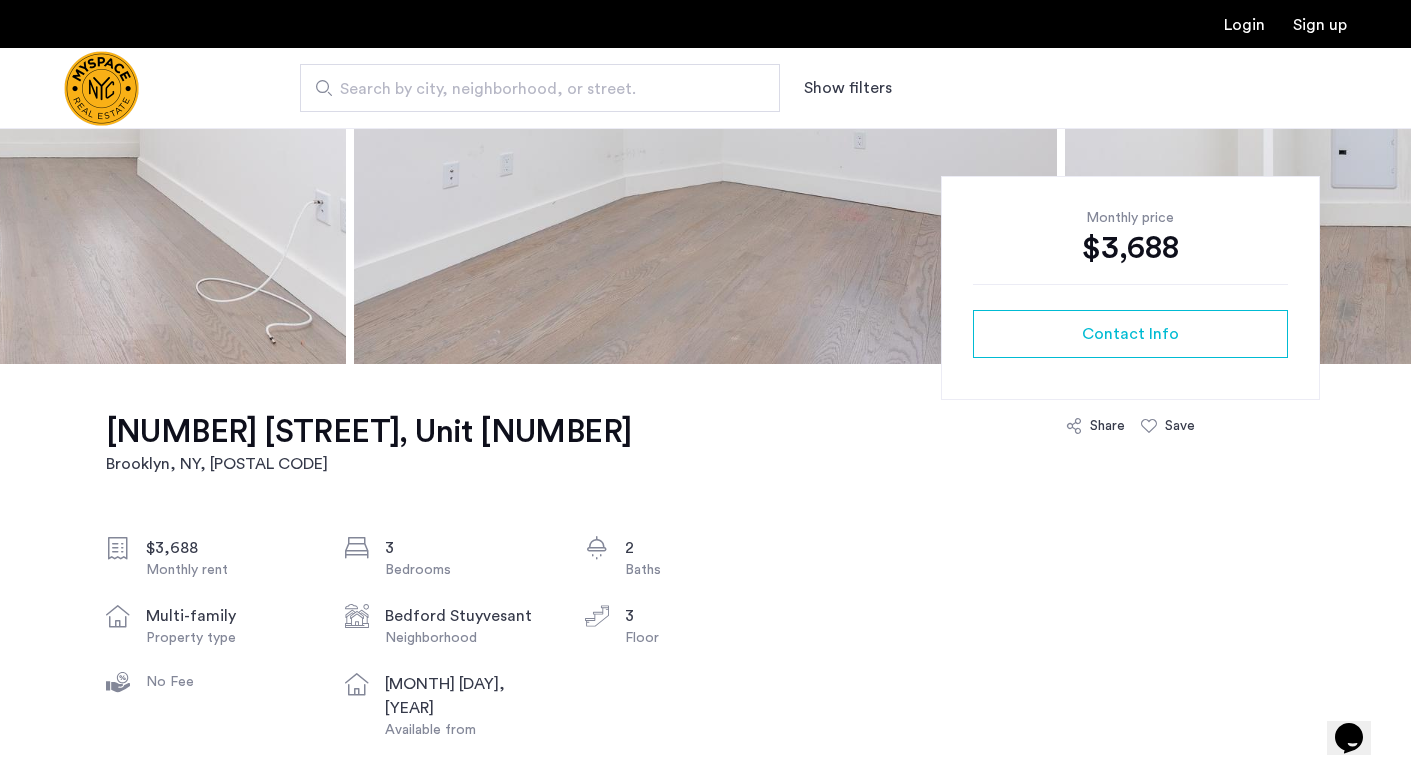 click on "[NUMBER] [STREET], Unit [NUMBER]" 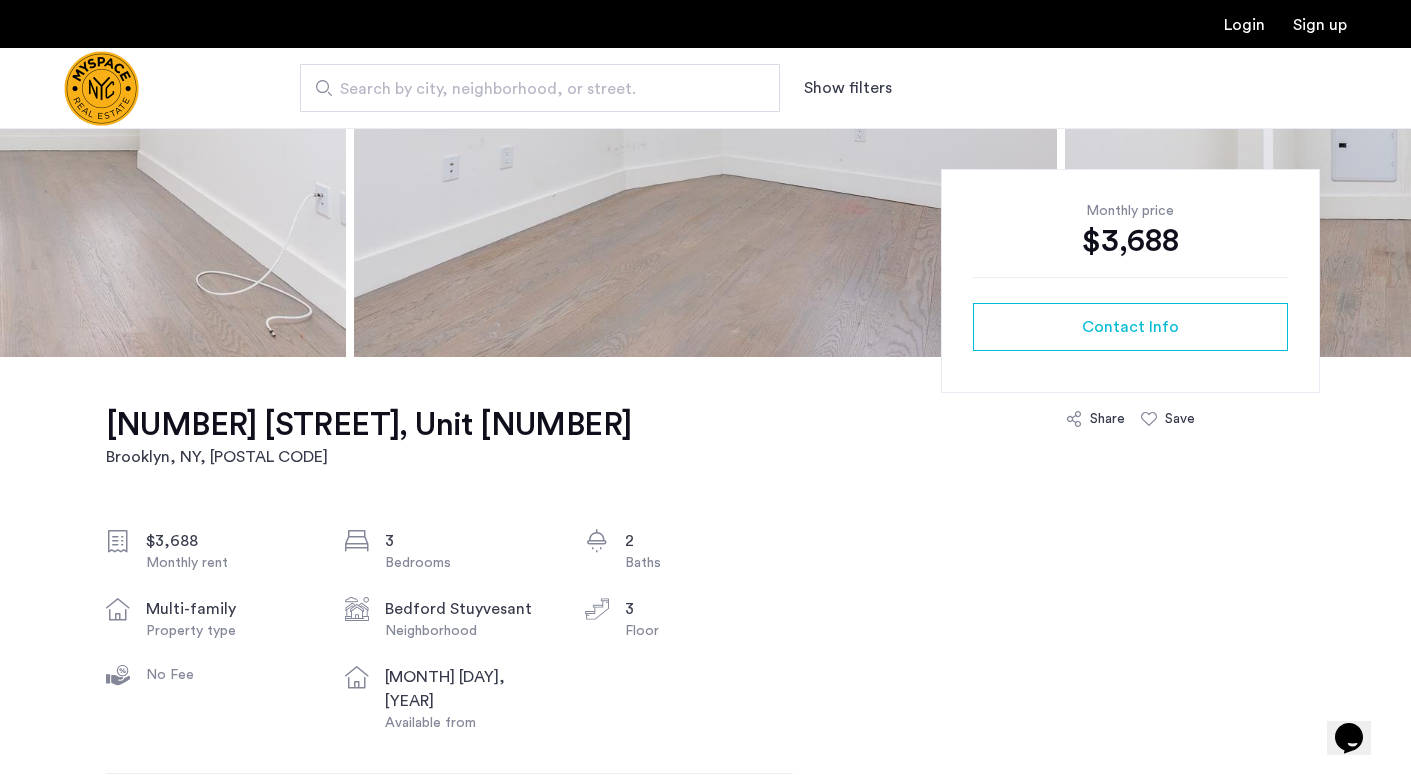 scroll, scrollTop: 384, scrollLeft: 0, axis: vertical 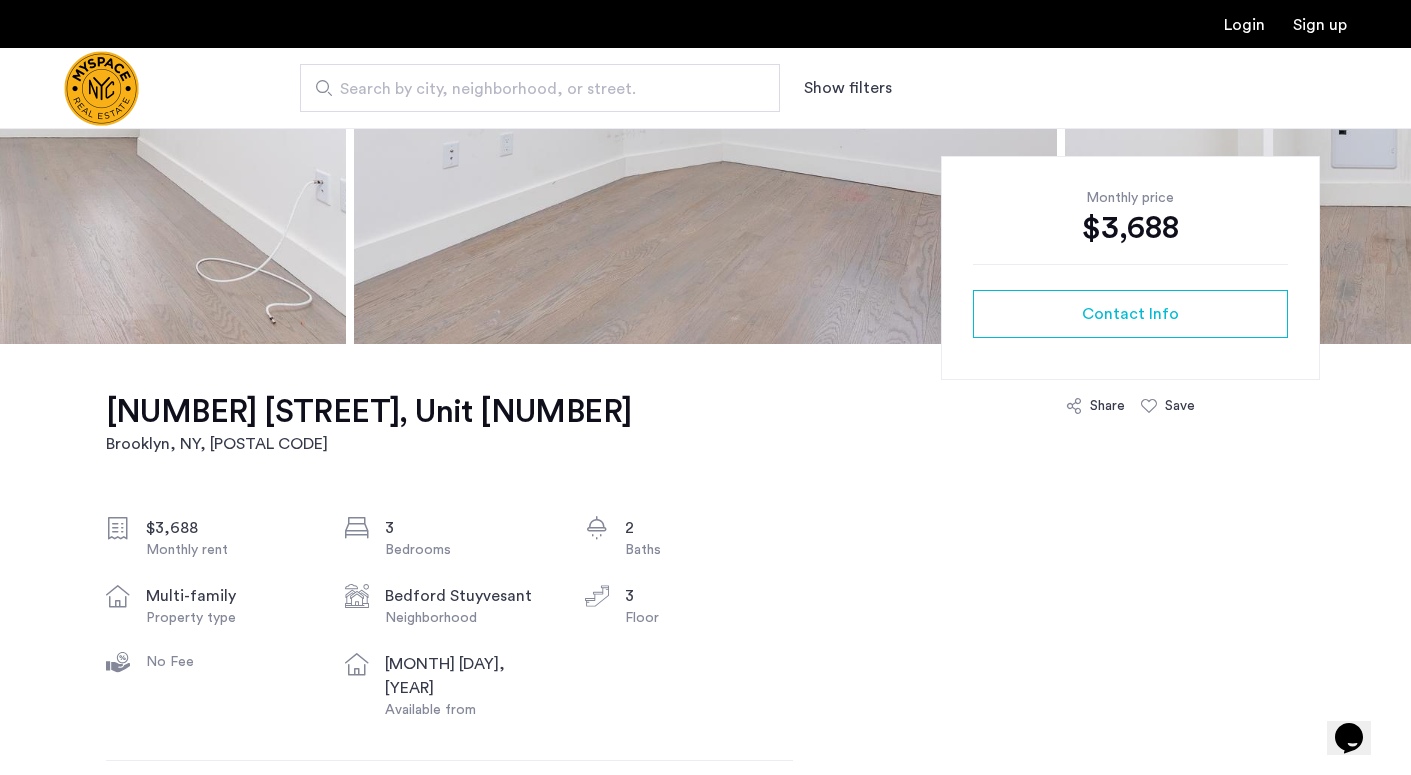click on "[NUMBER] [STREET], Unit [NUMBER] [BOROUGH], [STATE] [POSTAL CODE] [PRICE] [NUMBER] Bedrooms [NUMBER] Baths [PROPERTY TYPE] [NEIGHBORHOOD] [NUMBER] Floor No Fee [MONTH] [DAY], [YEAR] Available from Listings amenities Abundance of natural light Dishwasher Full-size refrigerator Hardwood Floors Central A/C Building amenities Laundry In Building Gym Parking Bike Room Courtyard Doorman Elevator Live In Super Media Room Package Room Roof Deck Virtual Doorman Fitness Center Garage Parking Outdoor Spaces Recreation Wheelchair Access Monthly price [PRICE] Contact Info Share Save [NUMBER] [STREET], Unit [NUMBER] [BOROUGH], [STATE] Scores Nearby [SCORE] / 100 Walker's Paradise [SCORE] / 100 Very Bikeable Bike [SCORE] / 100 Rider's Paradise [NUMBER] nearby routes: [NUMBER] bus, [NUMBER] rail, [NUMBER] other ← Move left by [PERCENTAGE]% → Move right by [PERCENTAGE]% ↑ Move up by [PERCENTAGE]% ↓ Move down by [PERCENTAGE]% + Zoom in - Zoom out Home Jump left by [PERCENTAGE]% End Jump right by [PERCENTAGE]% Page Up Jump up by [PERCENTAGE]% Page Down Jump down by [PERCENTAGE]% Use ⌘ + scroll to zoom the map Map Data [NUMBER] m" 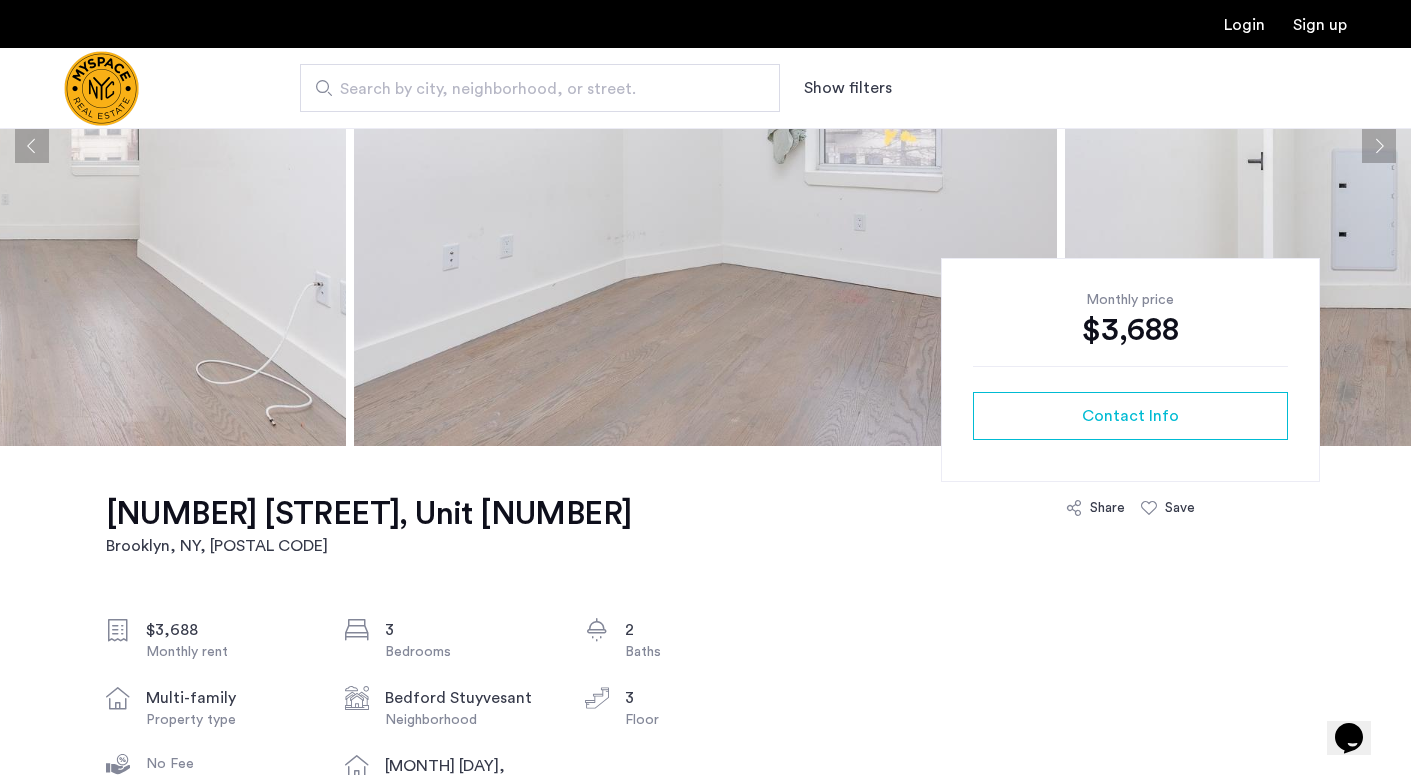 scroll, scrollTop: 0, scrollLeft: 0, axis: both 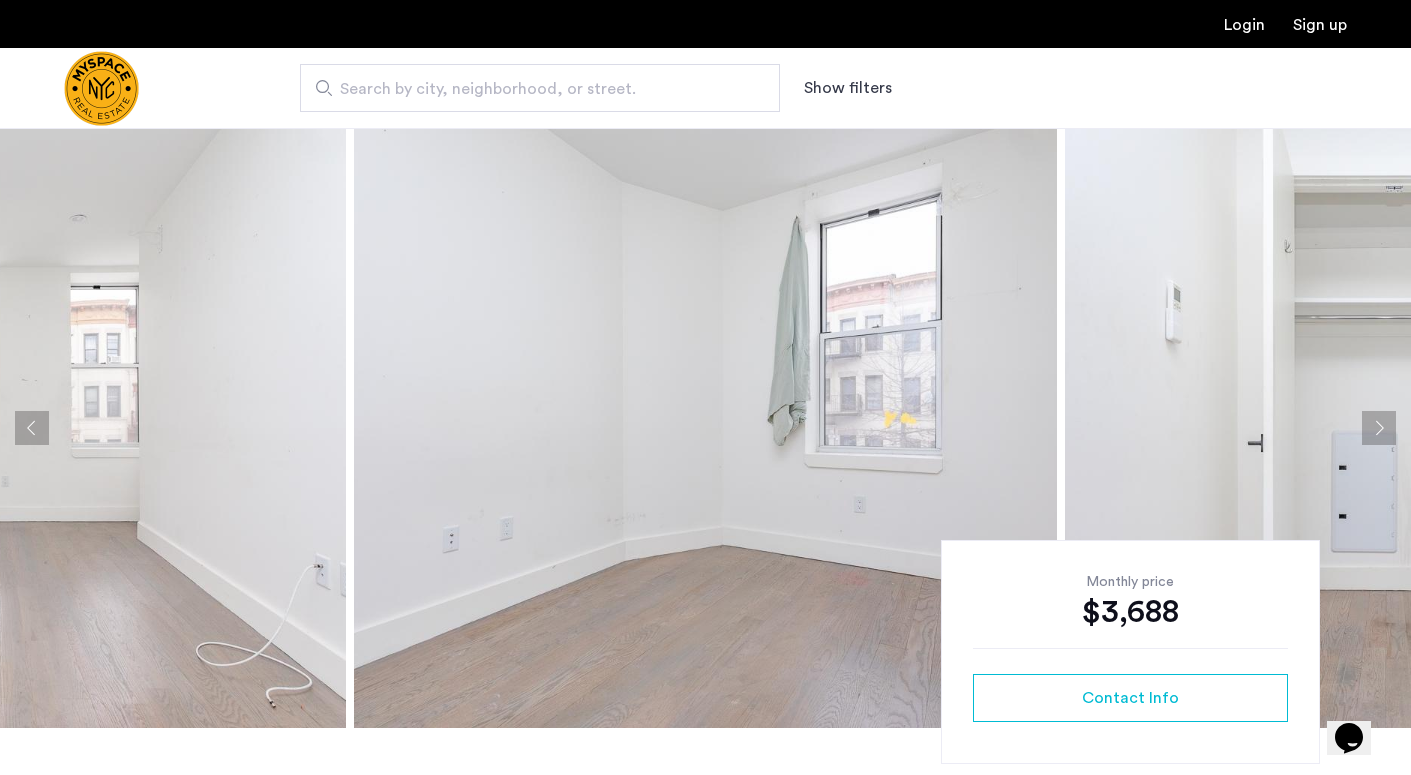click 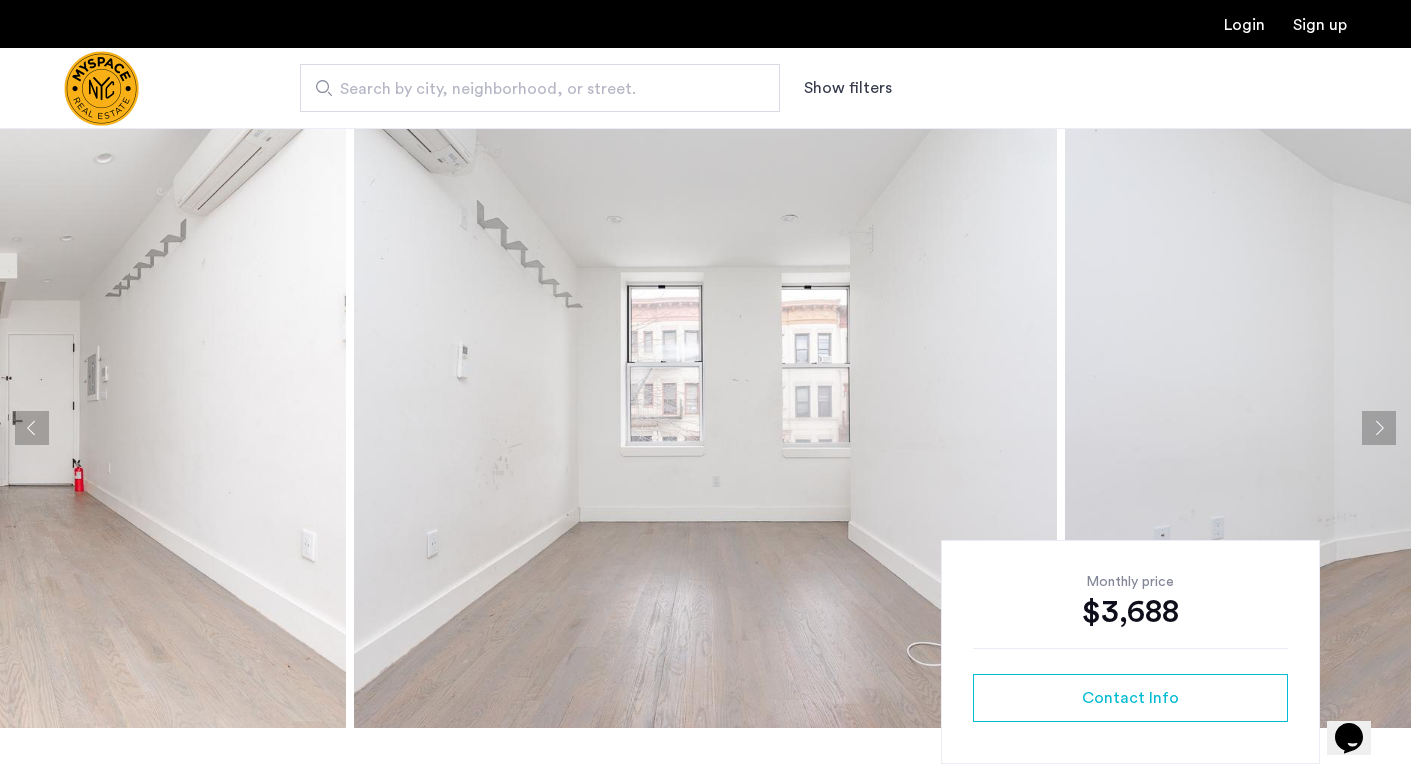 click 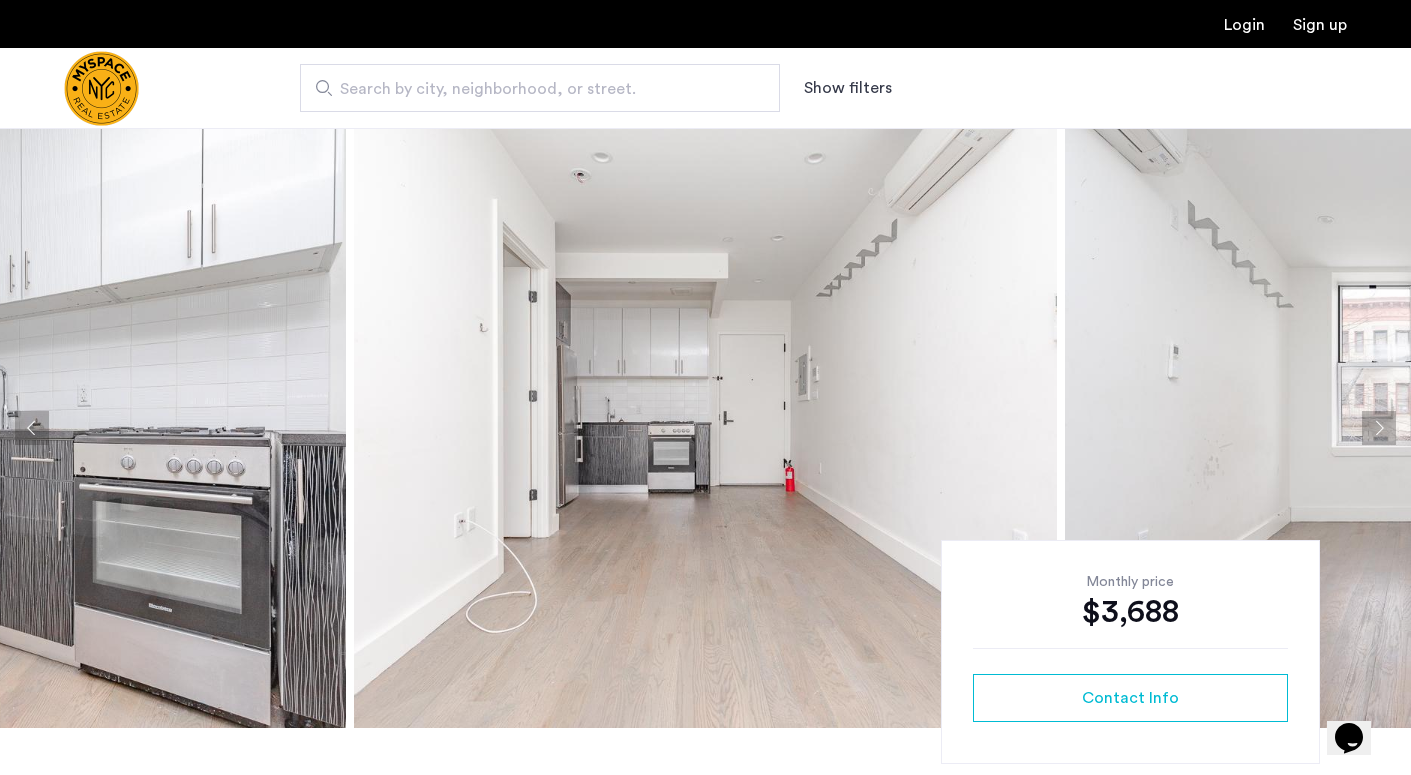 click 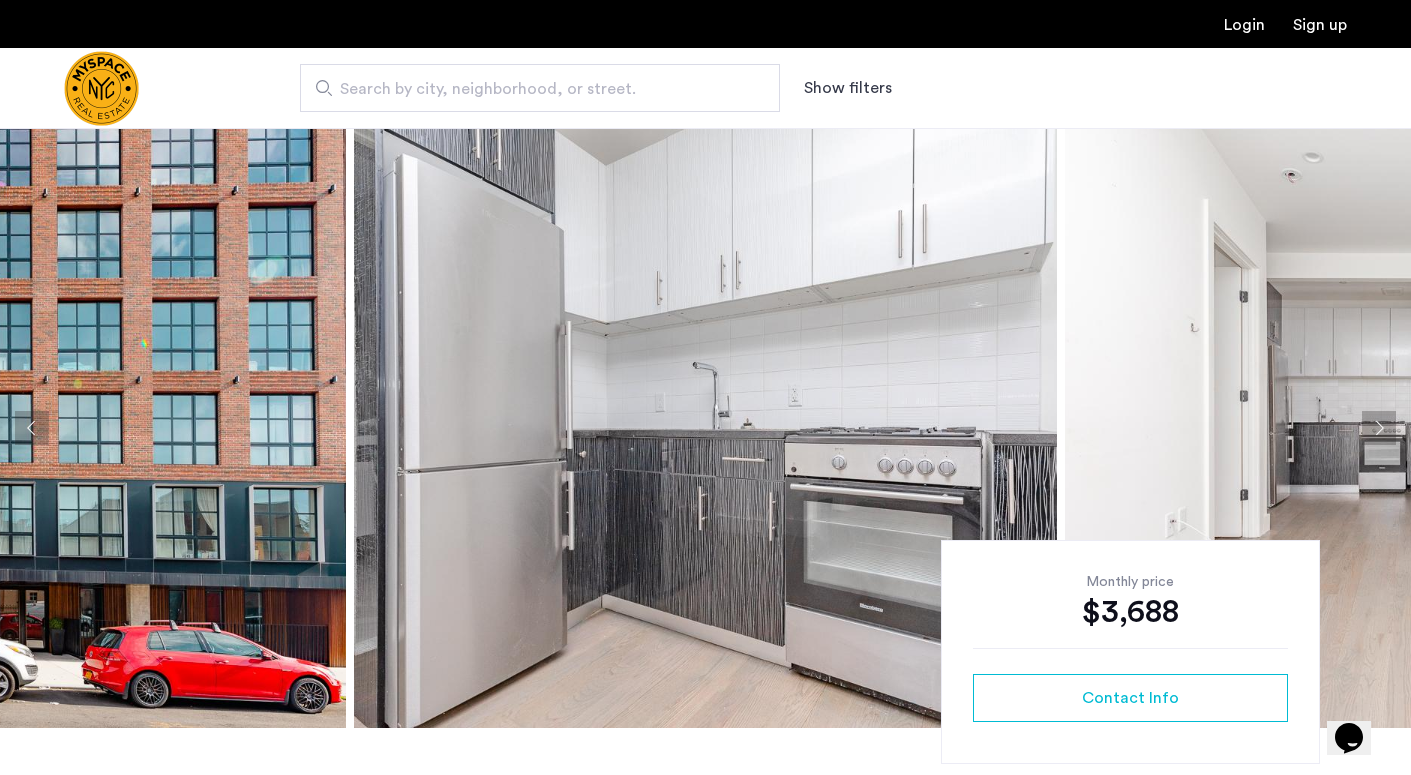 click 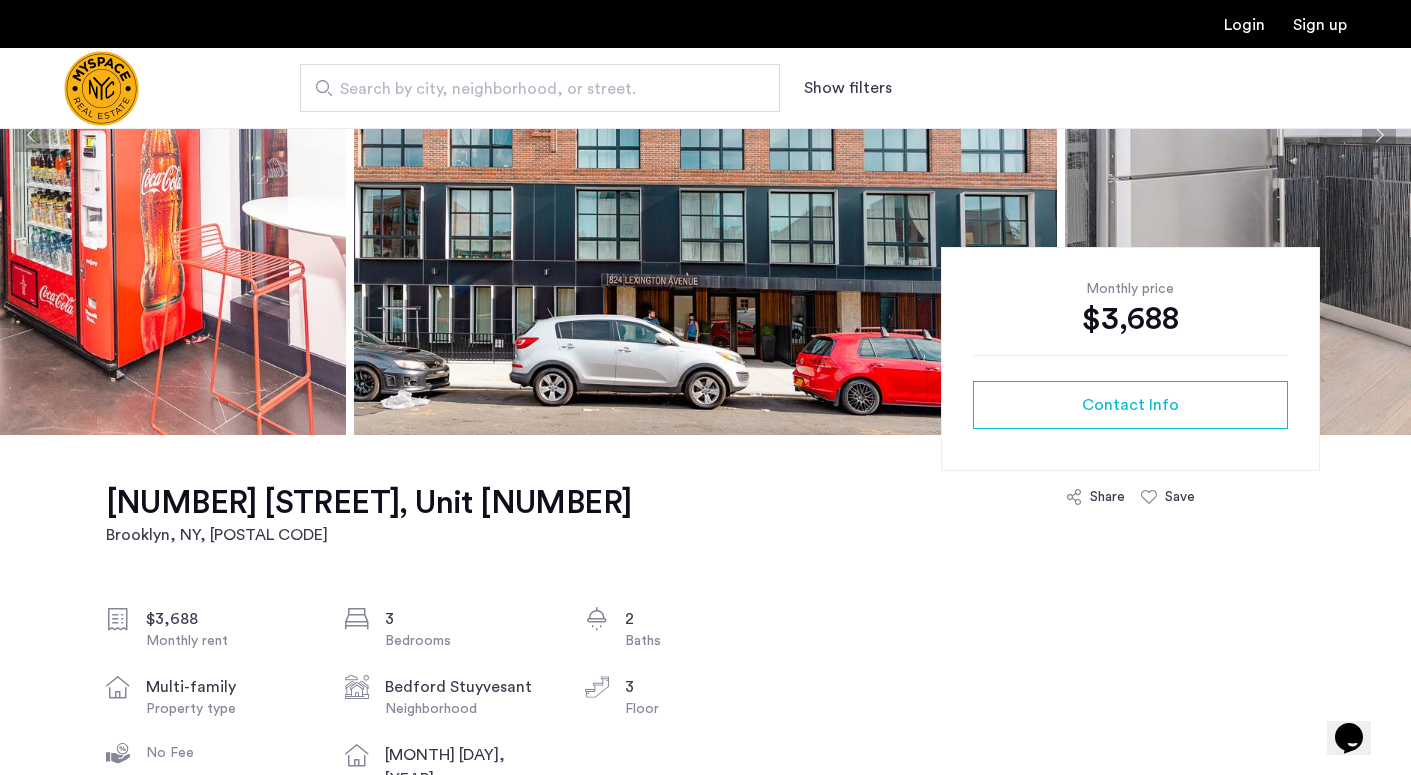 scroll, scrollTop: 295, scrollLeft: 0, axis: vertical 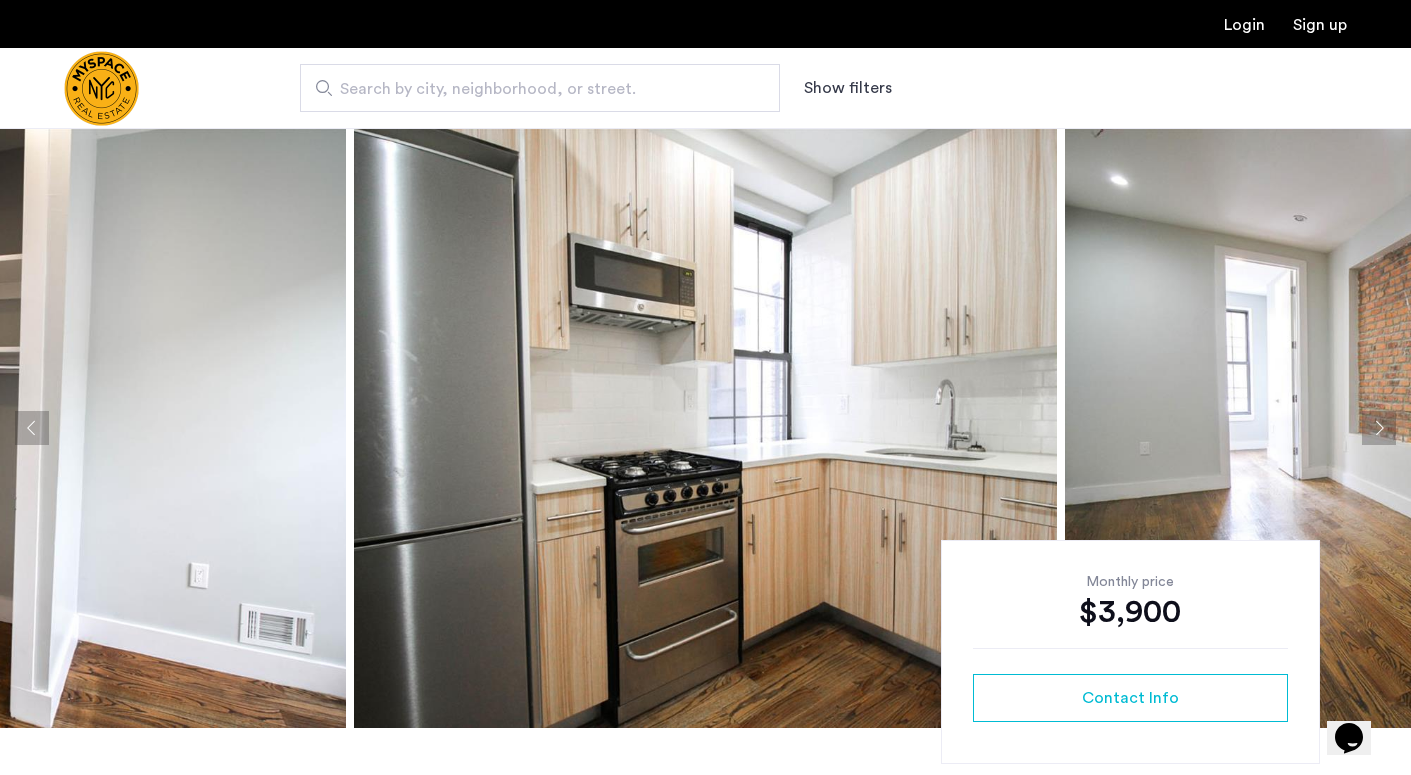 click 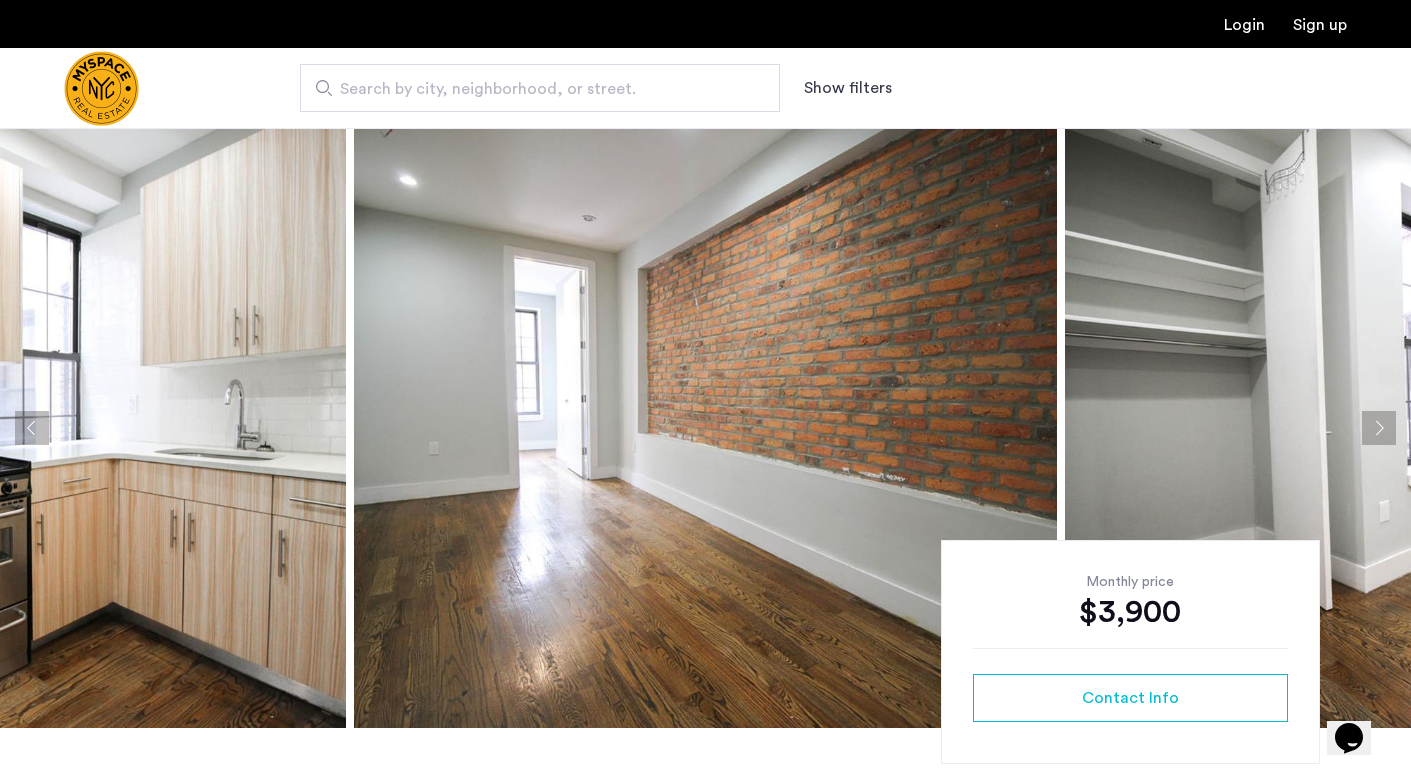 click 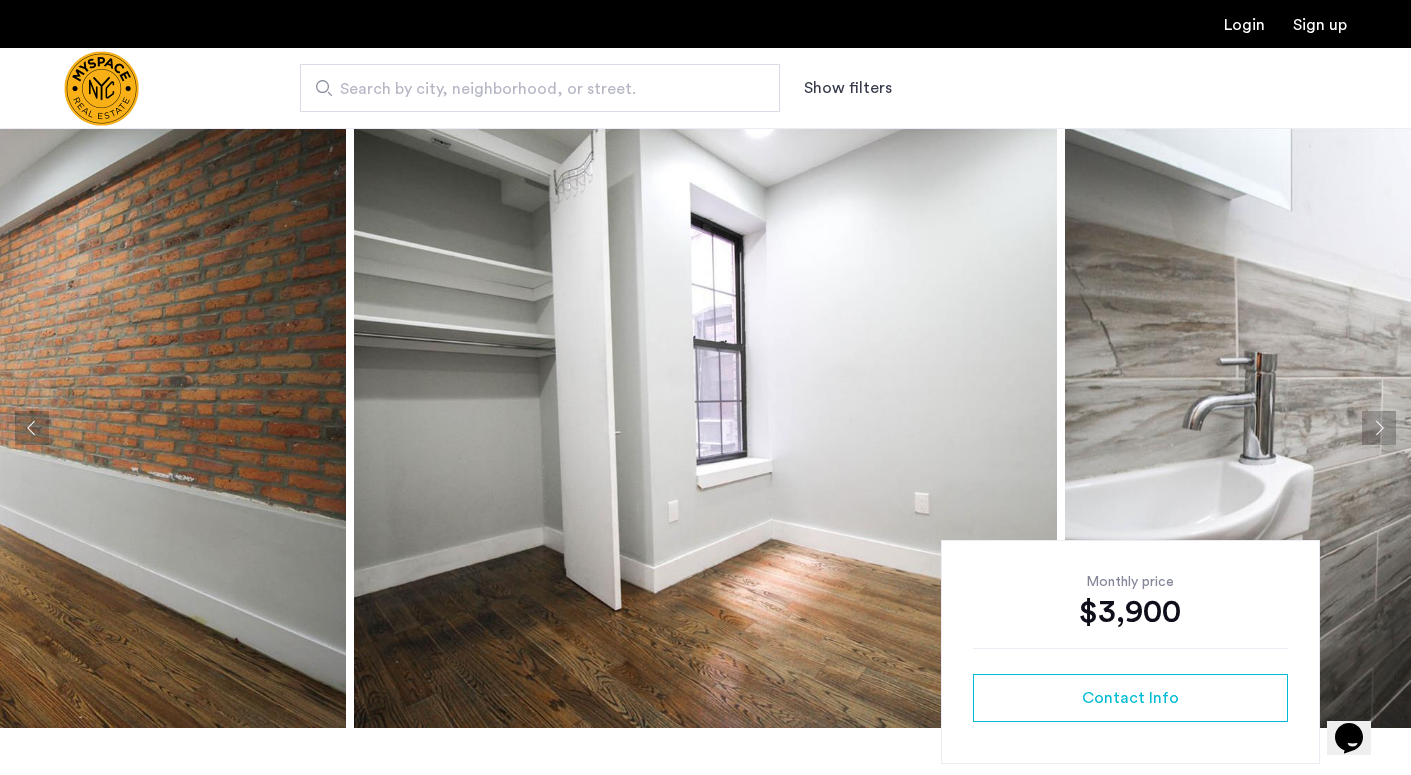 click 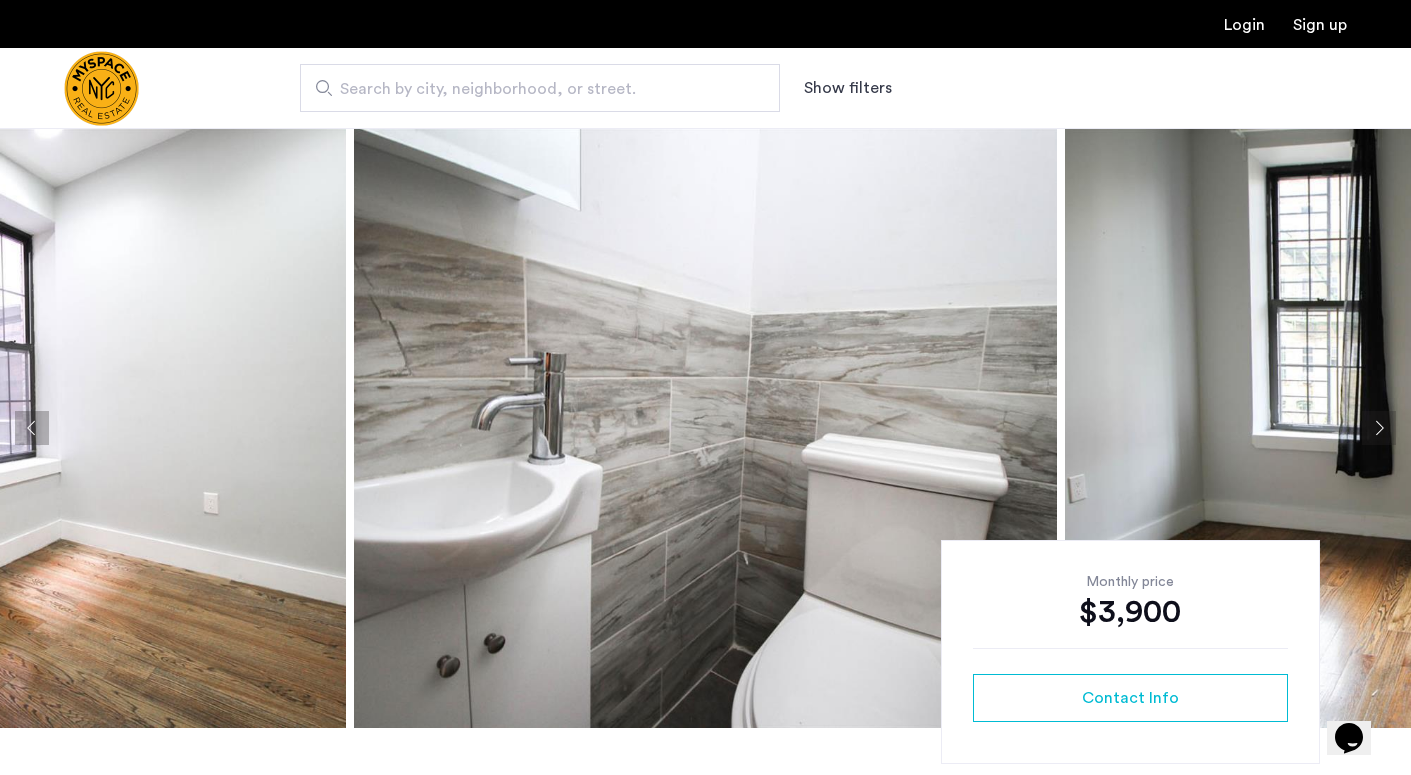click 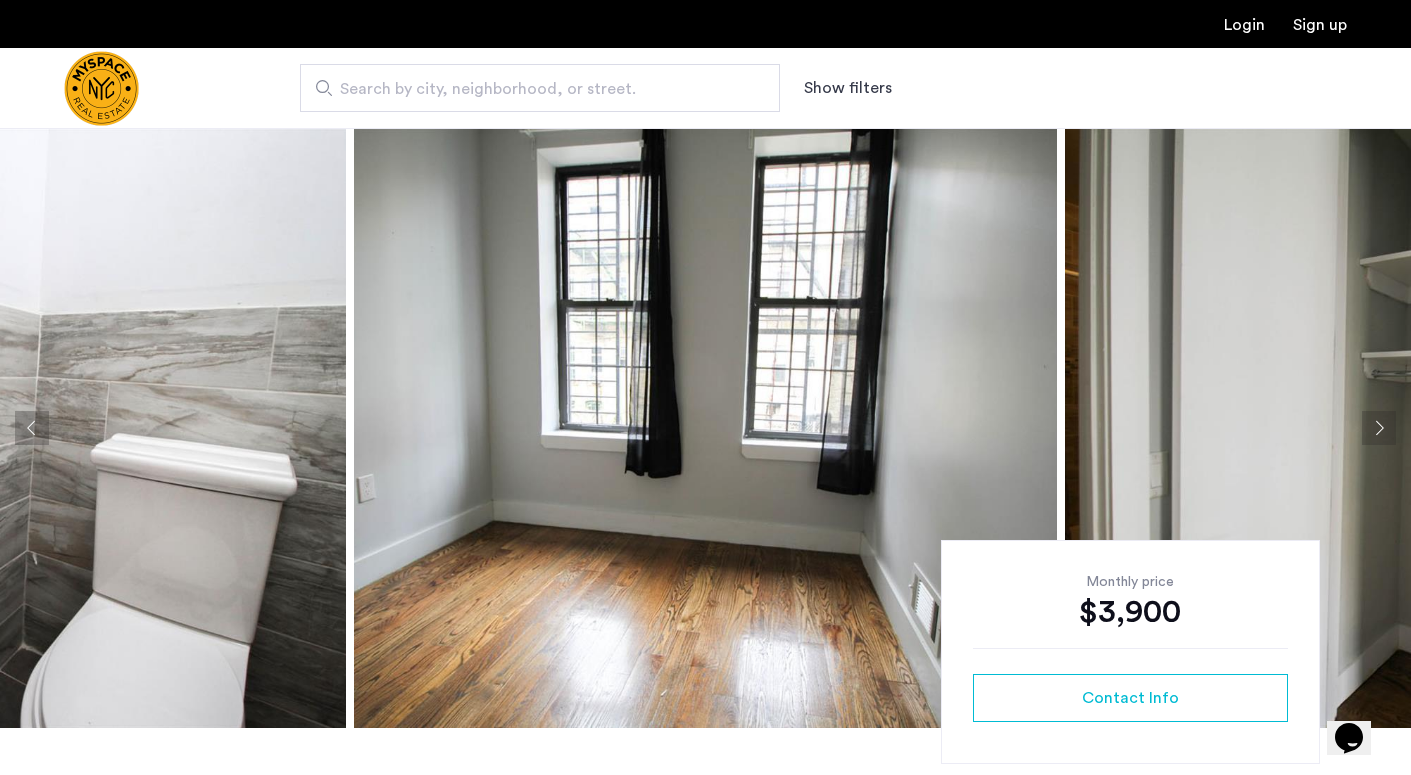 click 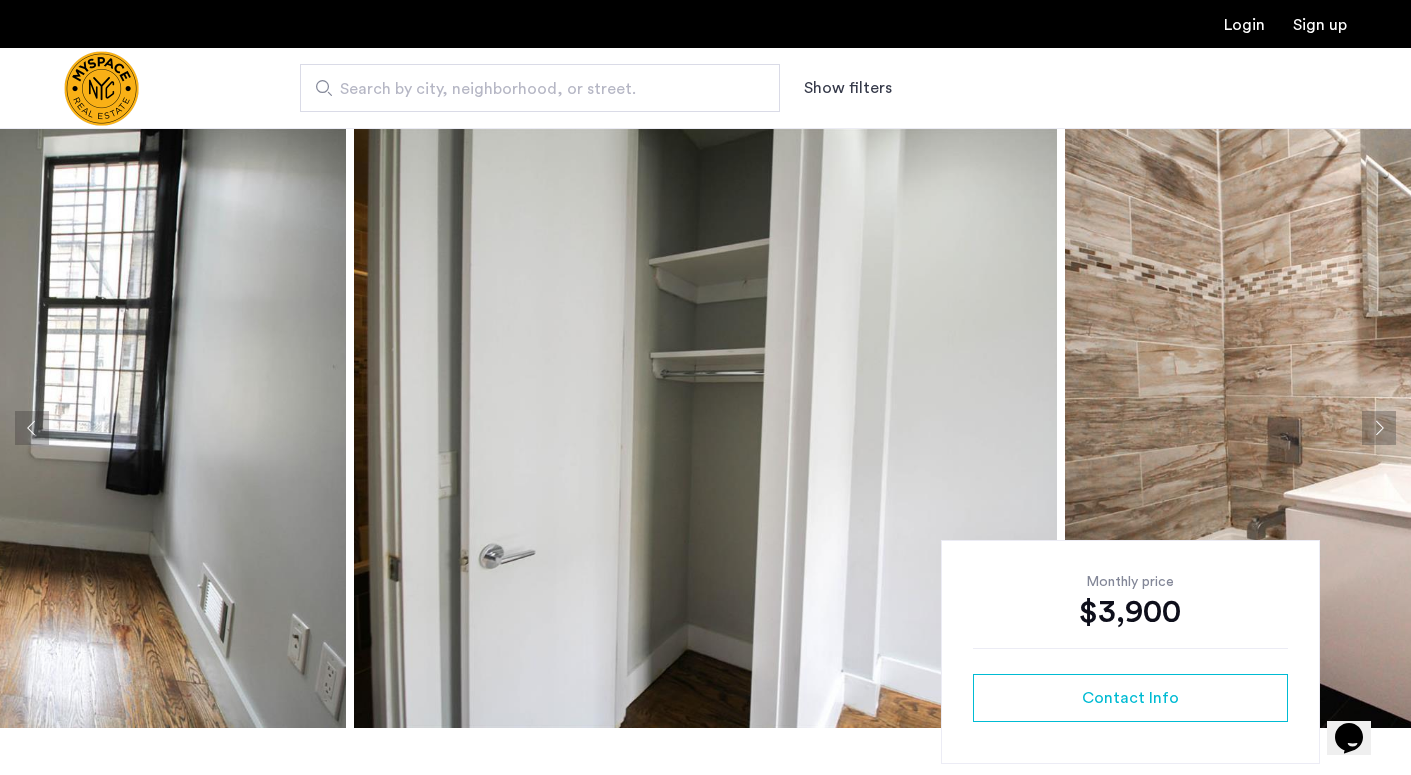 click 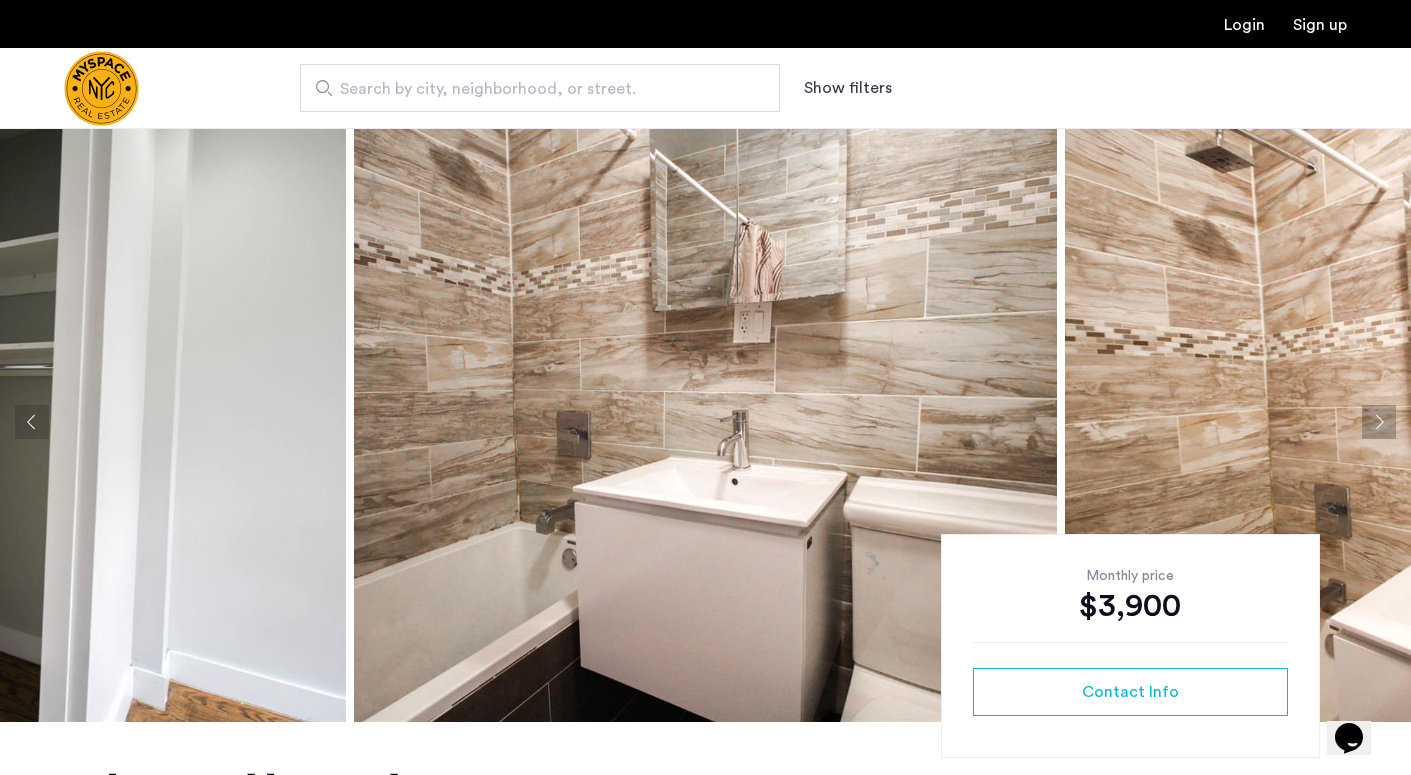 scroll, scrollTop: 0, scrollLeft: 0, axis: both 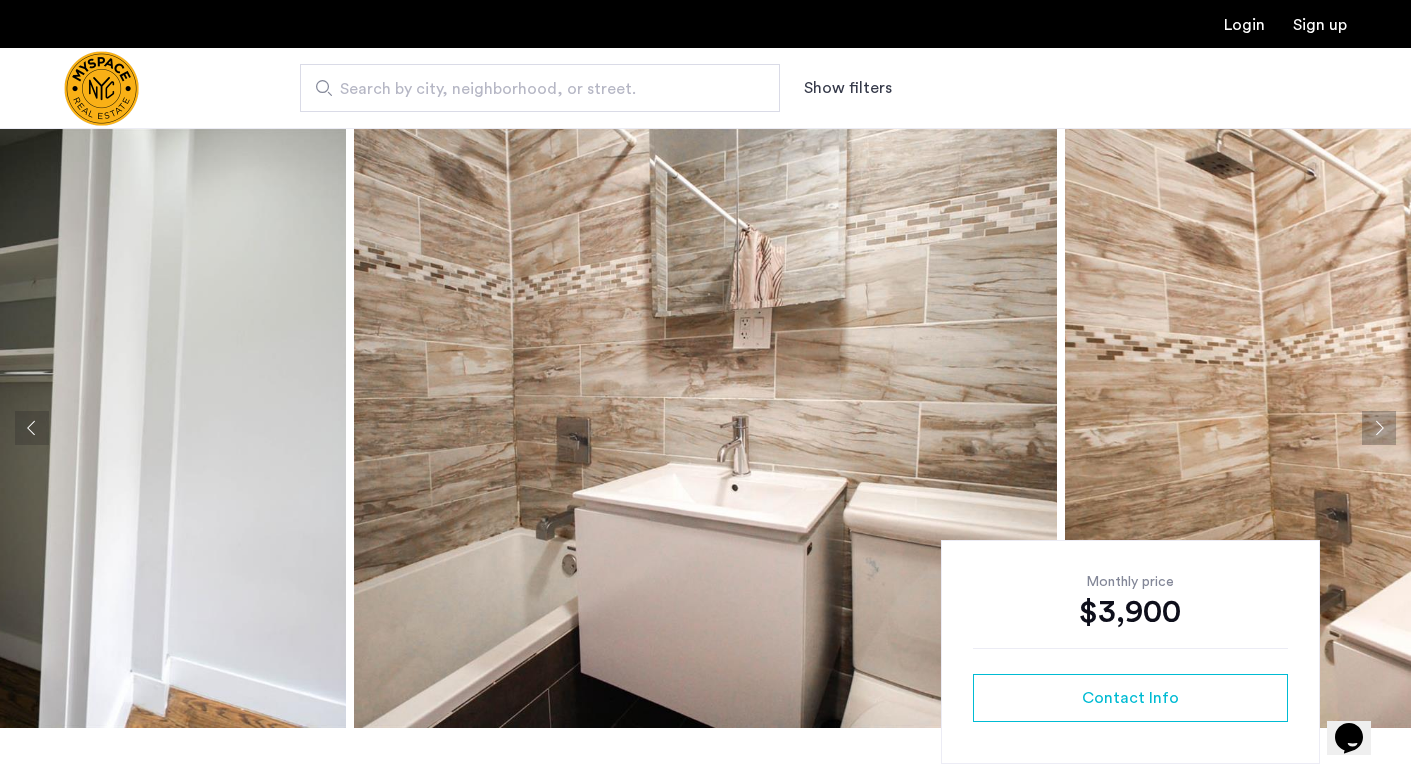 click 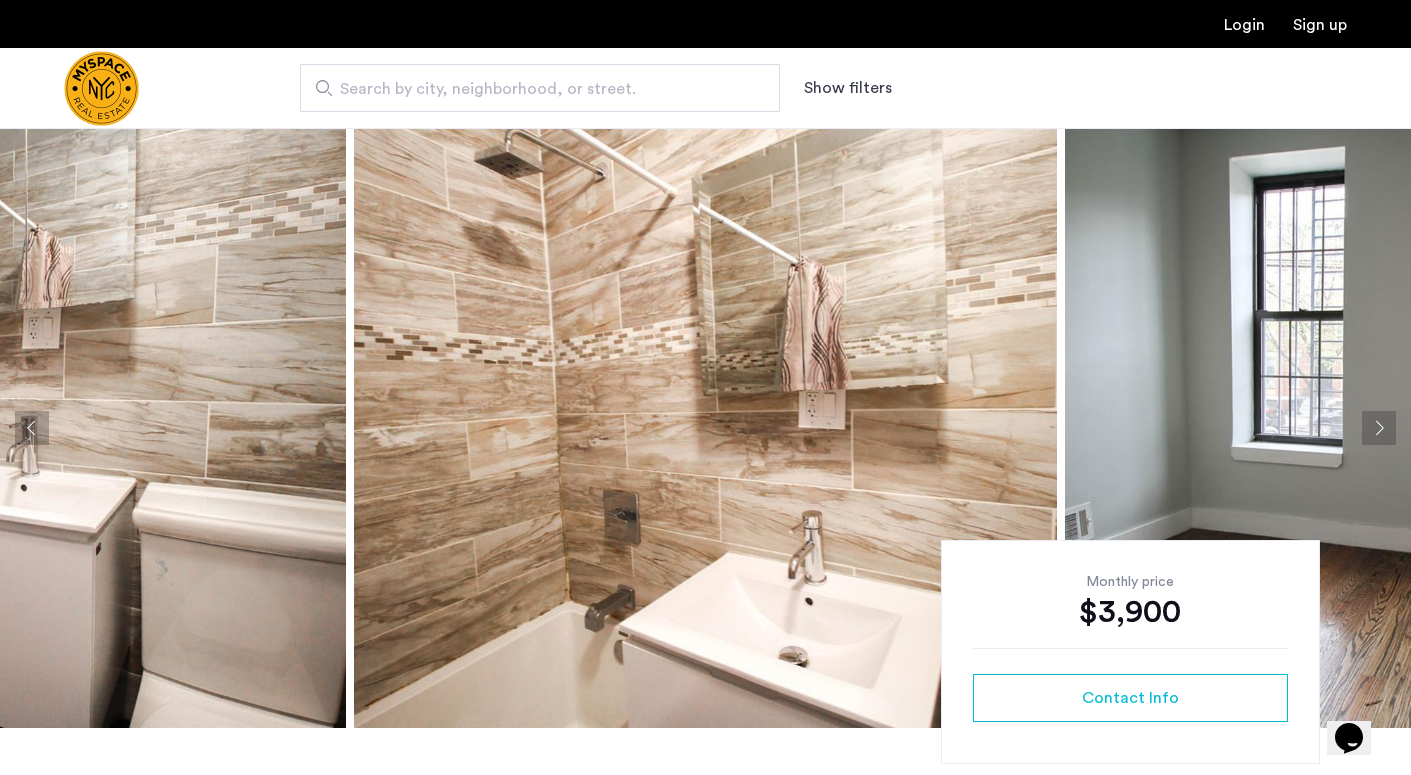 click 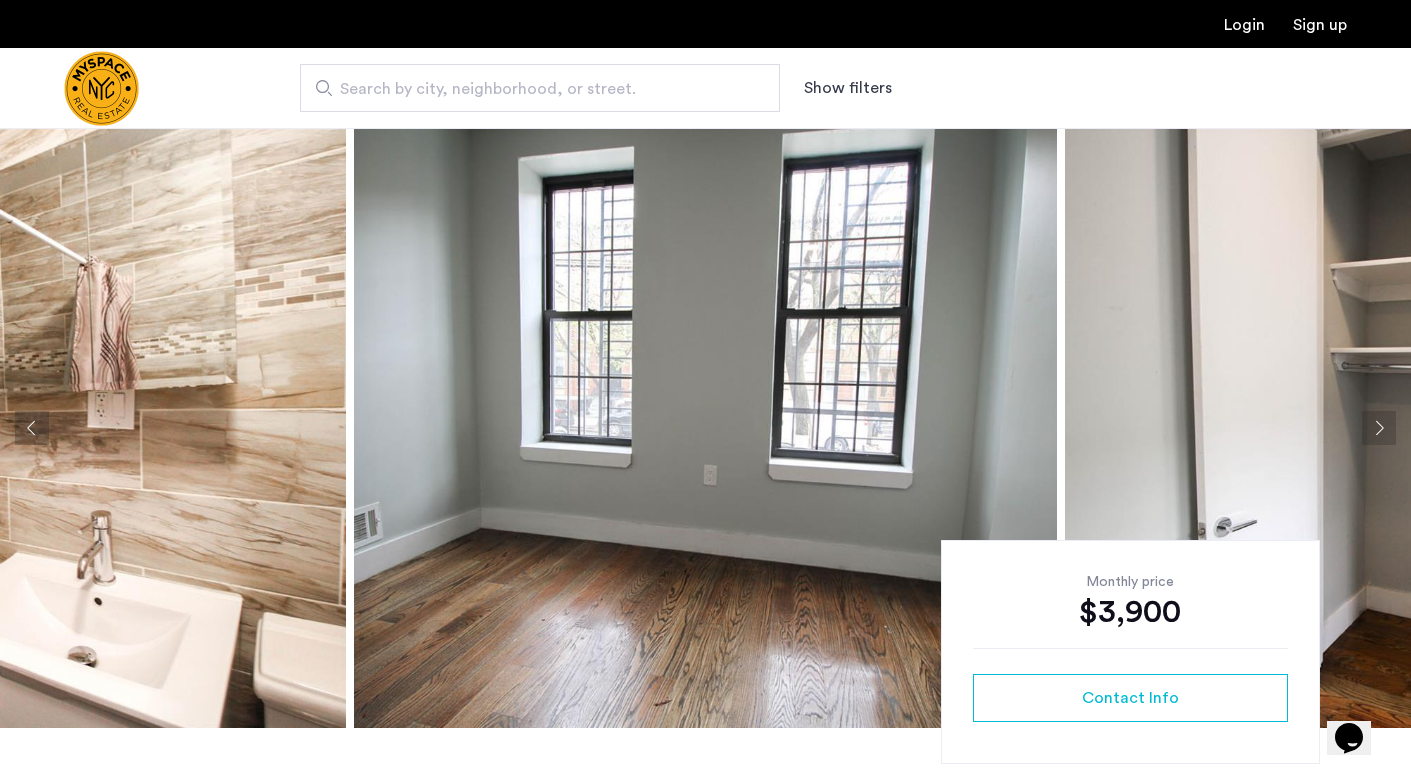 click 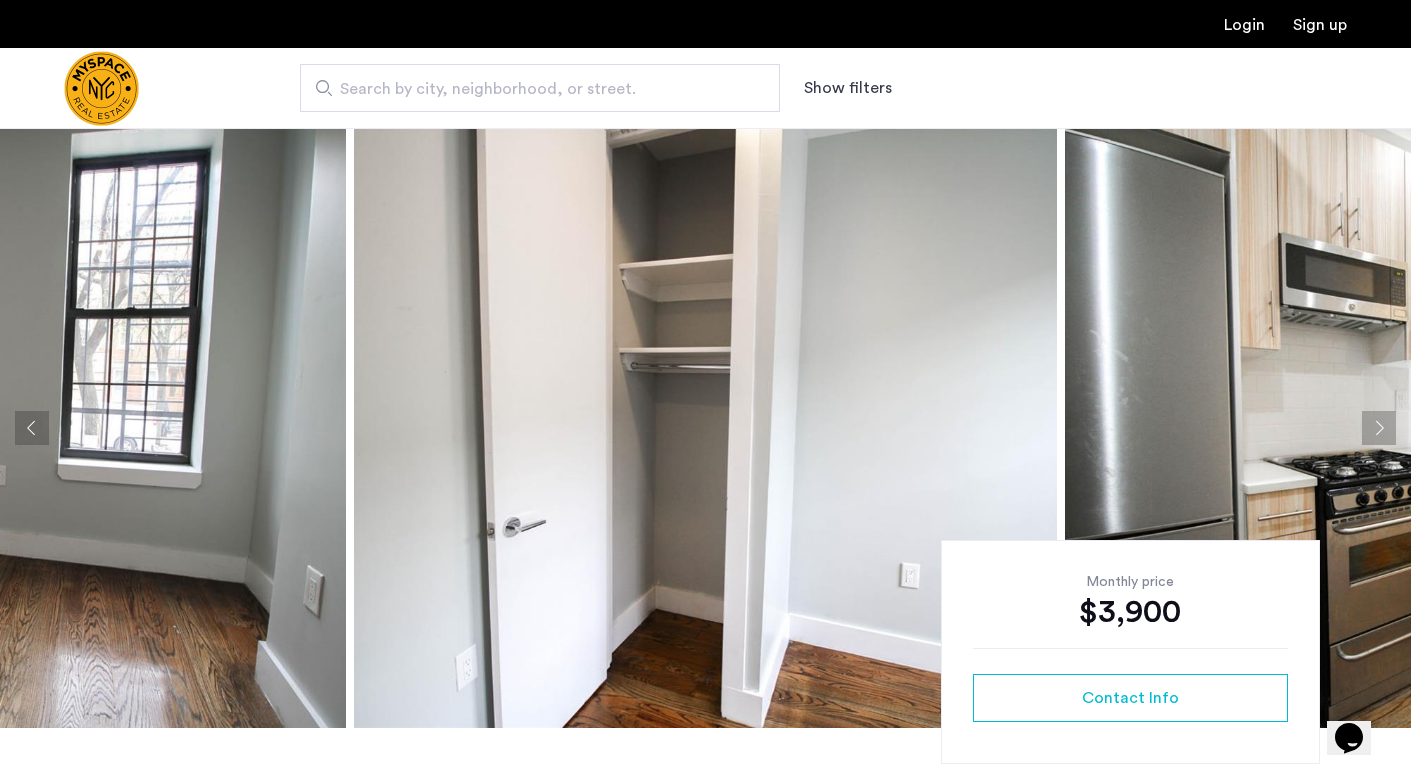 click 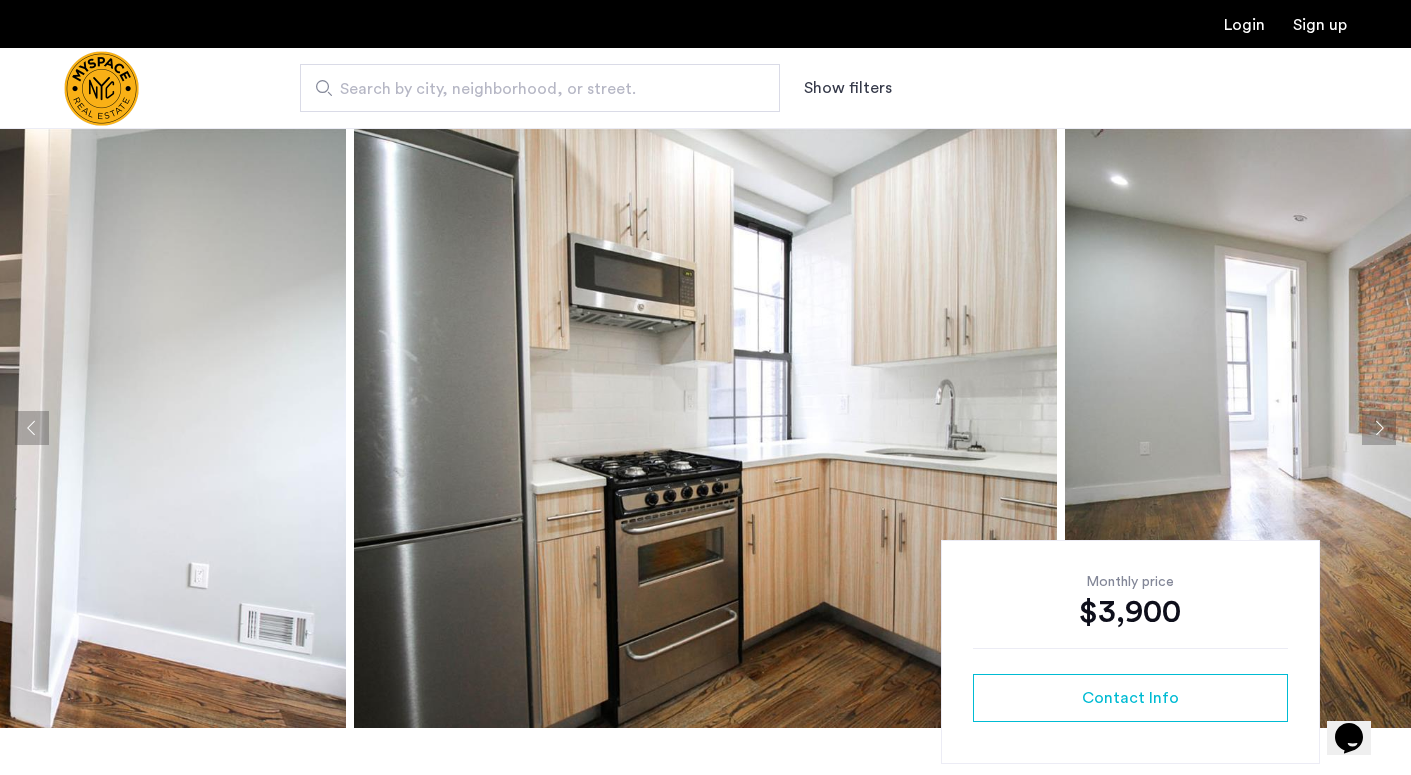 click 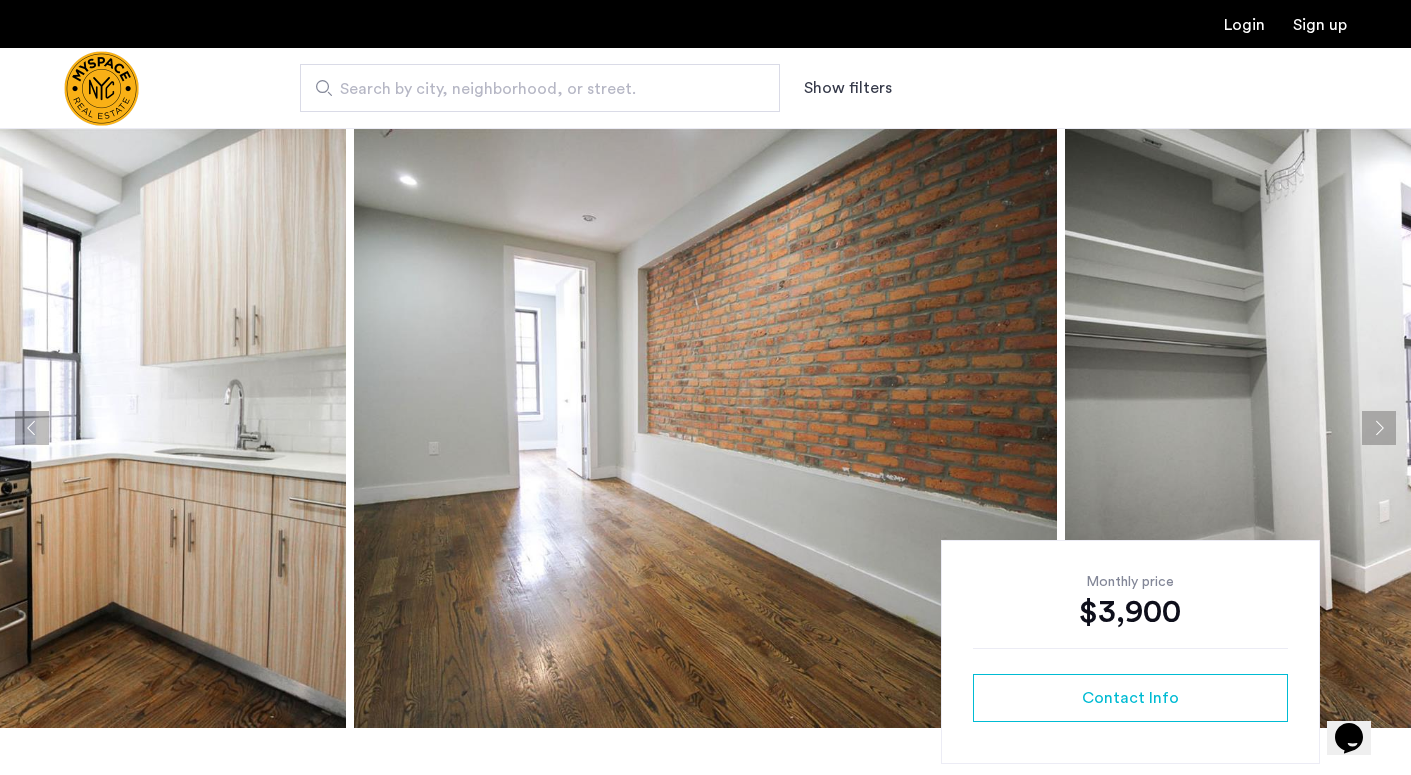 click 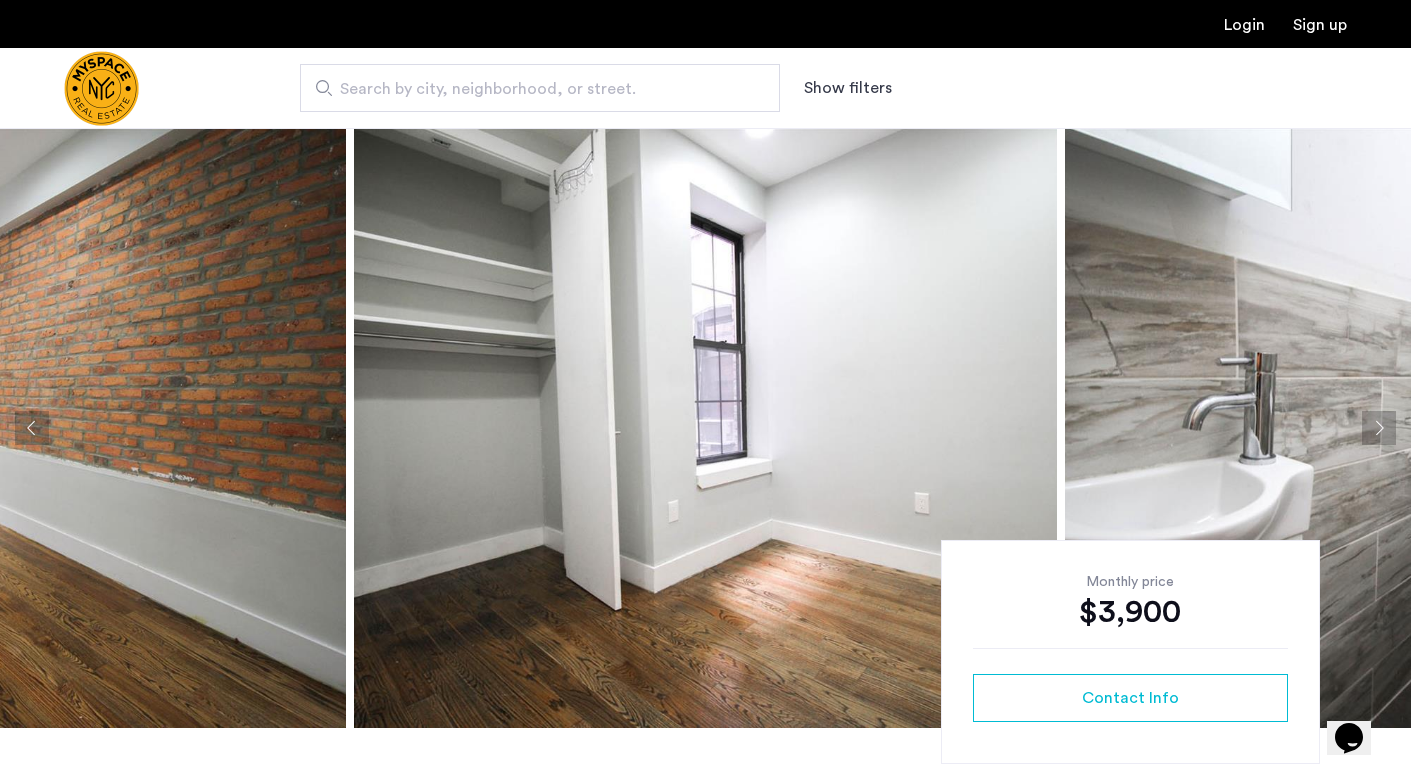 click 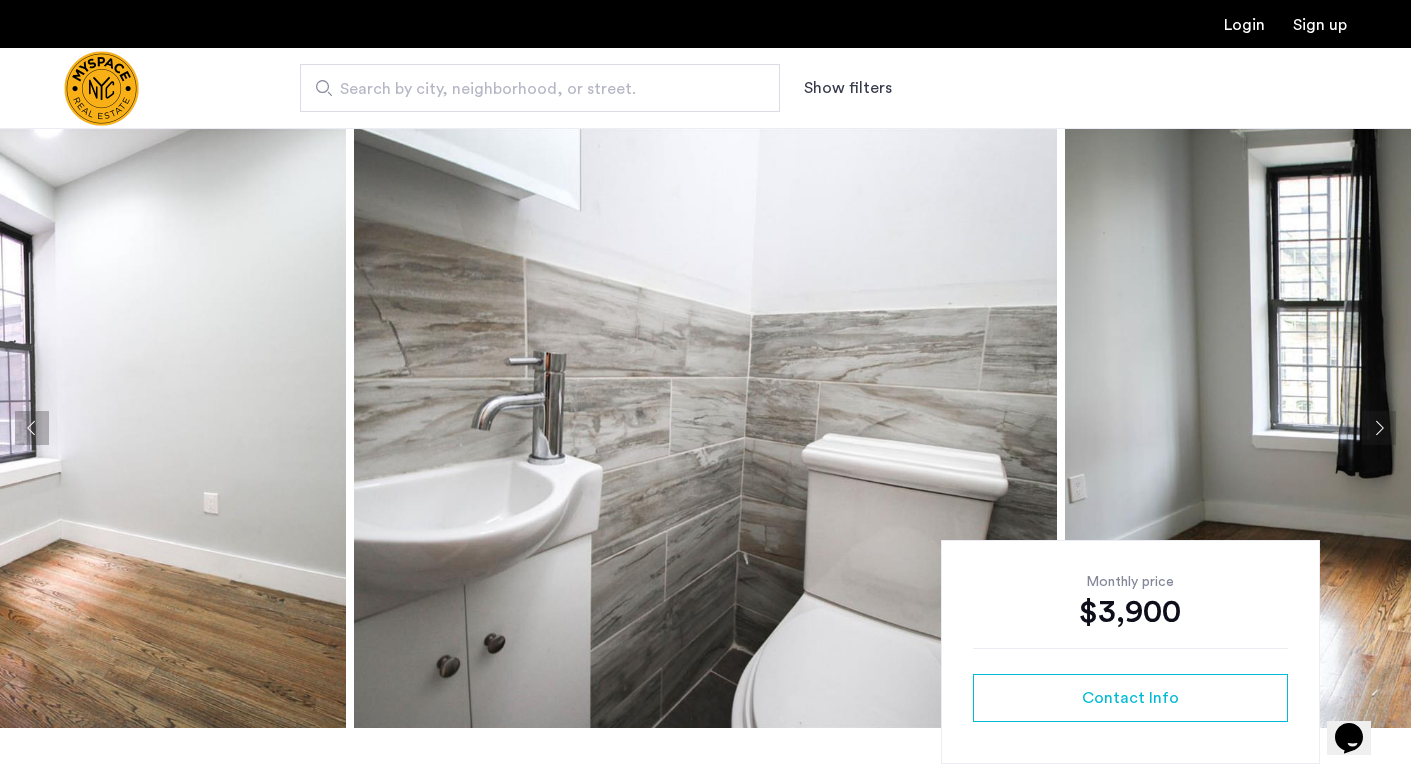 click 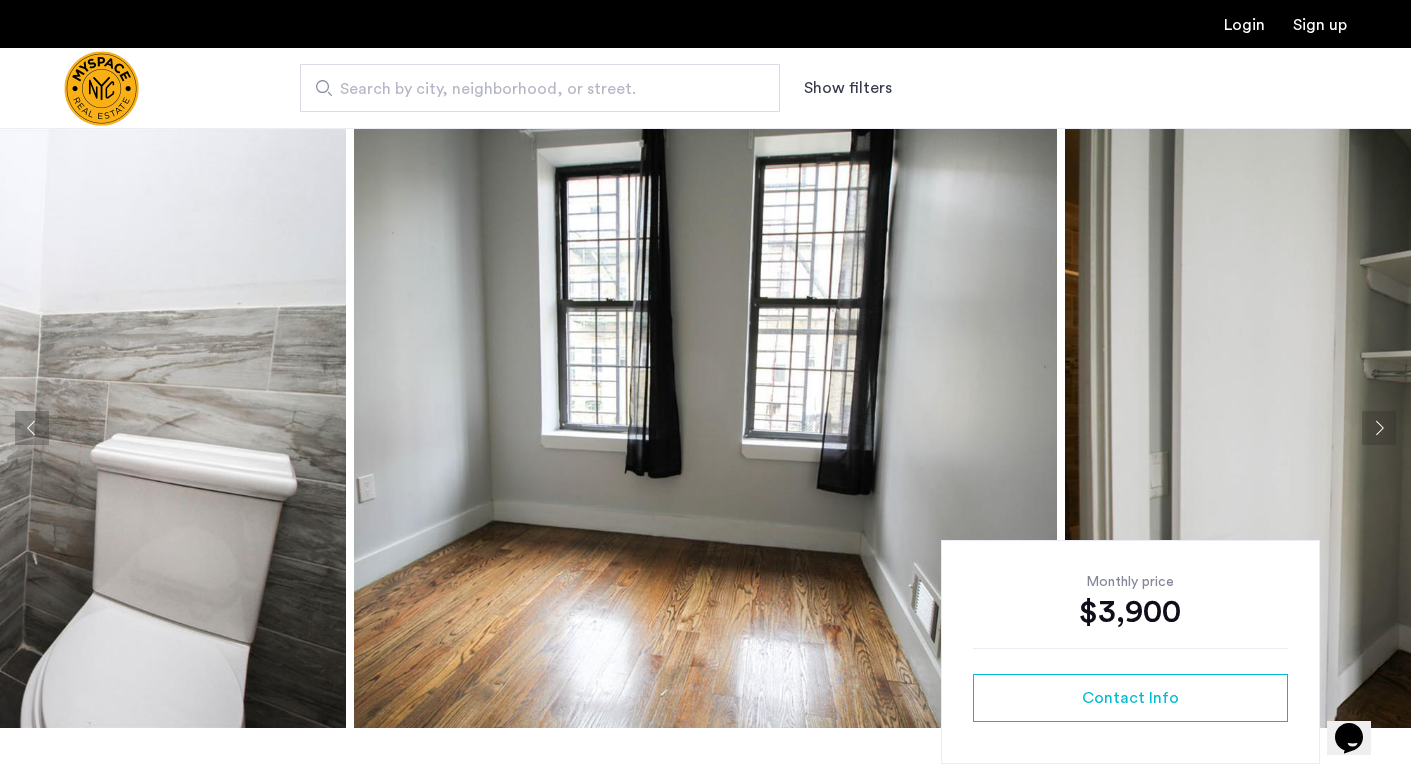 click 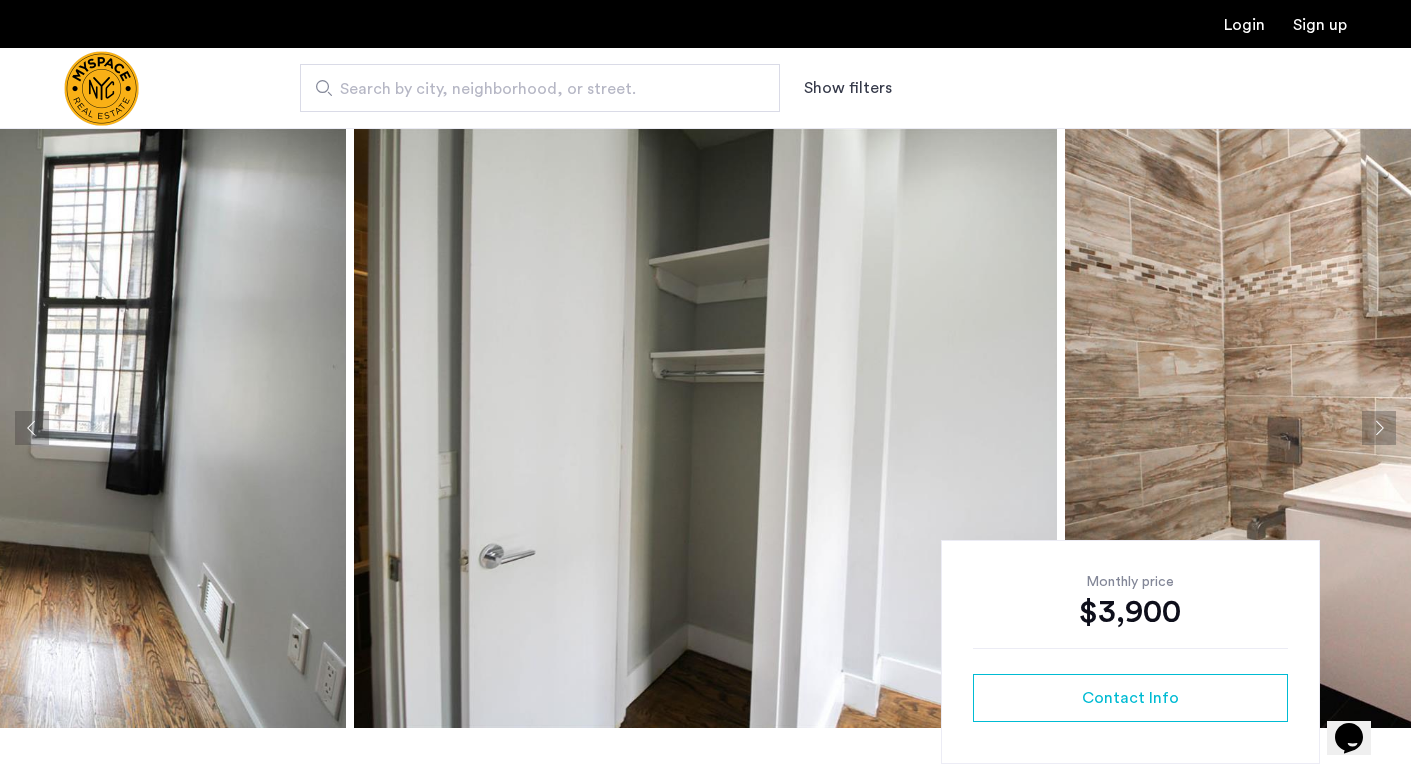 click 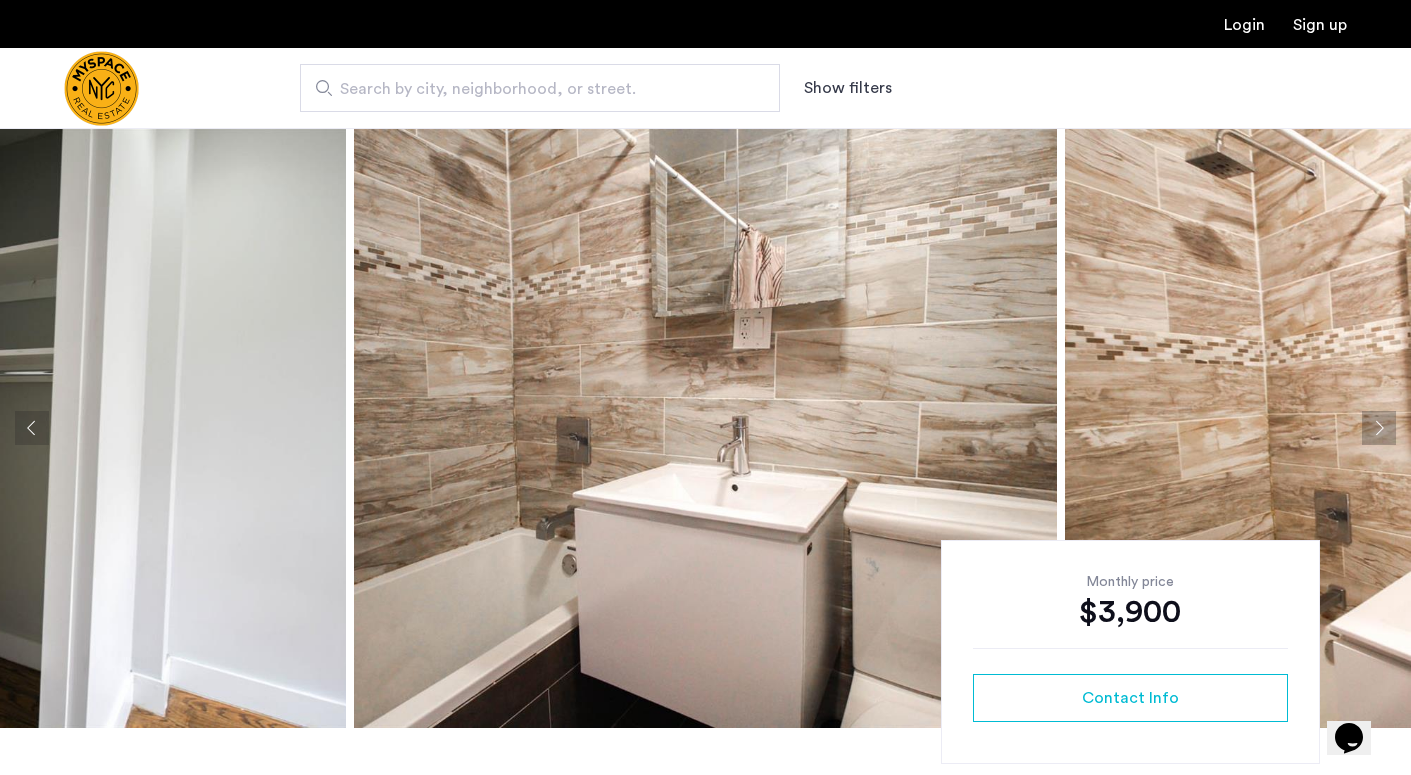 click 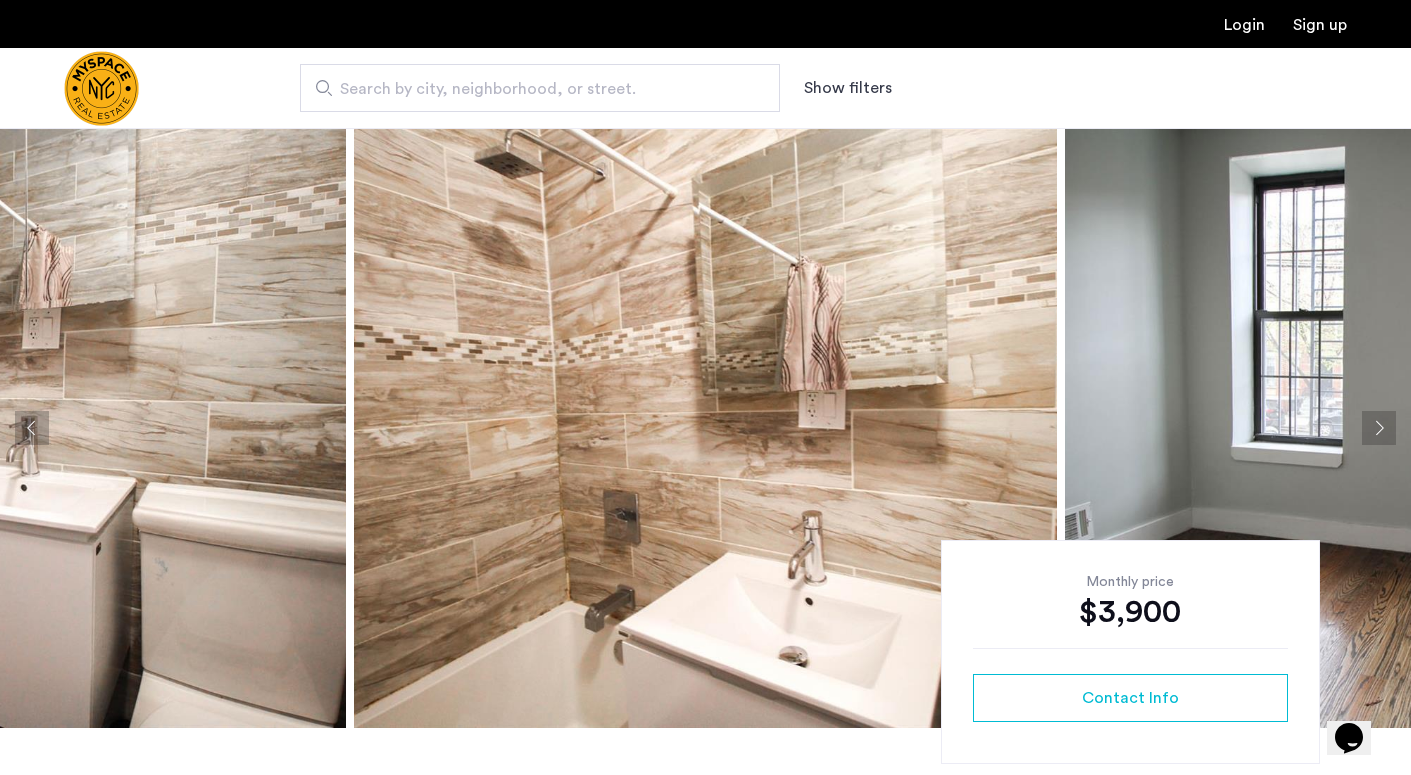 click 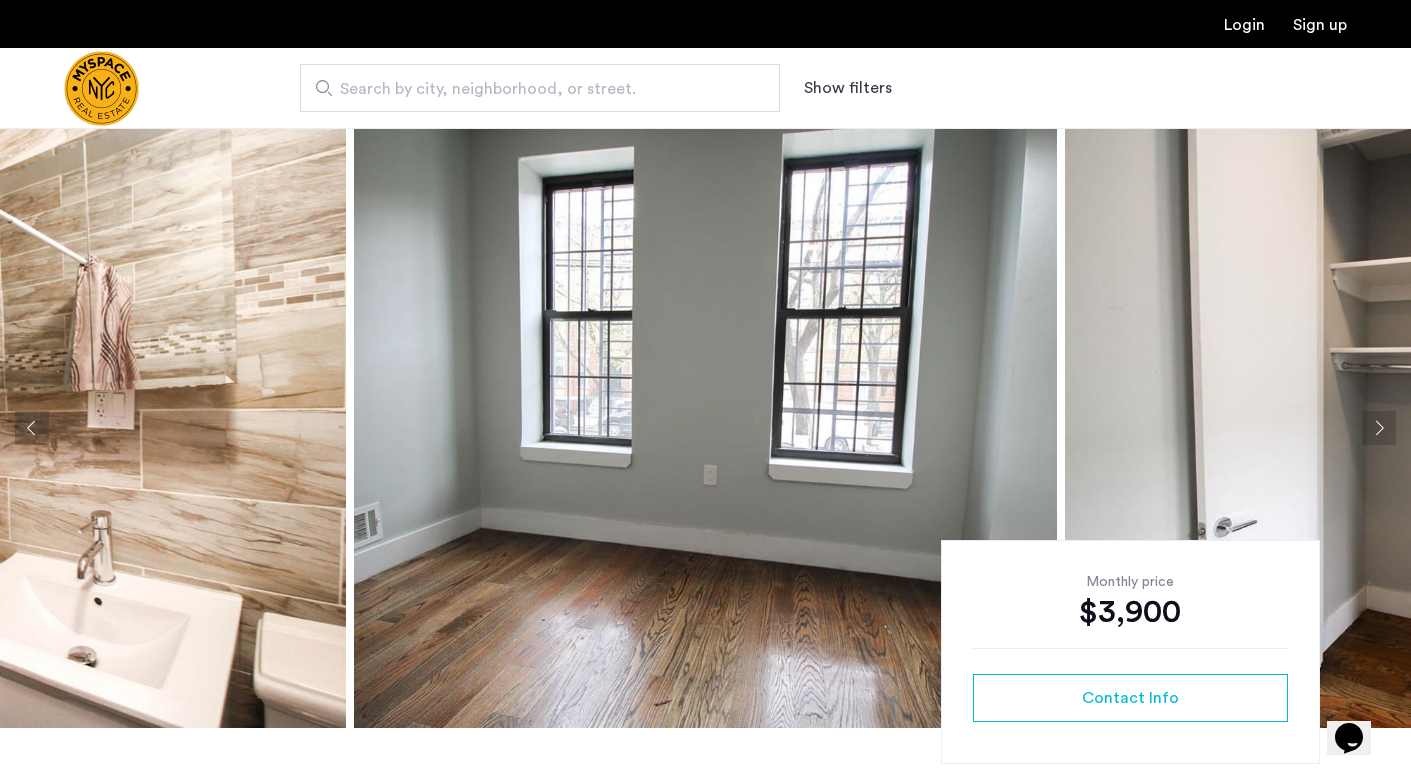 click 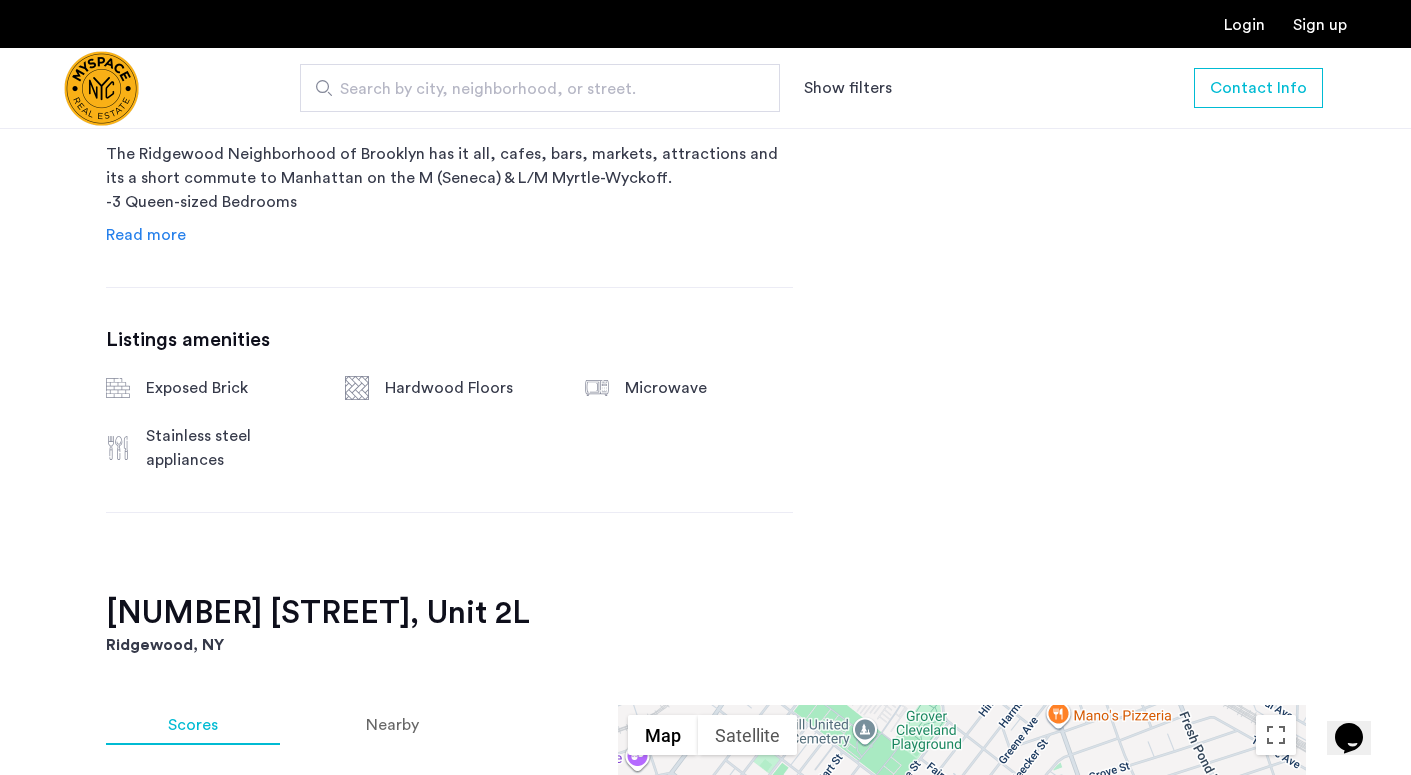 scroll, scrollTop: 1079, scrollLeft: 0, axis: vertical 